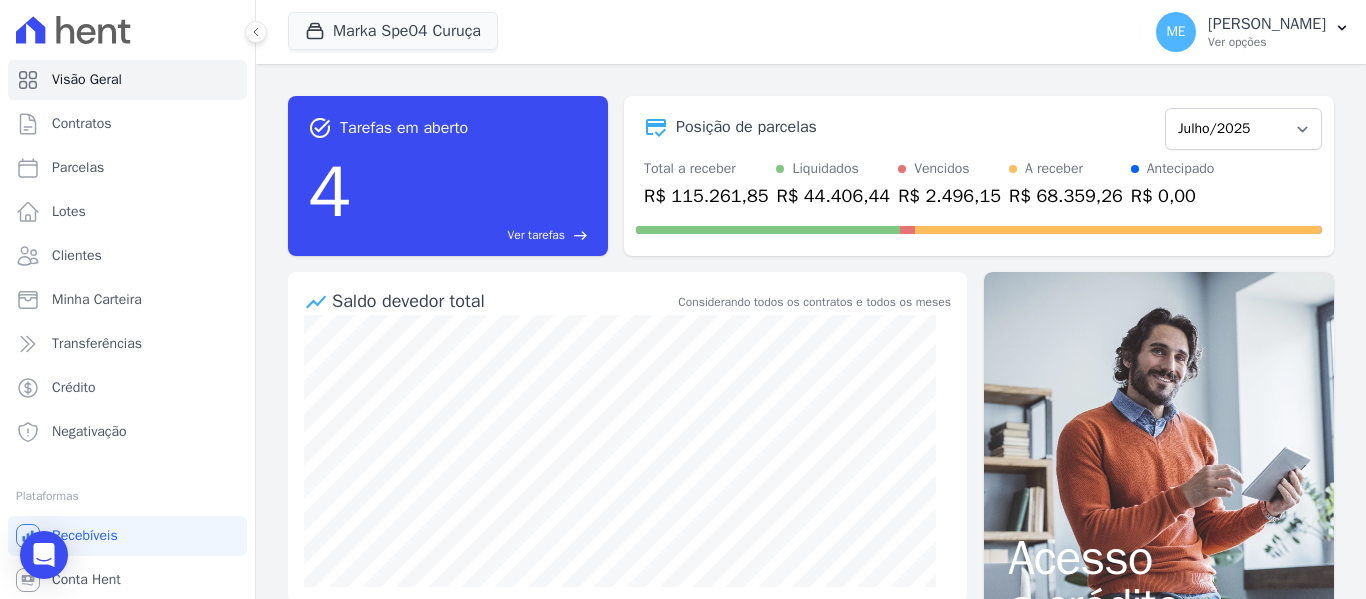 scroll, scrollTop: 0, scrollLeft: 0, axis: both 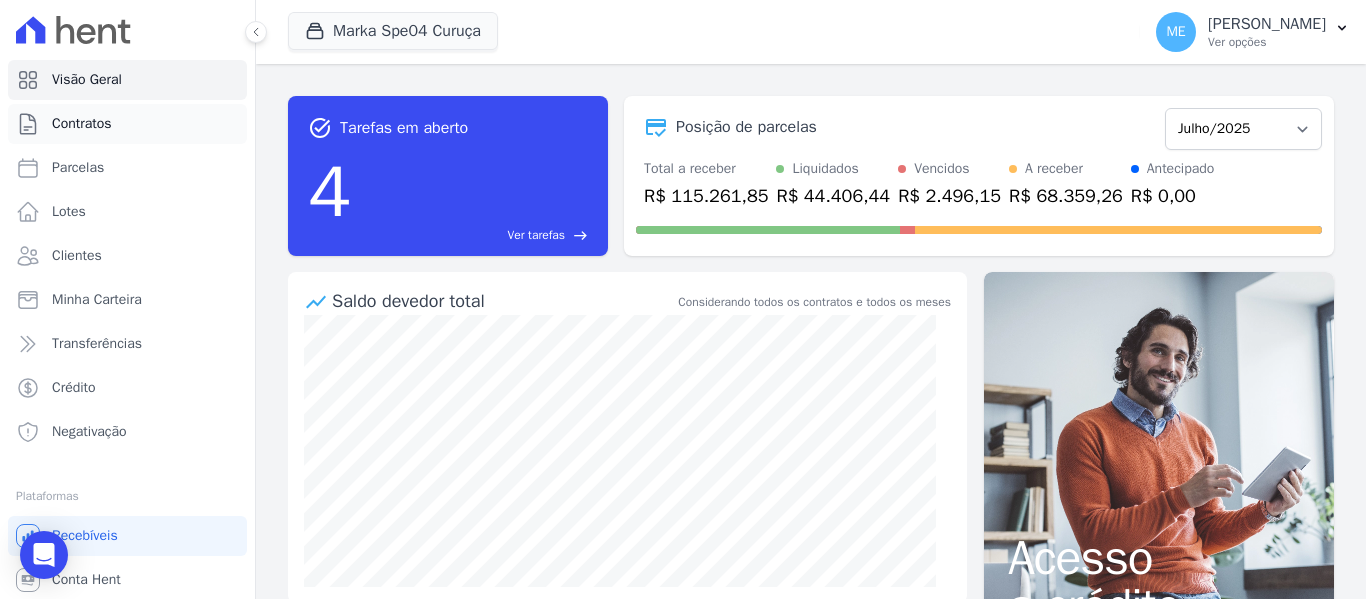 click on "Contratos" at bounding box center [127, 124] 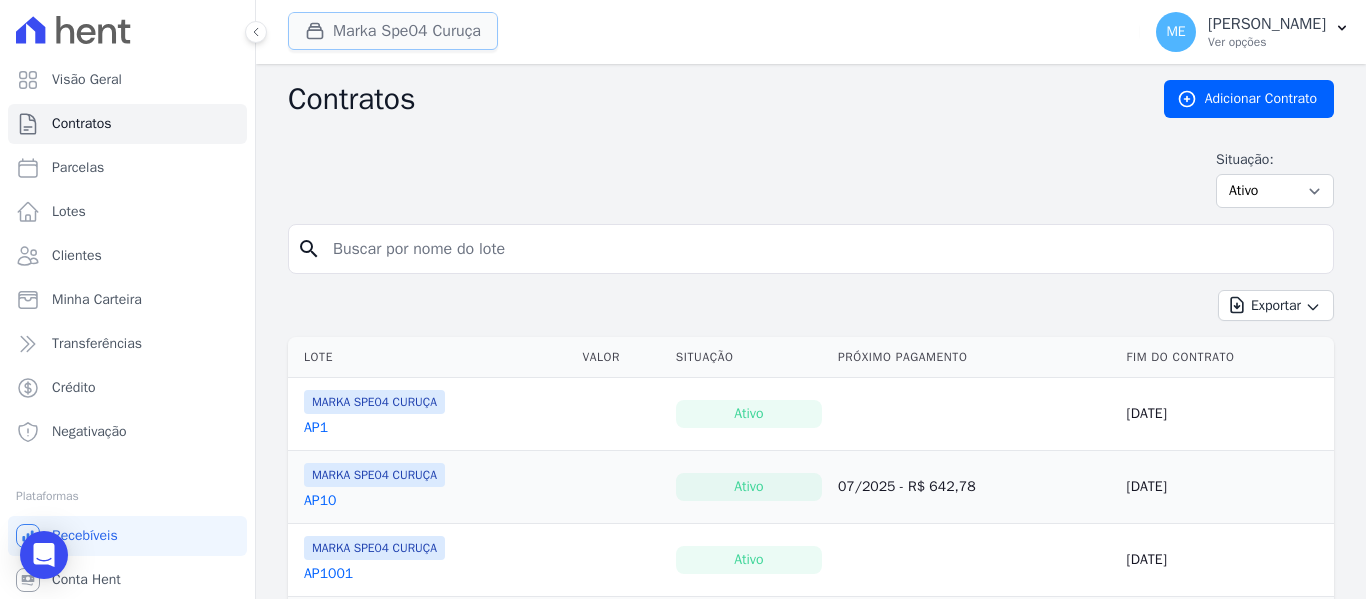 click on "Marka Spe04 Curuça" at bounding box center (393, 31) 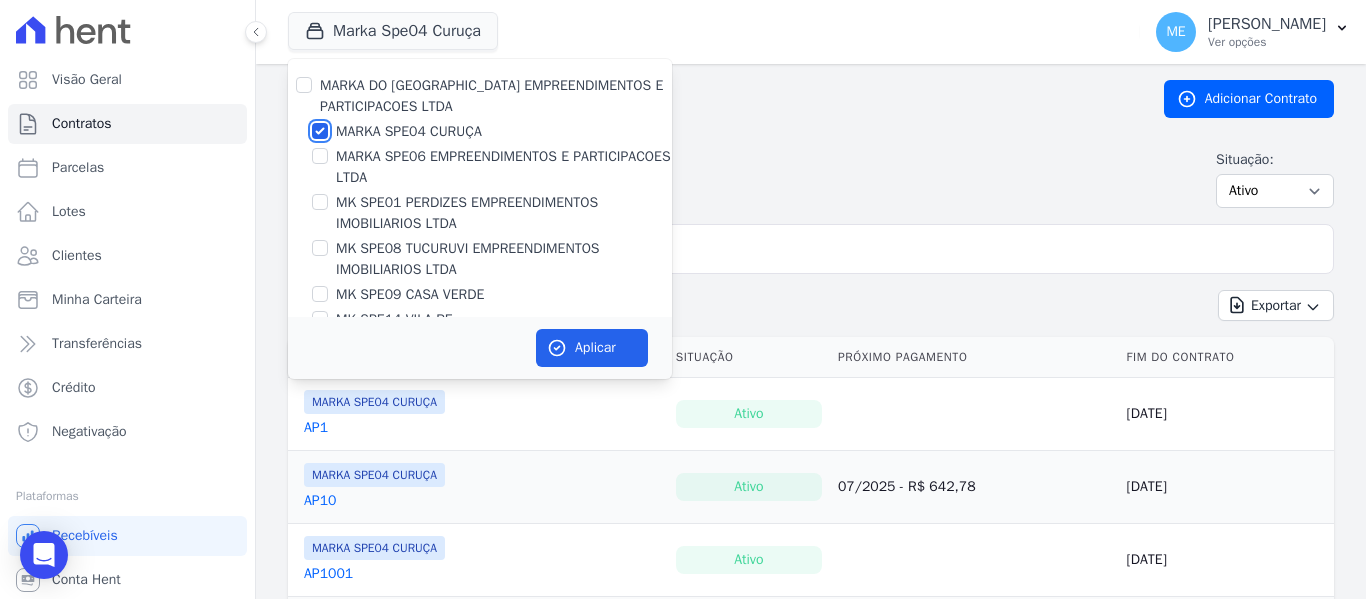 click on "MARKA SPE04 CURUÇA" at bounding box center (320, 131) 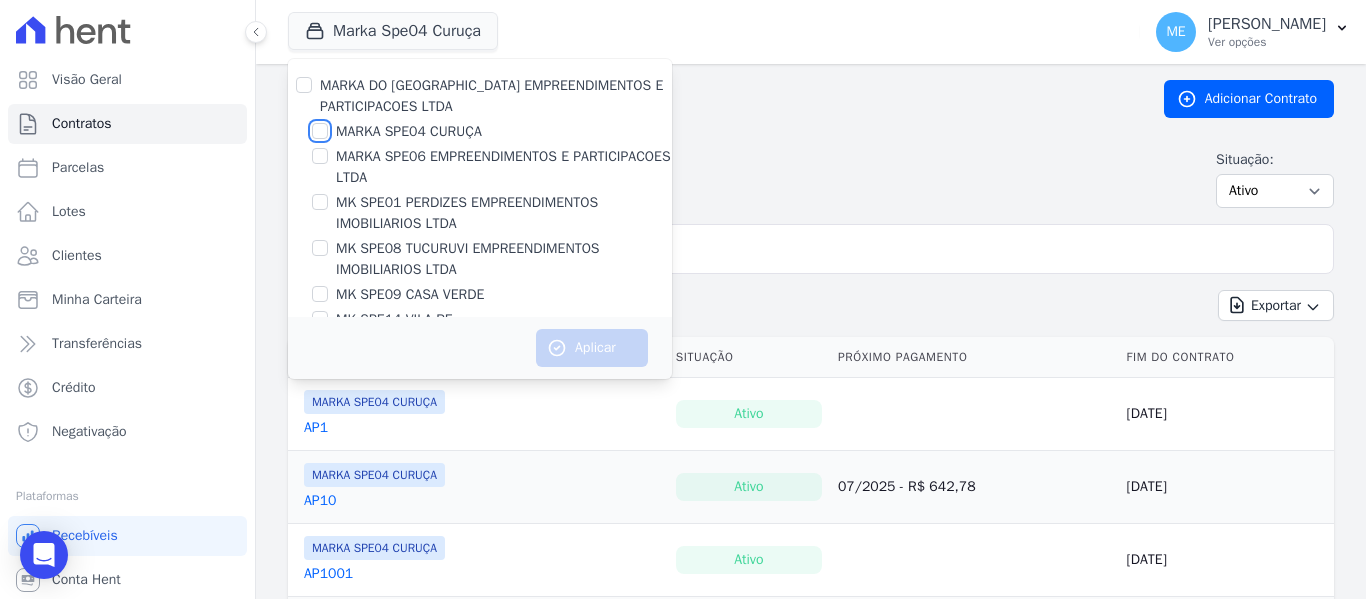scroll, scrollTop: 54, scrollLeft: 0, axis: vertical 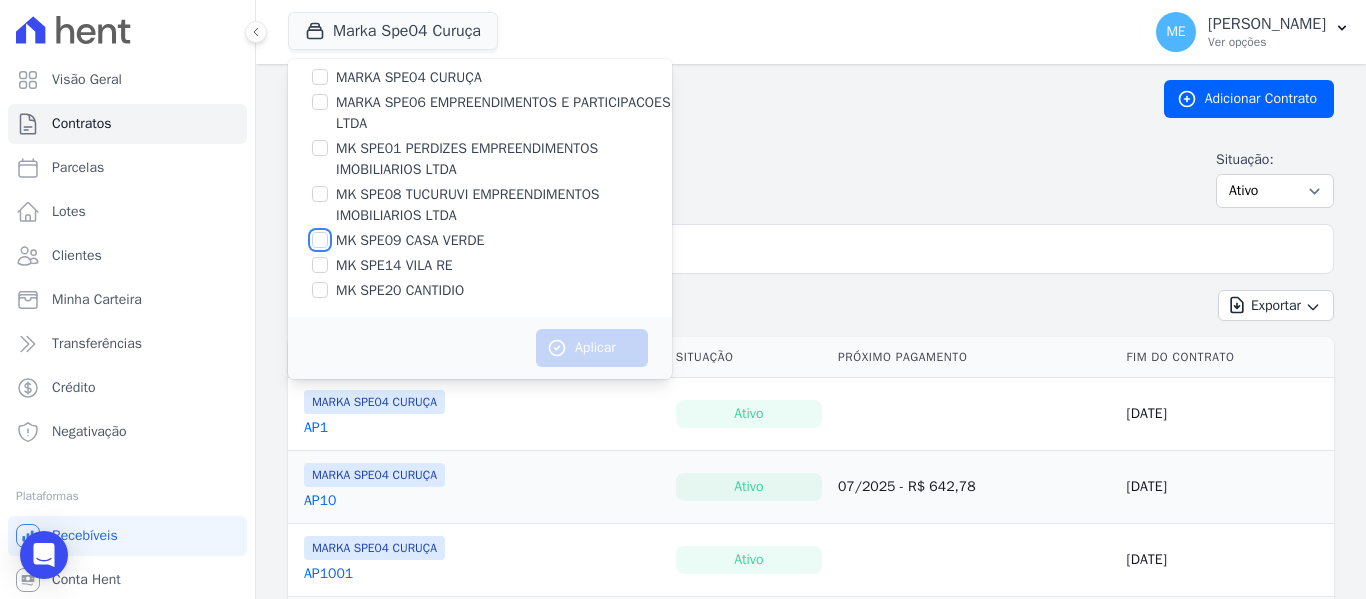 click on "MK SPE09 CASA VERDE" at bounding box center [320, 240] 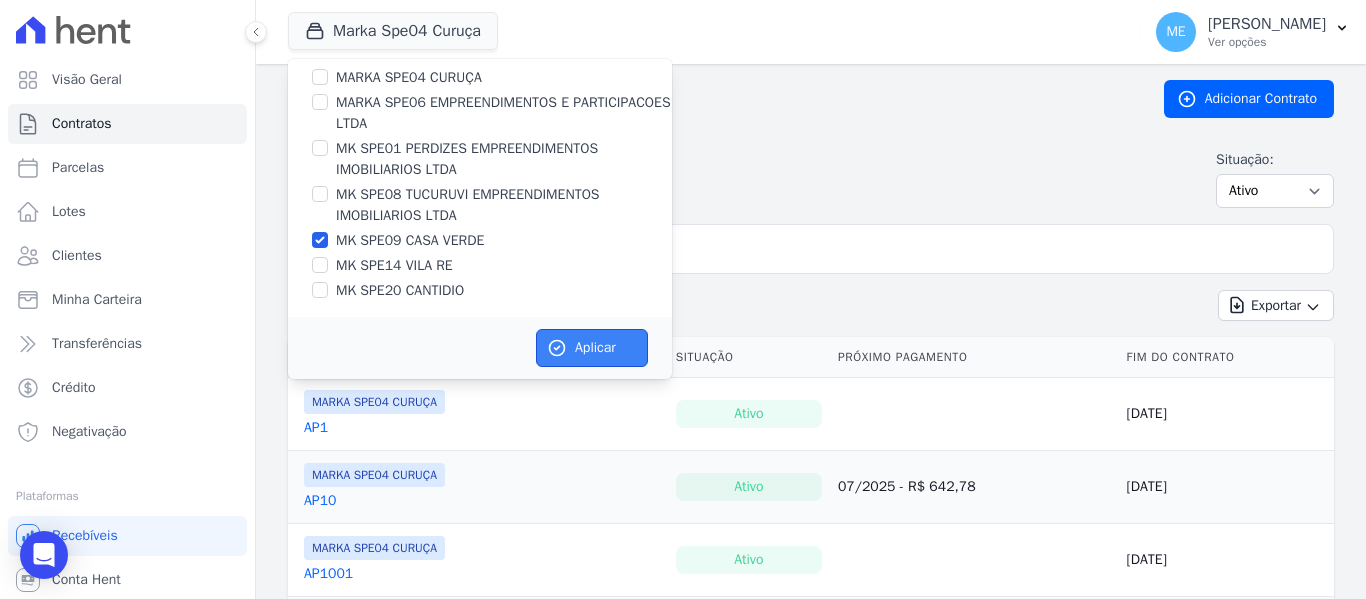 click on "Aplicar" at bounding box center [592, 348] 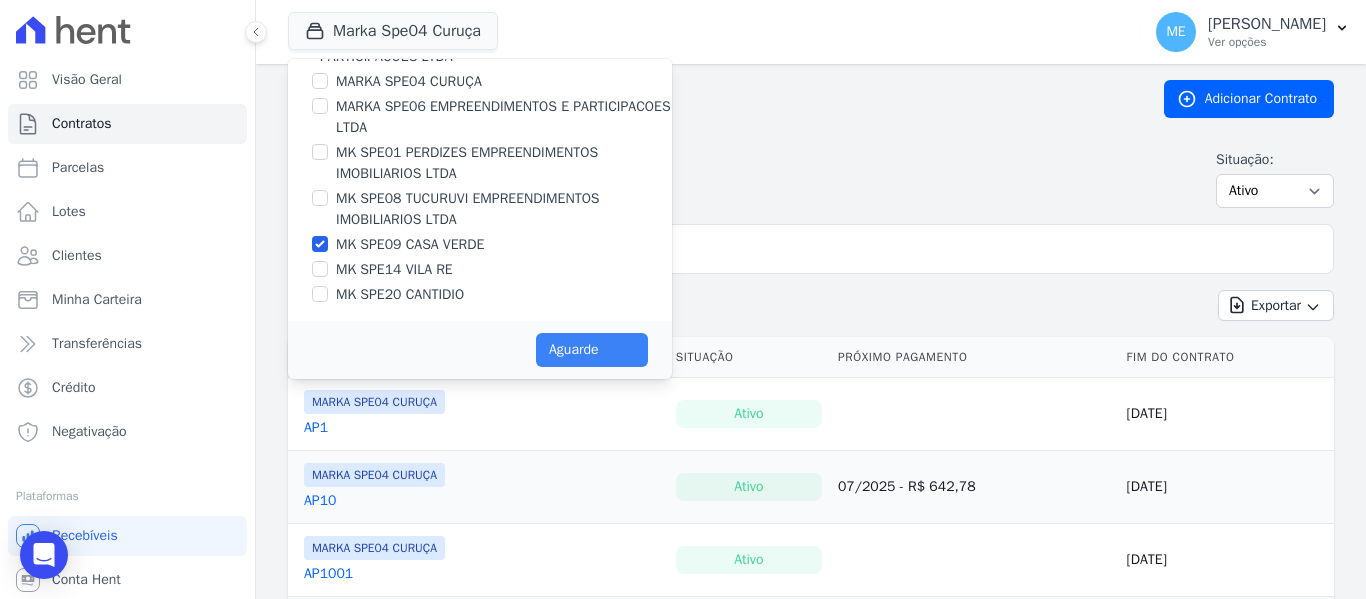 scroll, scrollTop: 50, scrollLeft: 0, axis: vertical 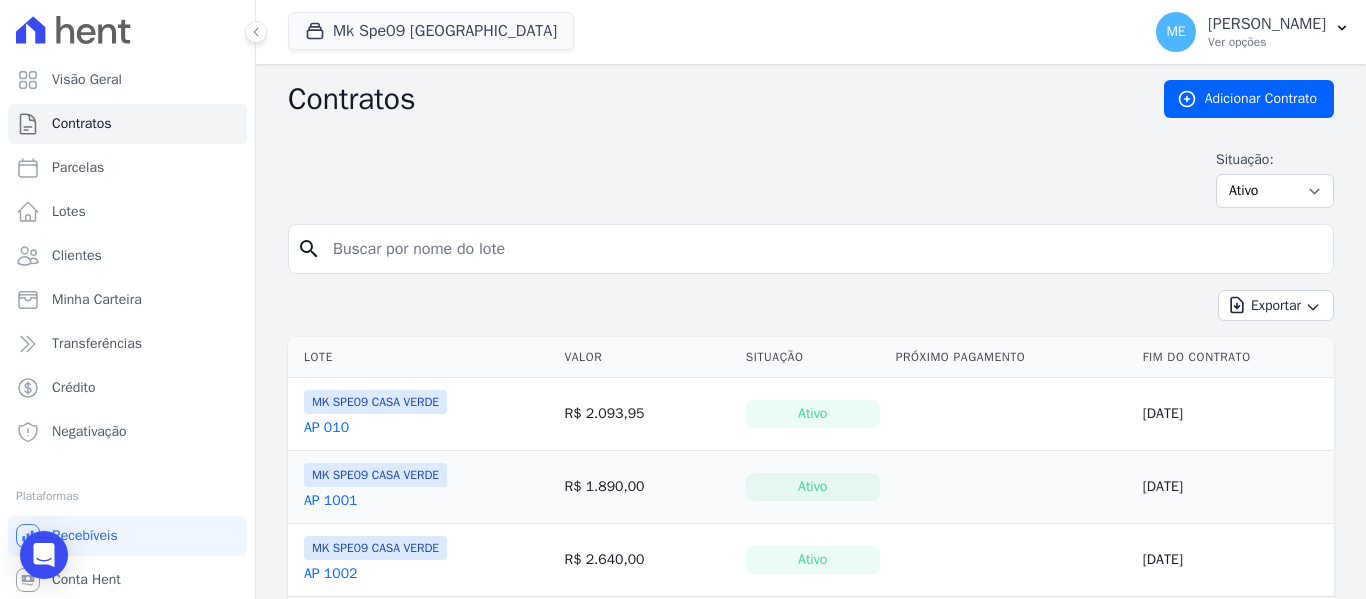 click at bounding box center [823, 249] 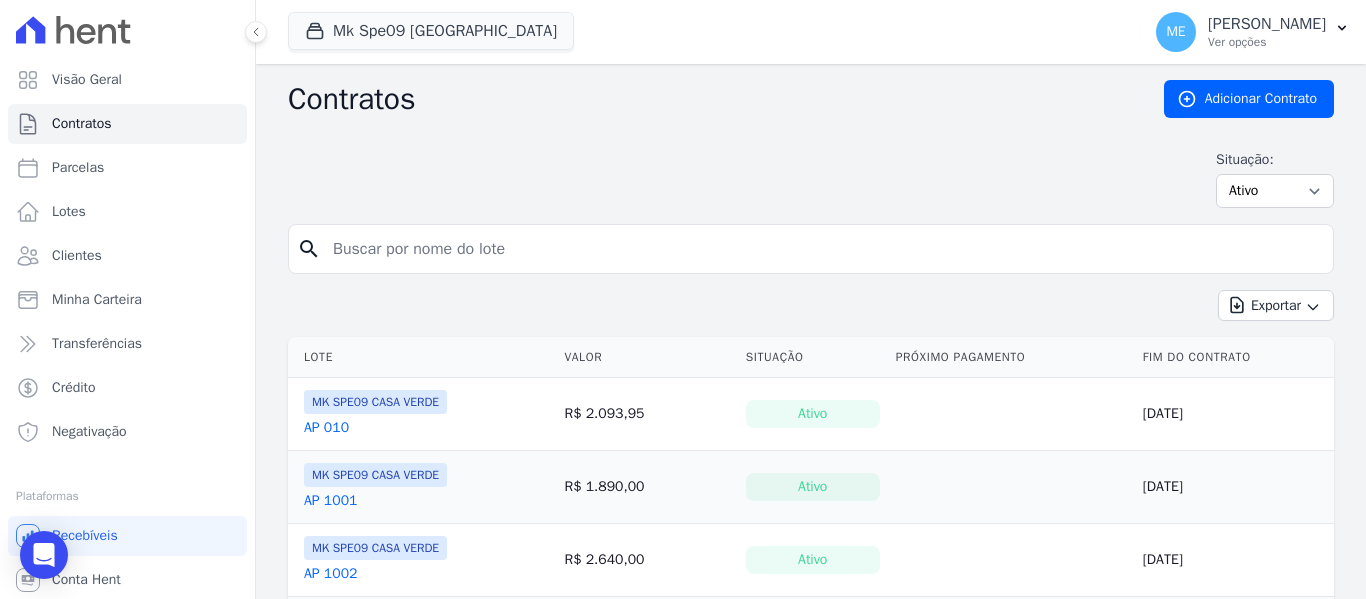 click at bounding box center [823, 249] 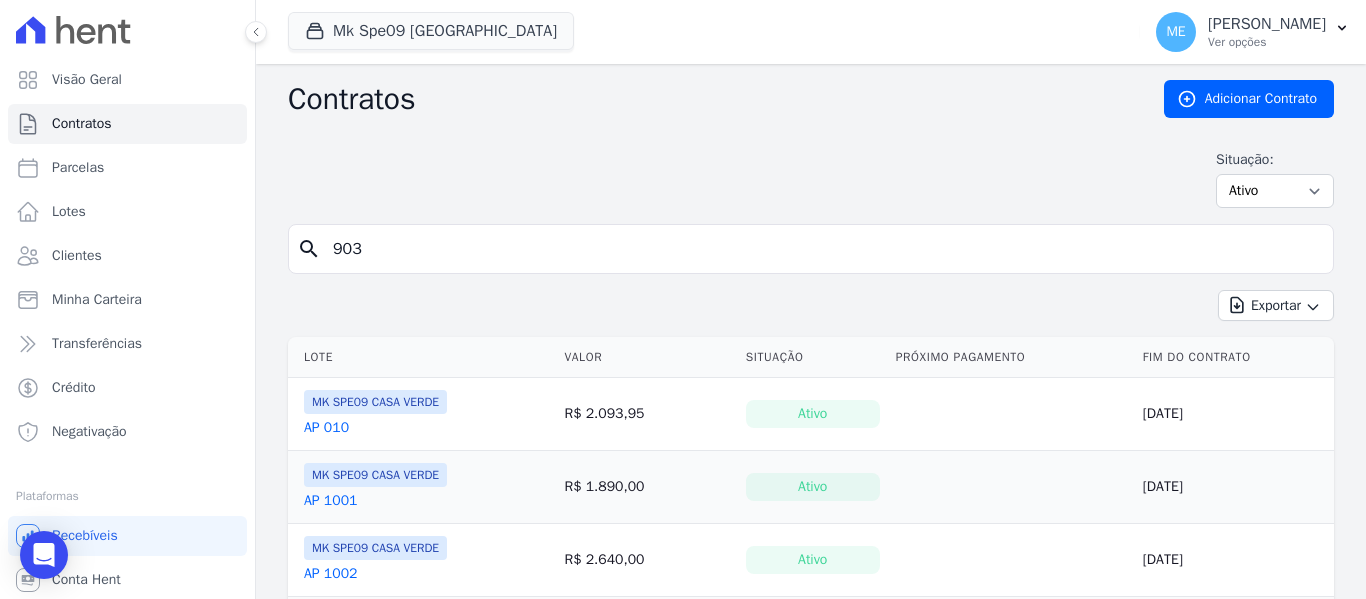 type on "903" 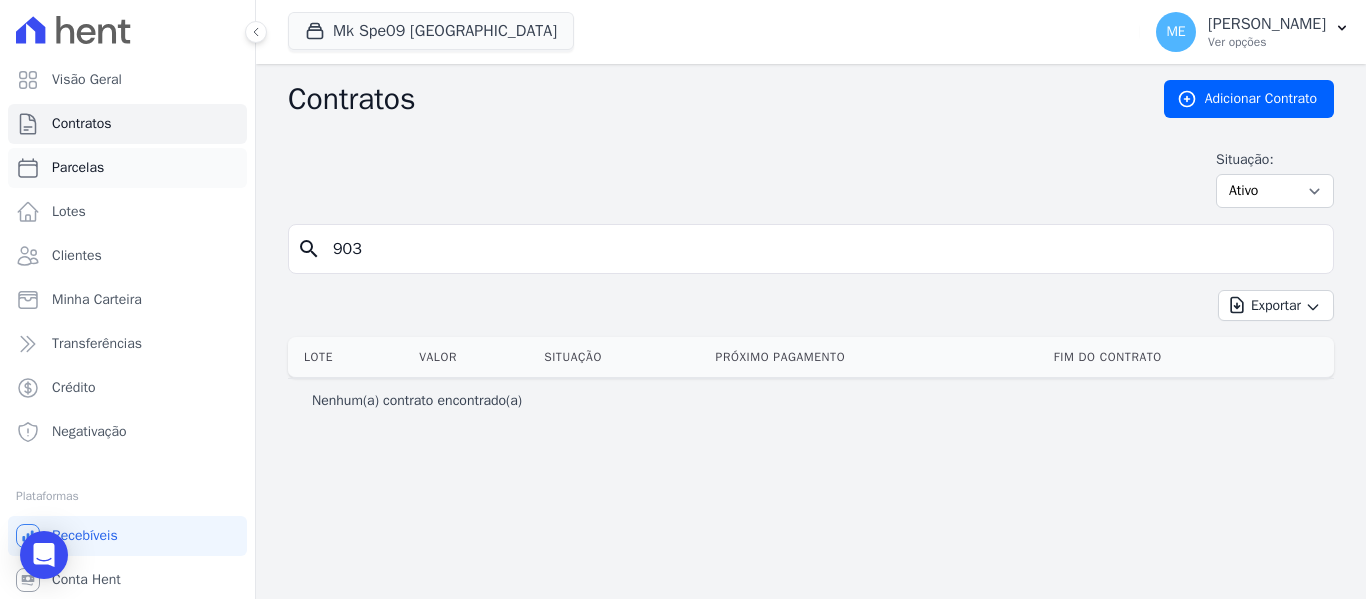click on "Parcelas" at bounding box center [78, 168] 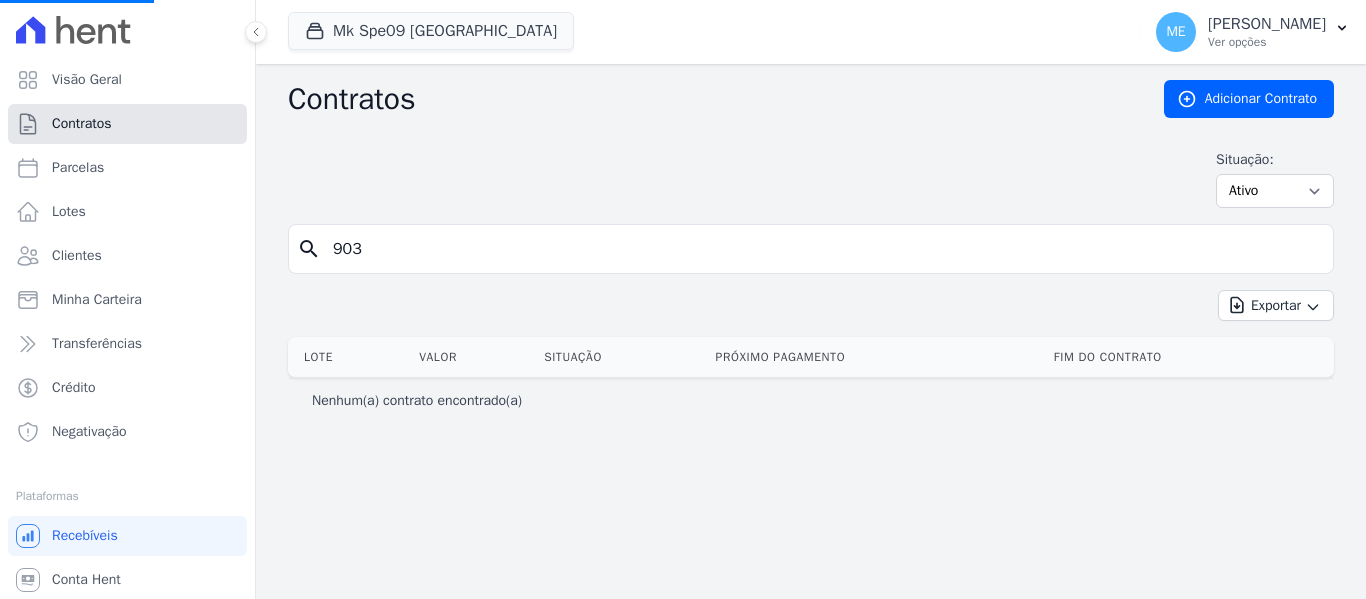 click on "Contratos" at bounding box center [82, 124] 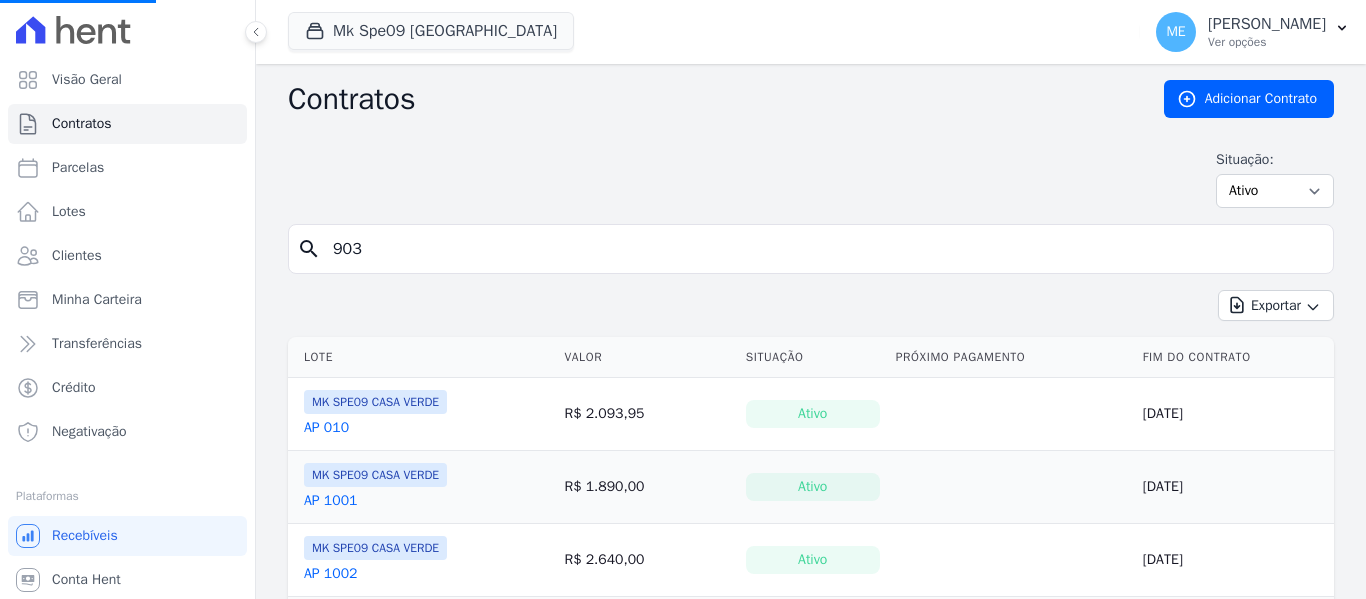 select 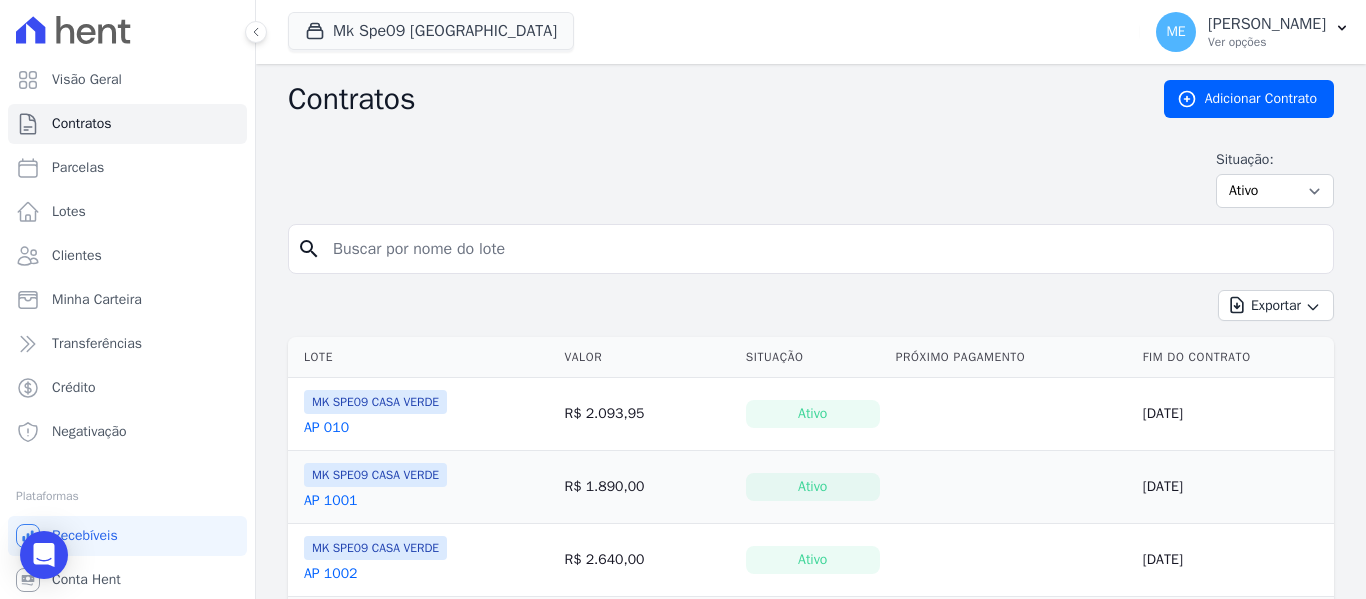 click at bounding box center (823, 249) 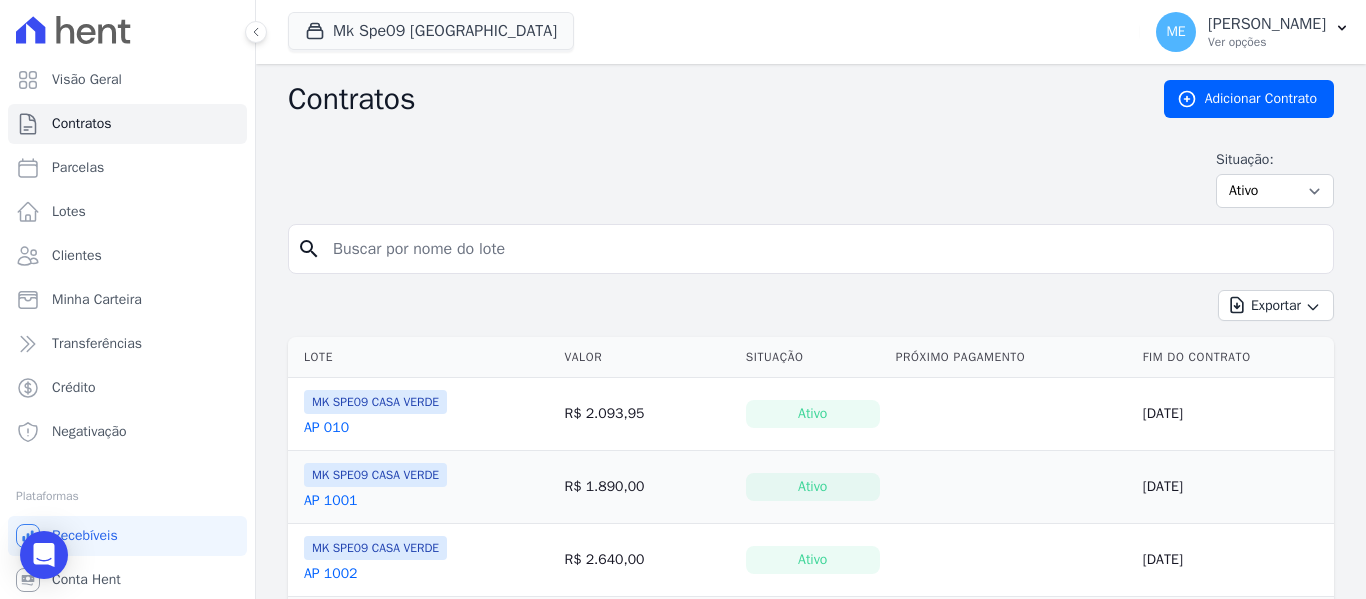 click at bounding box center (823, 249) 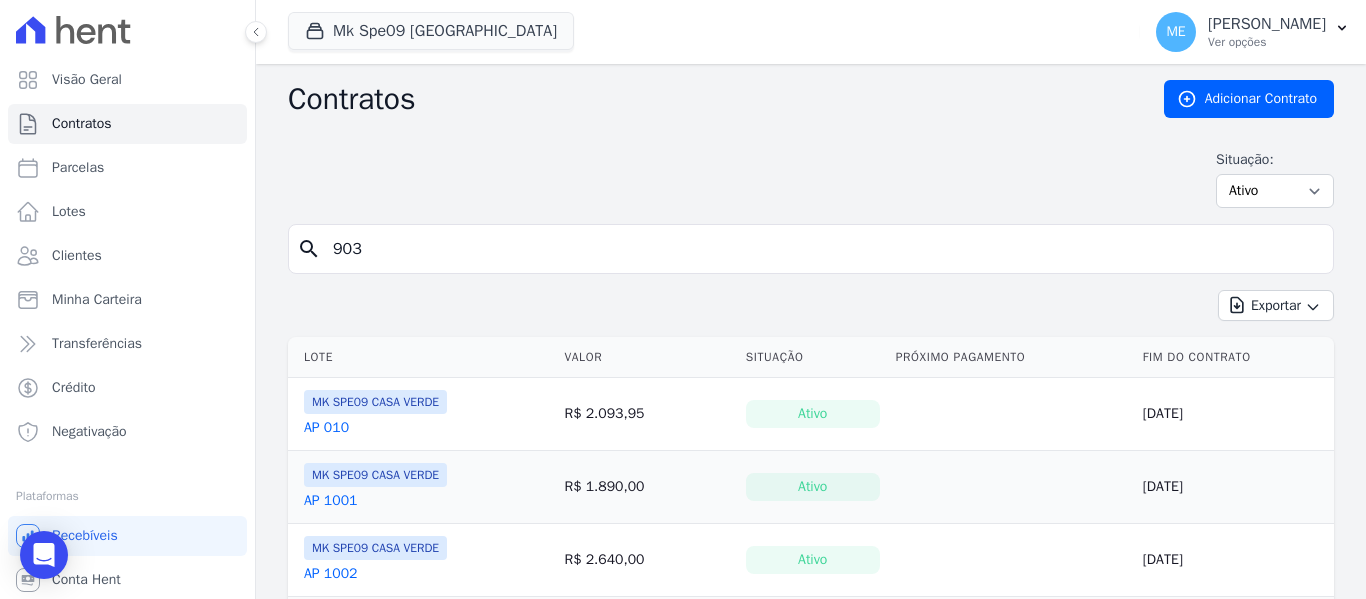 type on "903" 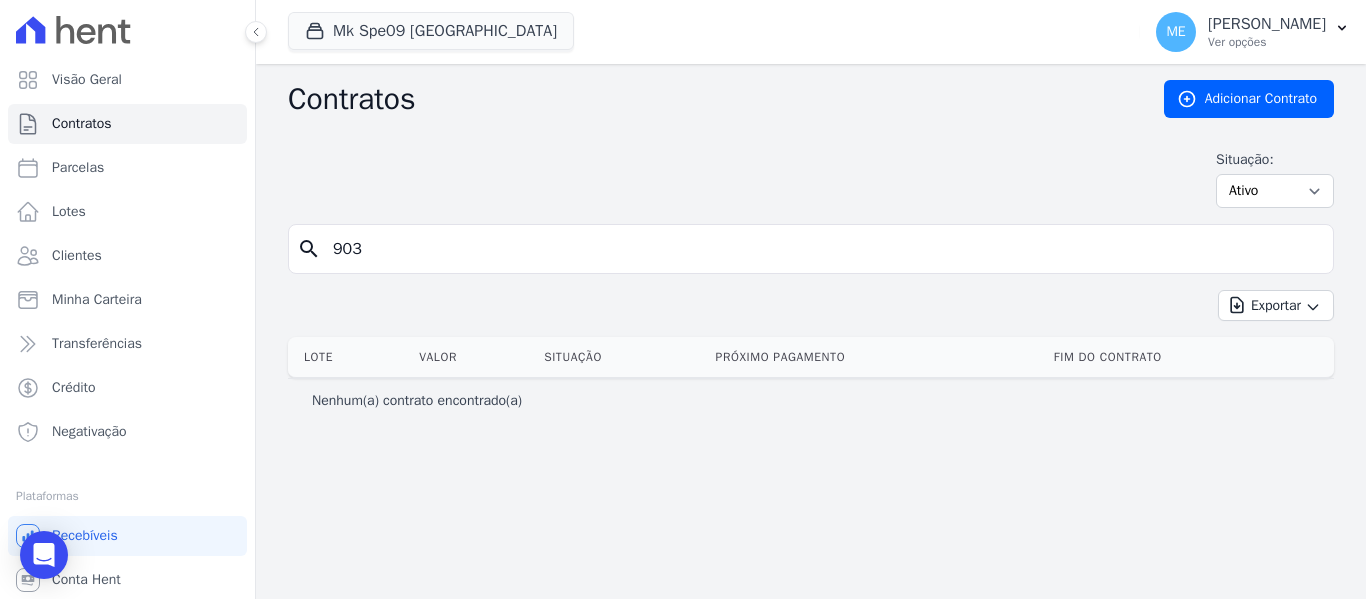 click on "903" at bounding box center (823, 249) 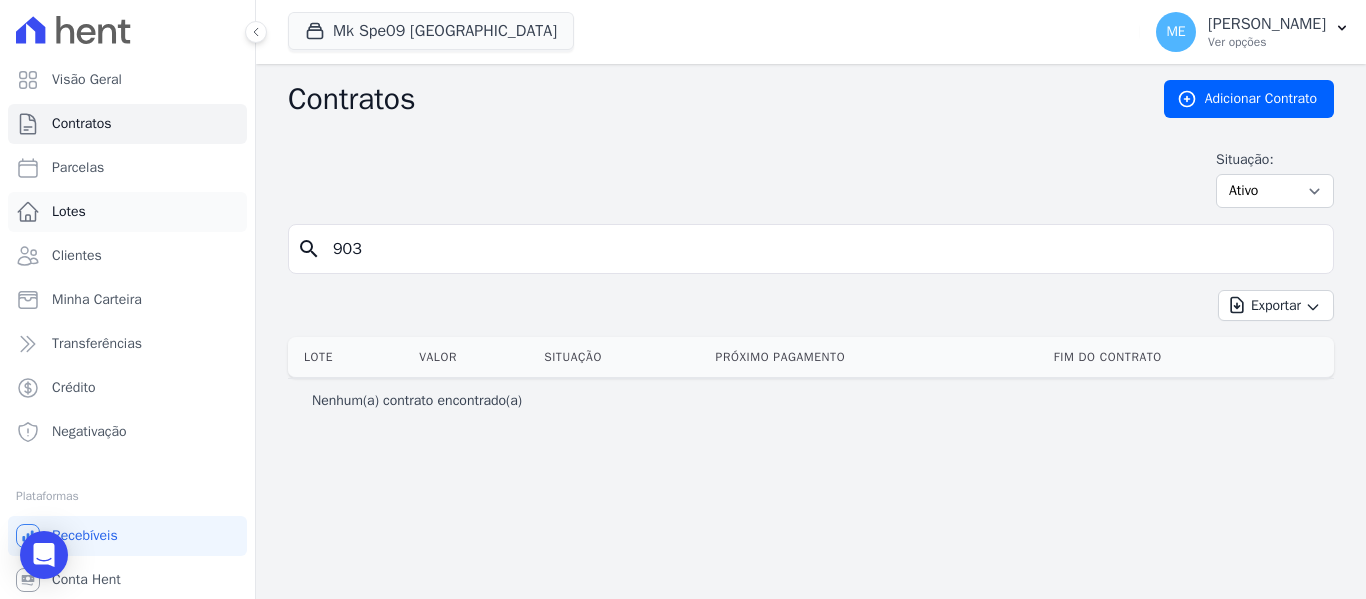 click on "Lotes" at bounding box center (69, 212) 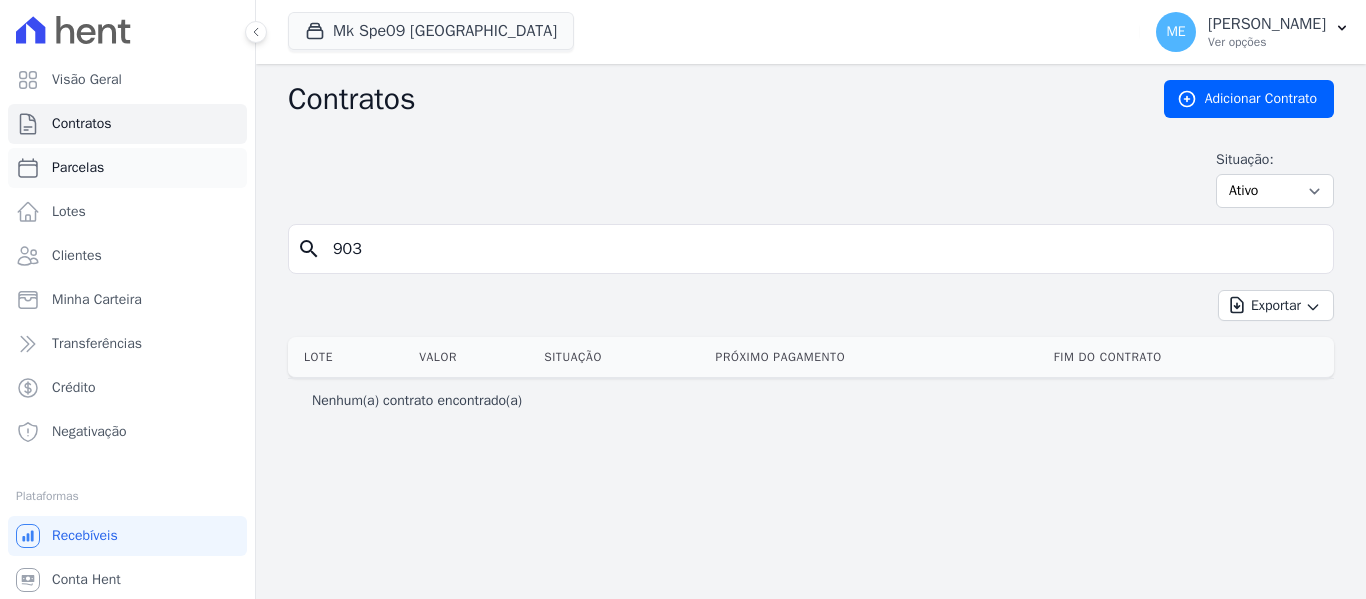 click on "Parcelas" at bounding box center [78, 168] 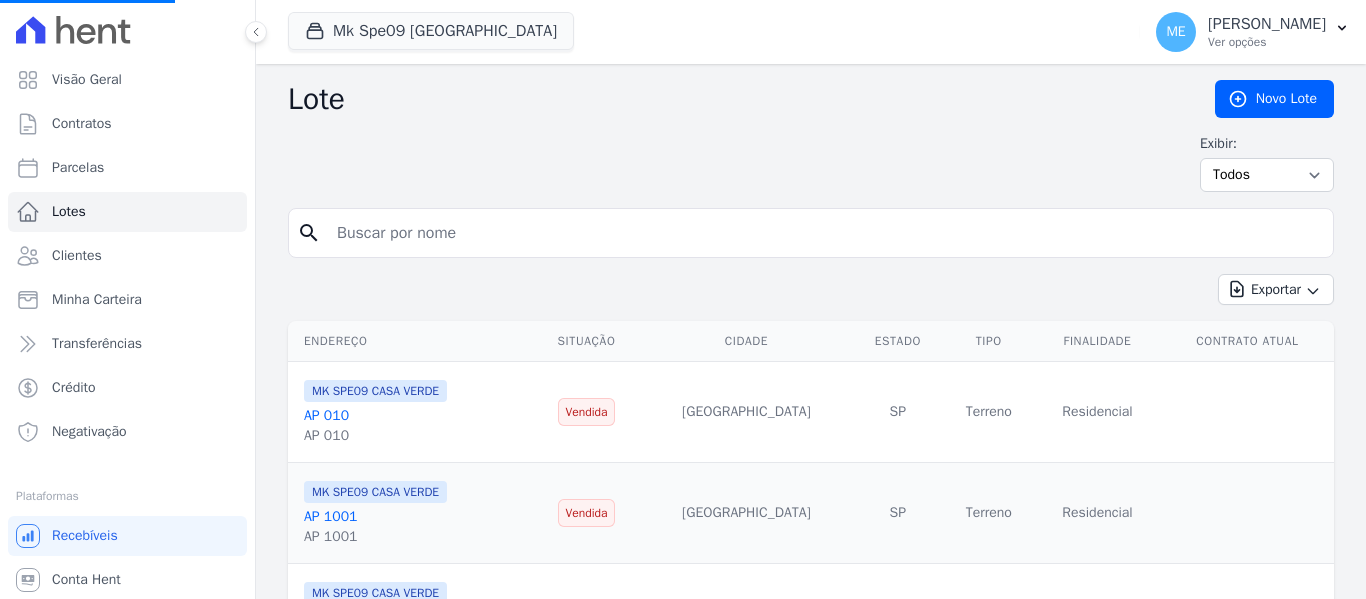 select 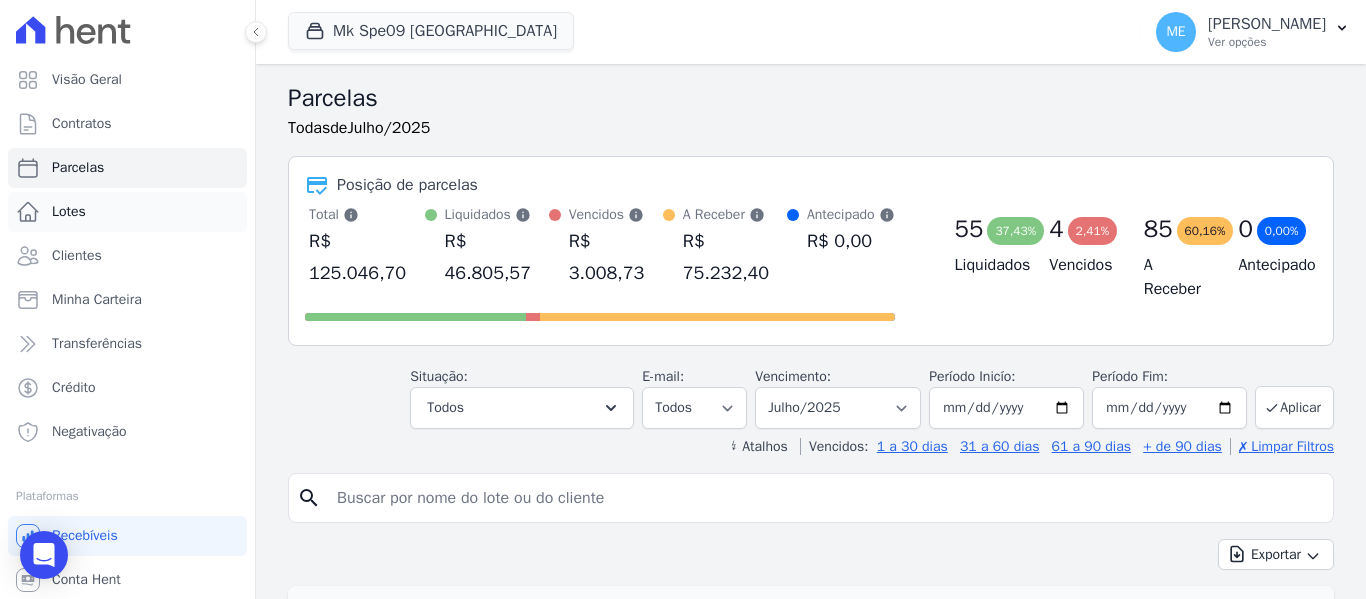 click on "Lotes" at bounding box center [127, 212] 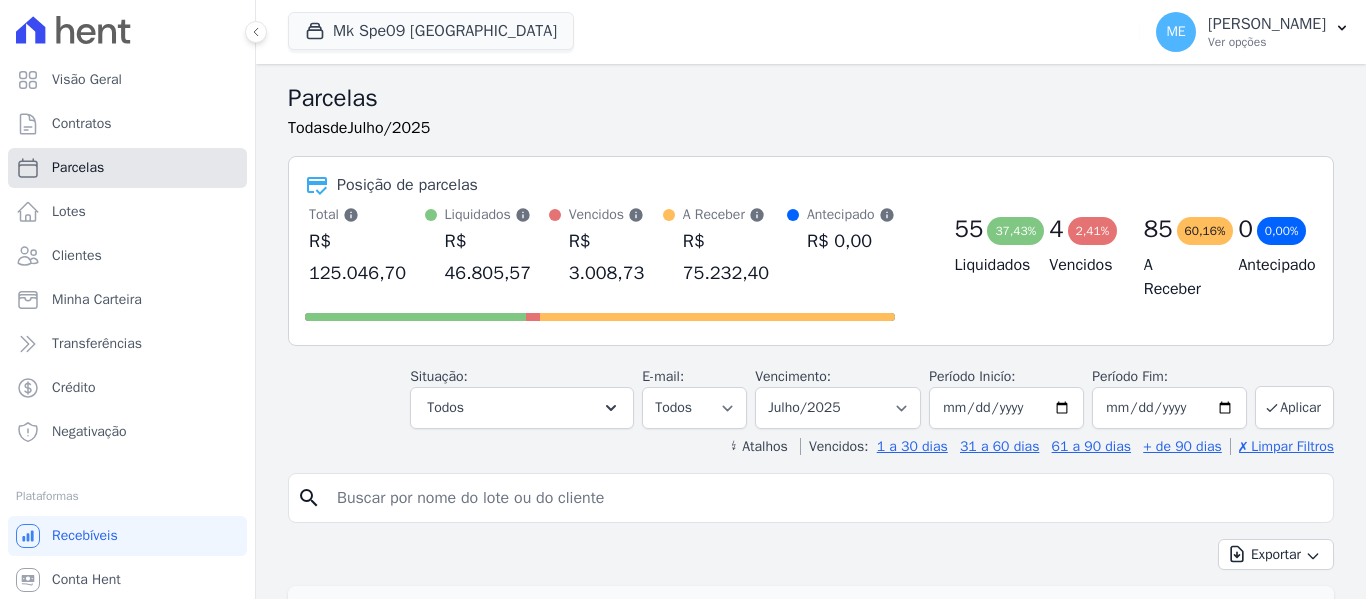 click on "Parcelas" at bounding box center [127, 168] 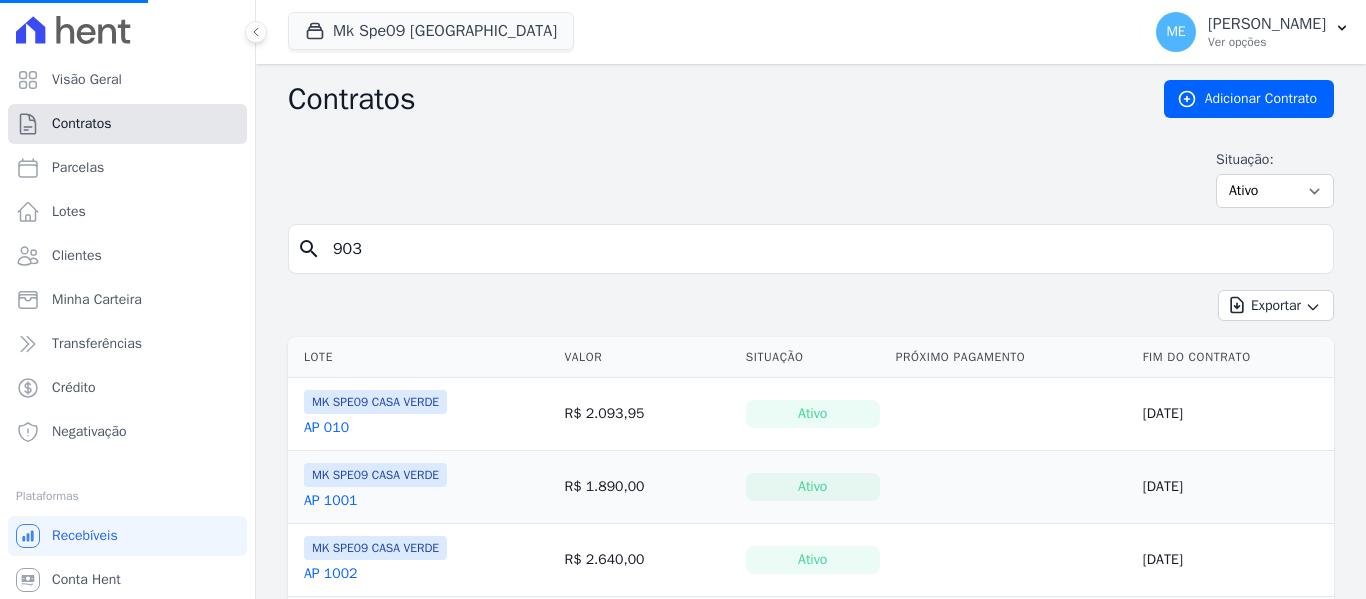 click on "Contratos" at bounding box center (127, 124) 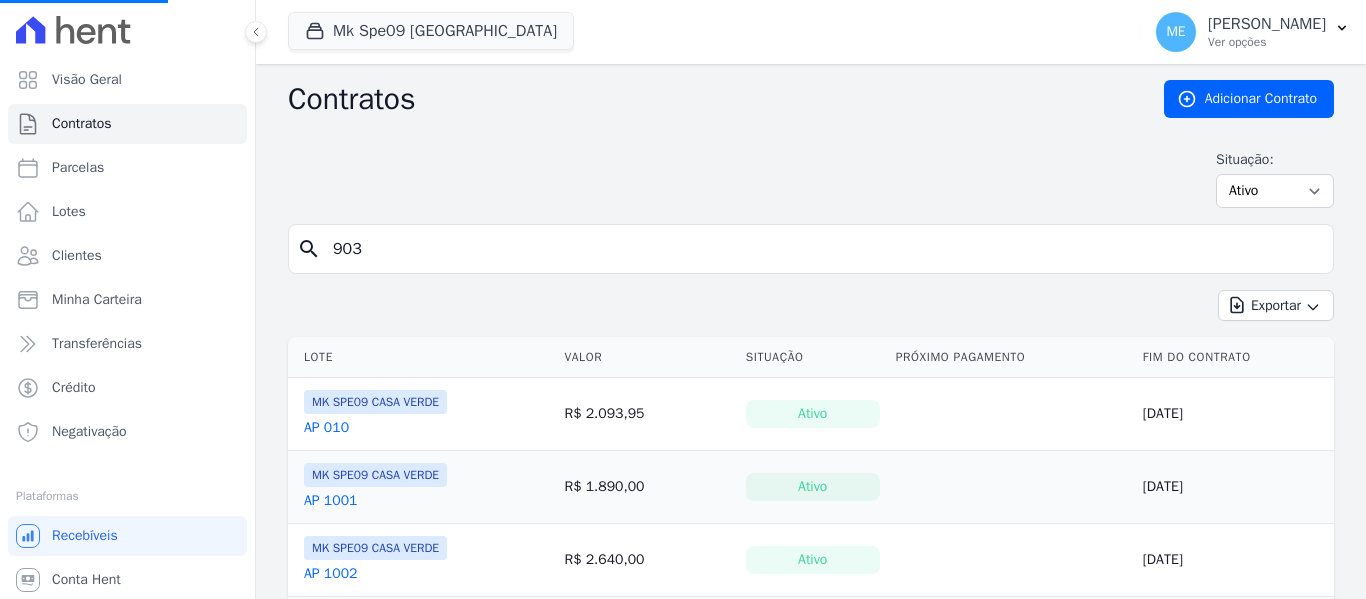 click on "903" at bounding box center (823, 249) 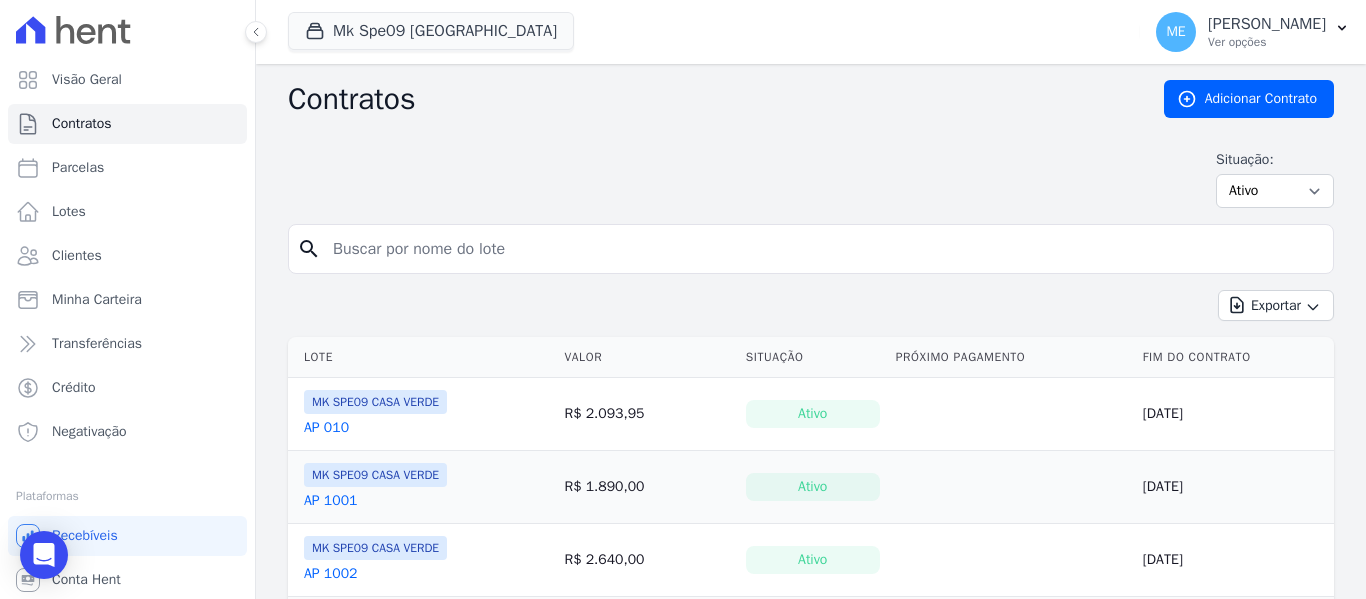 select 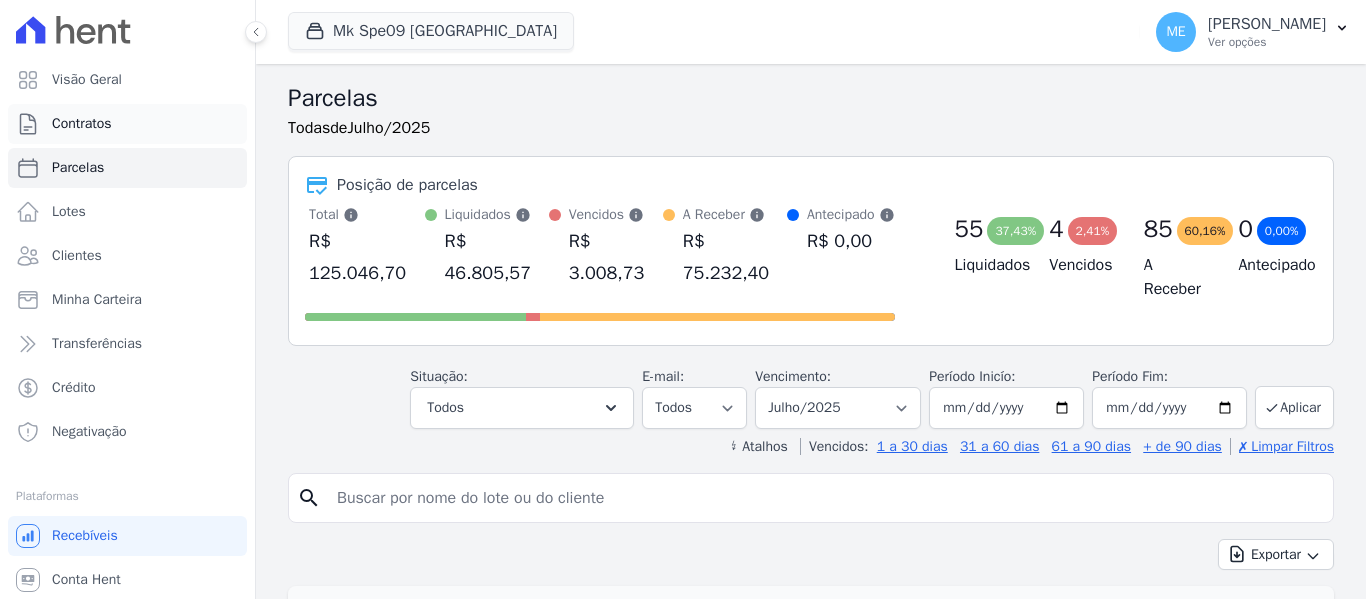 click on "Contratos" at bounding box center (82, 124) 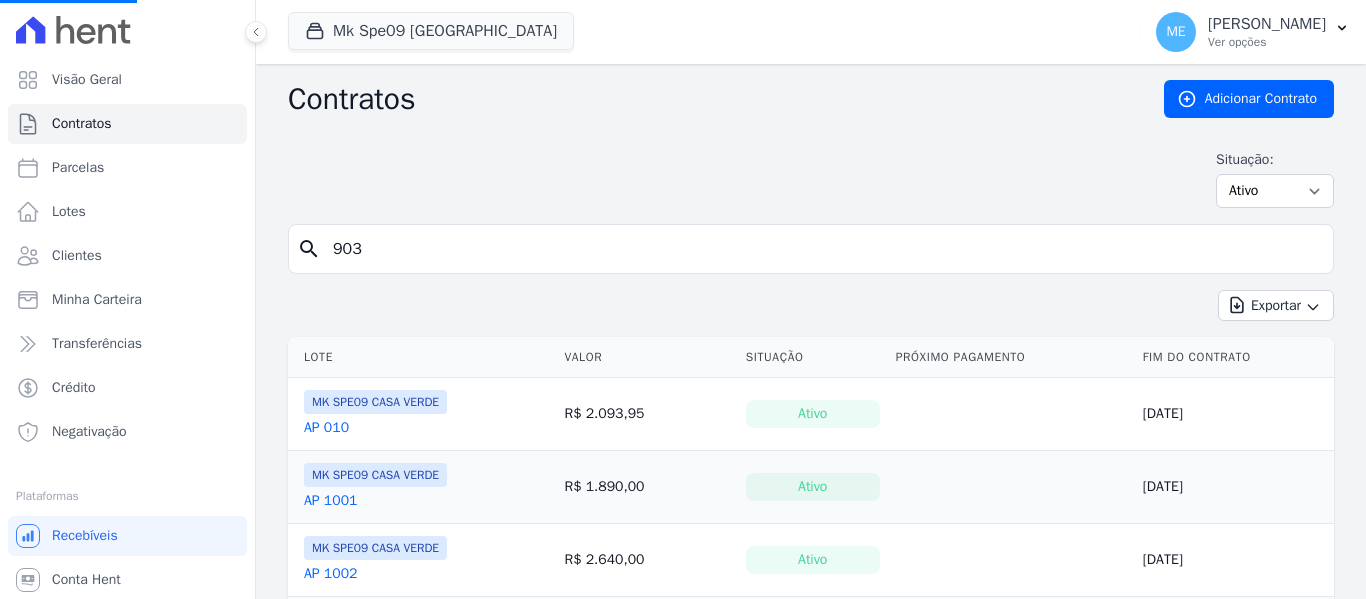 click on "903" at bounding box center [823, 249] 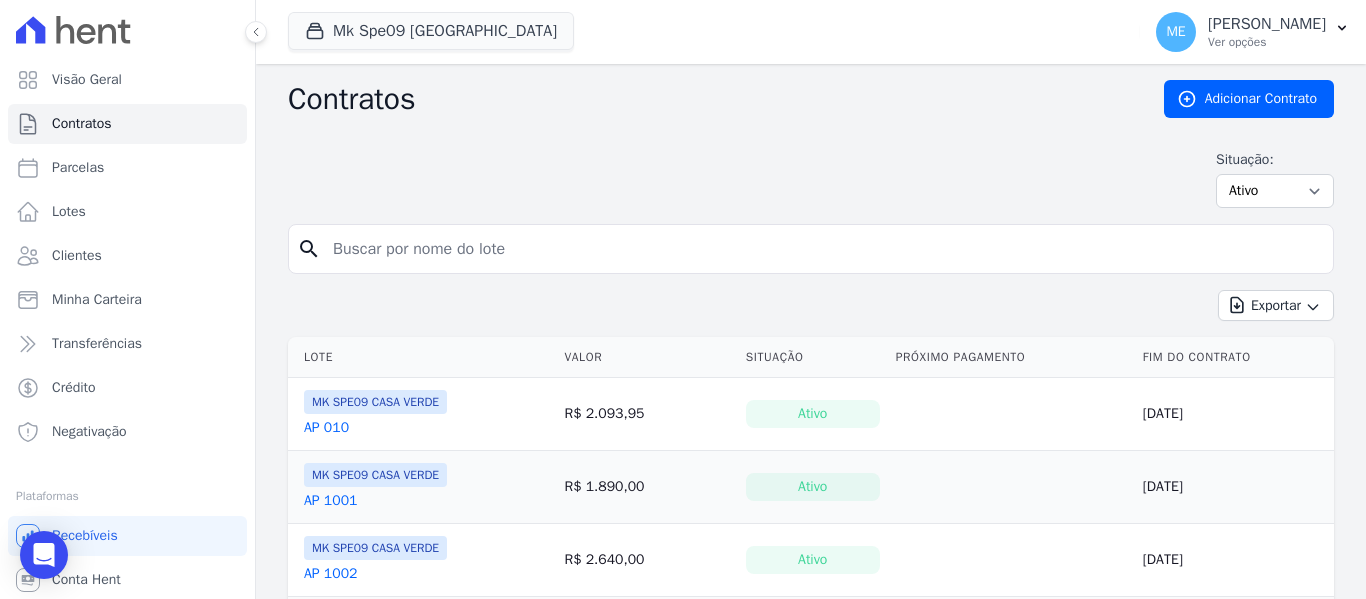 click at bounding box center (823, 249) 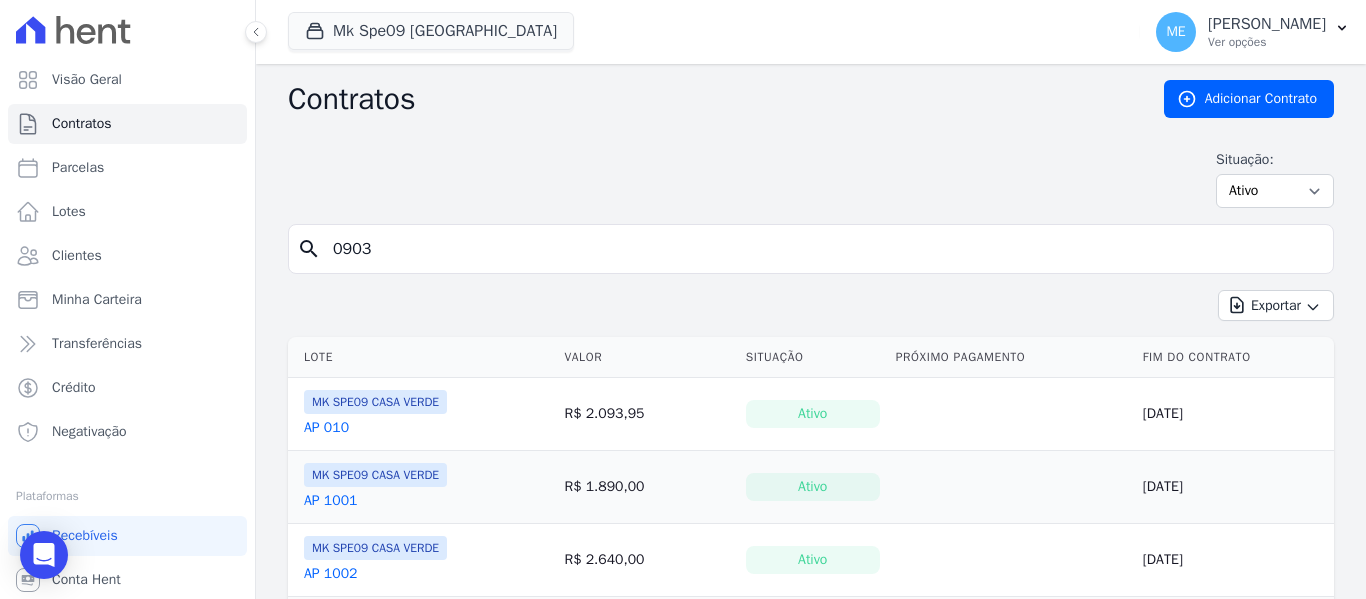 type on "0903" 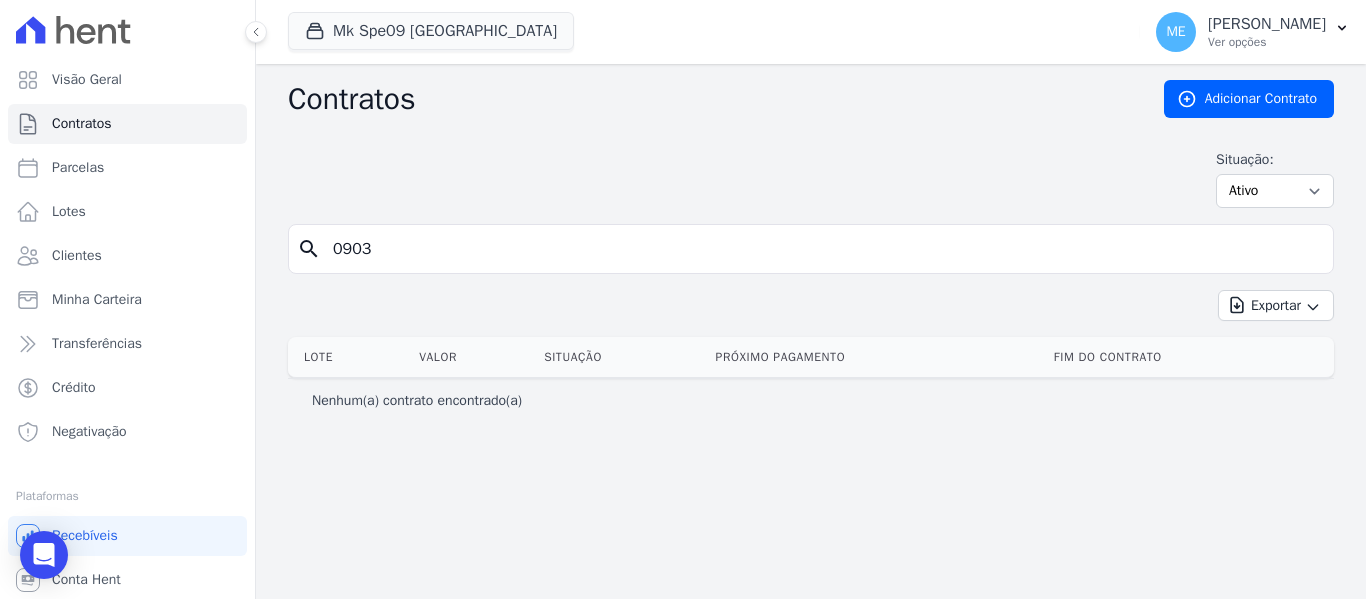click on "0903" at bounding box center [823, 249] 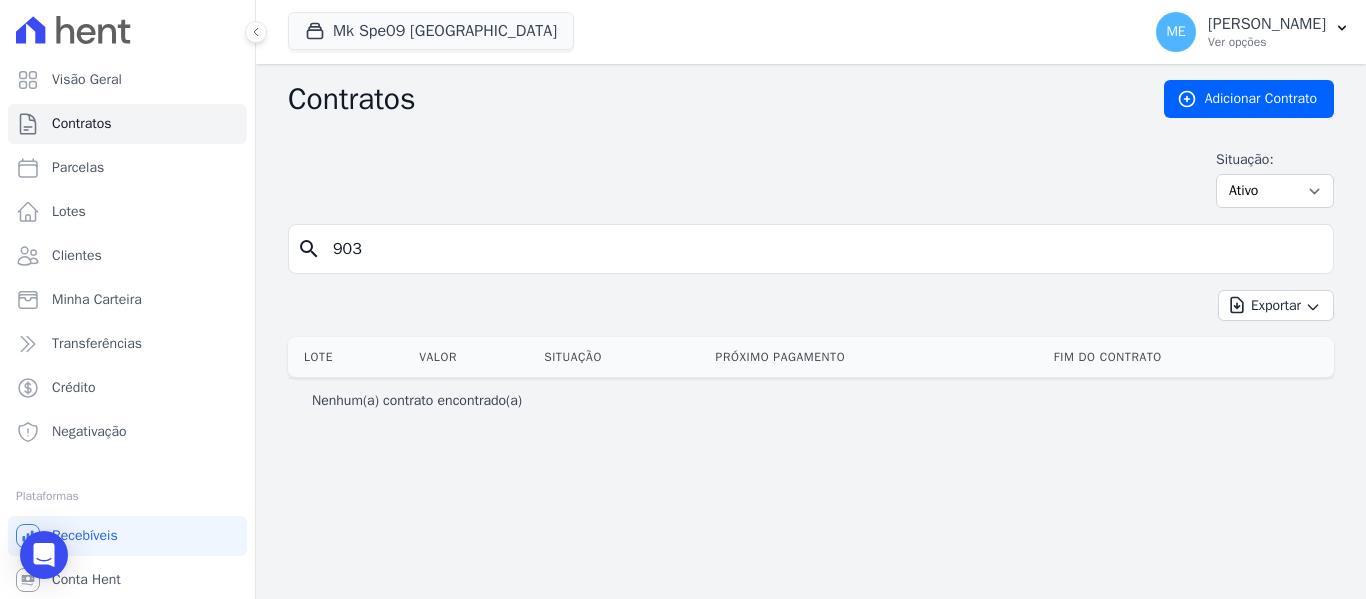 type on "903" 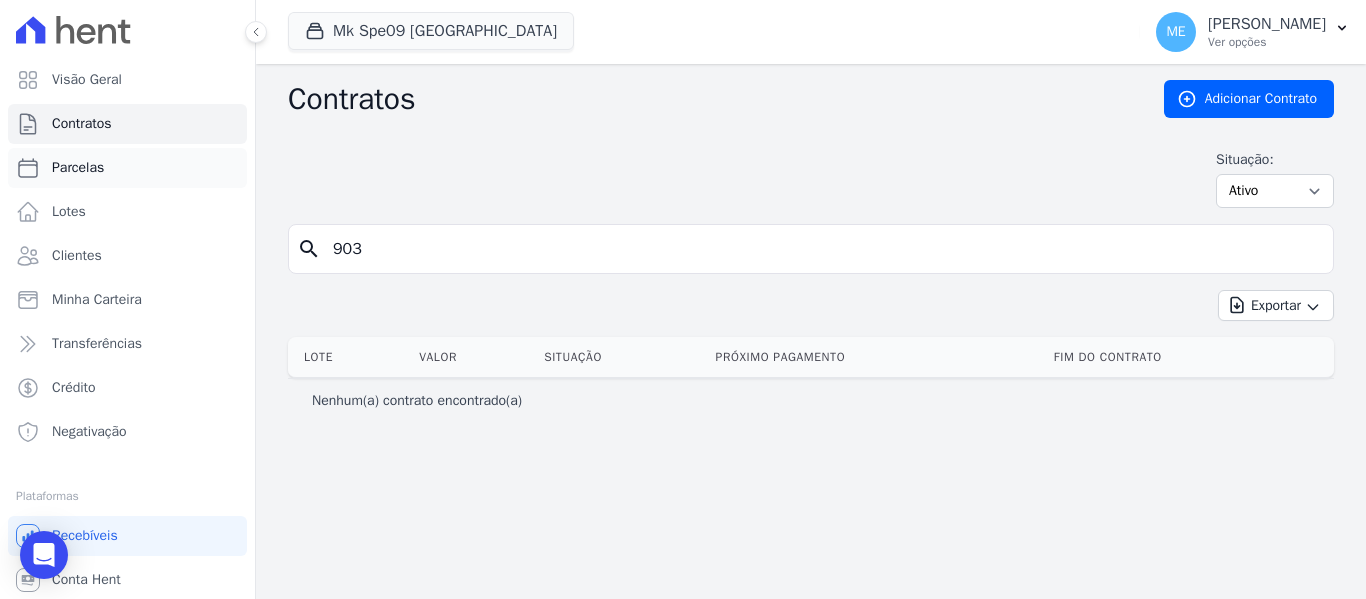 click on "Parcelas" at bounding box center (78, 168) 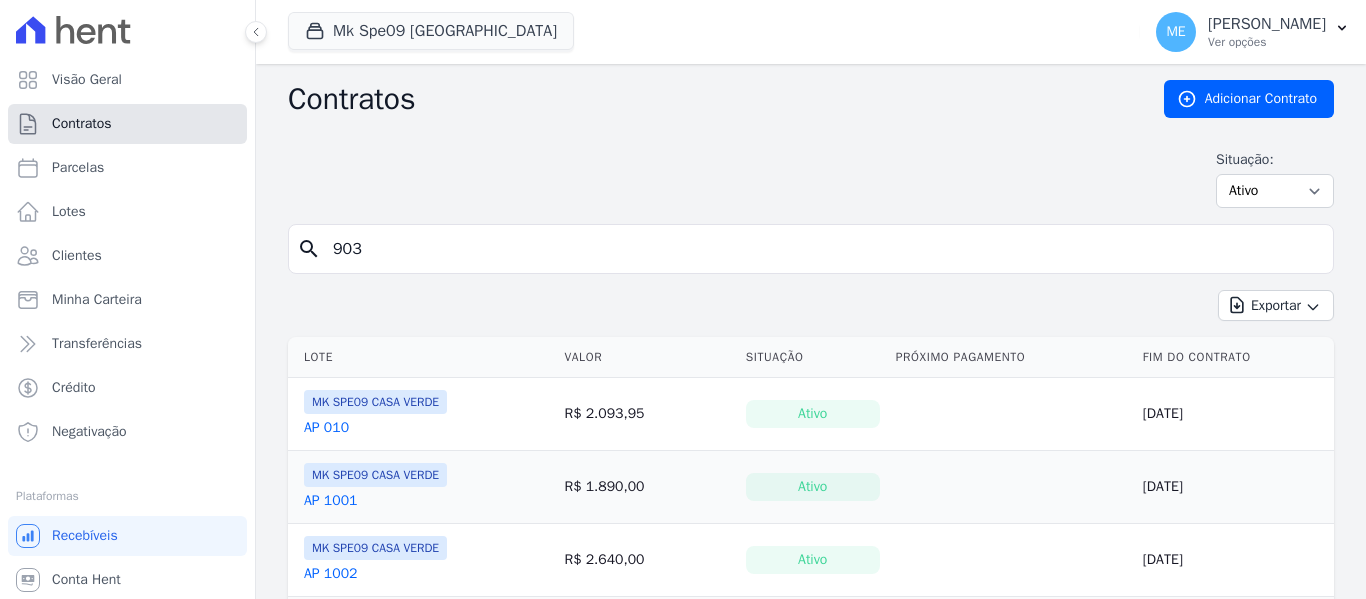click on "Contratos" at bounding box center (82, 124) 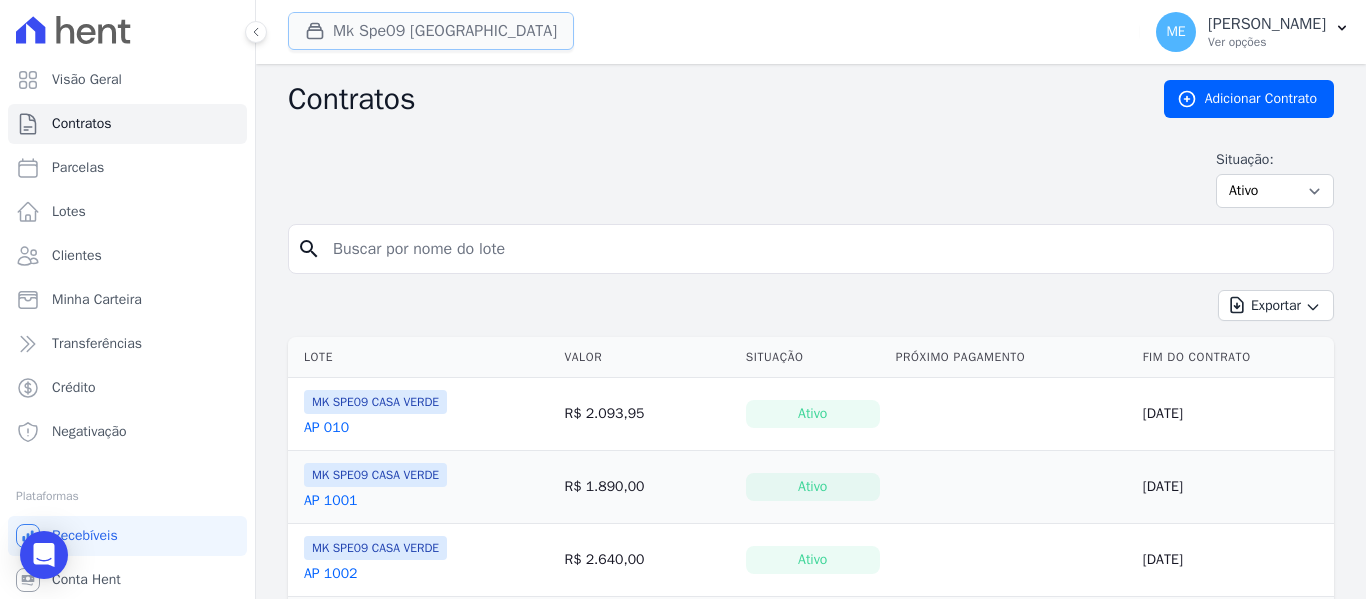click on "Mk Spe09 [GEOGRAPHIC_DATA]" at bounding box center [431, 31] 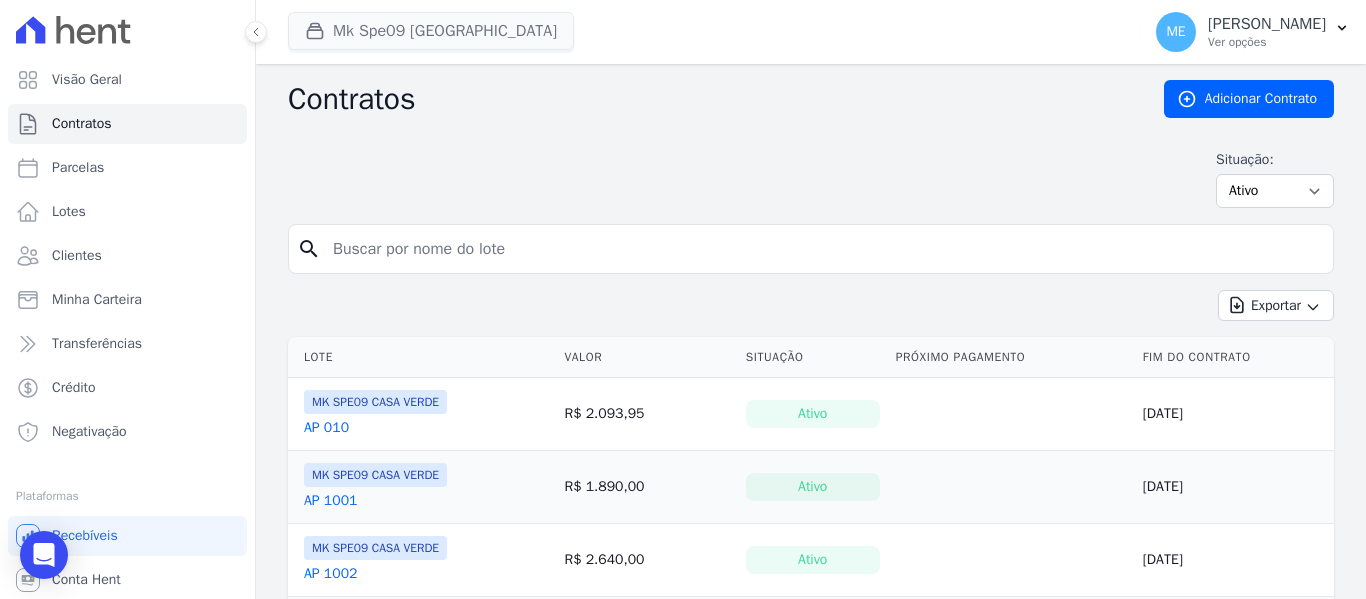 select 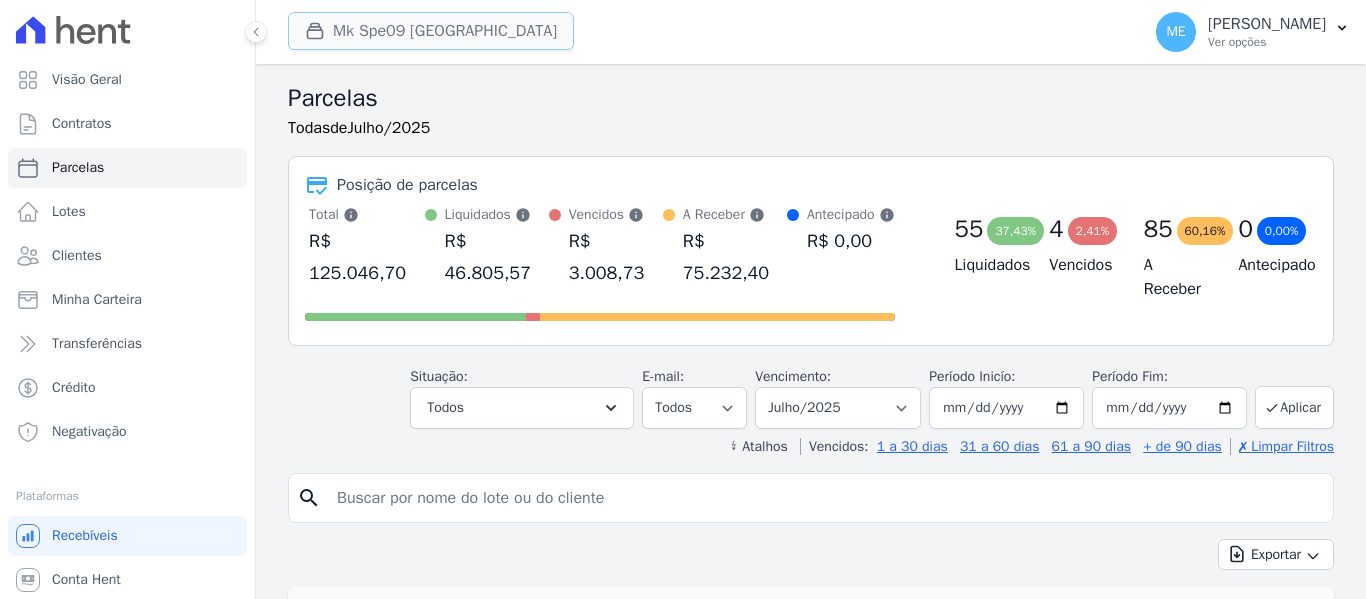click on "Mk Spe09 [GEOGRAPHIC_DATA]" at bounding box center (431, 31) 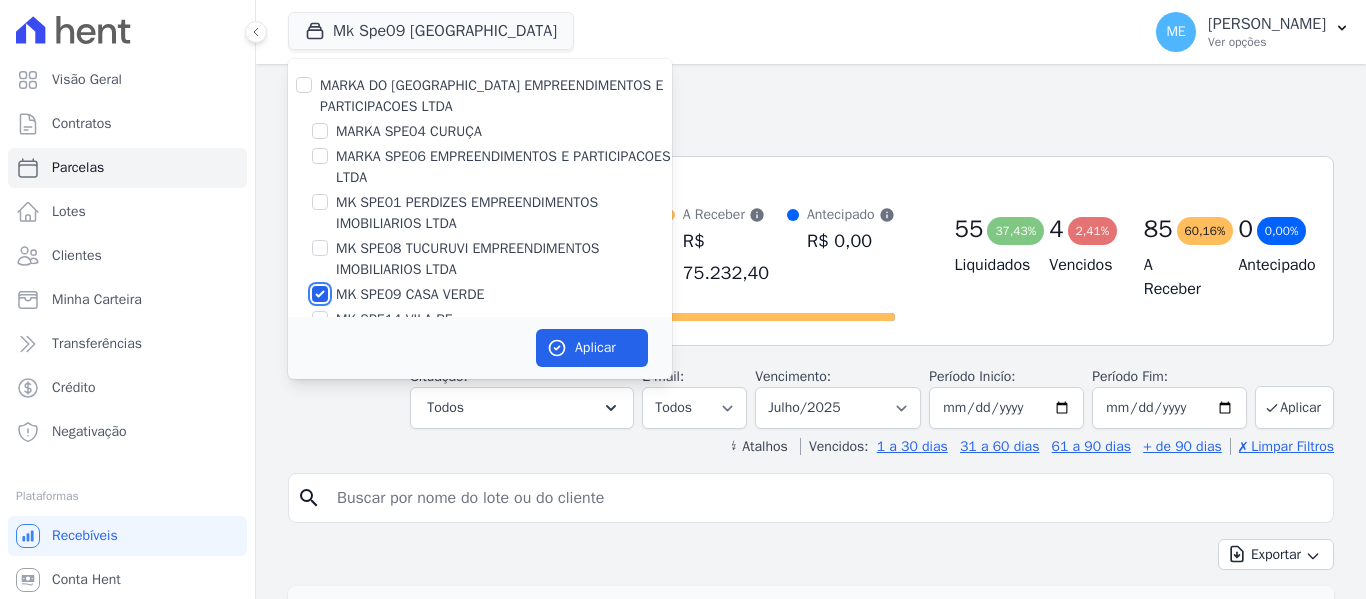 click on "MK SPE09 CASA VERDE" at bounding box center [320, 294] 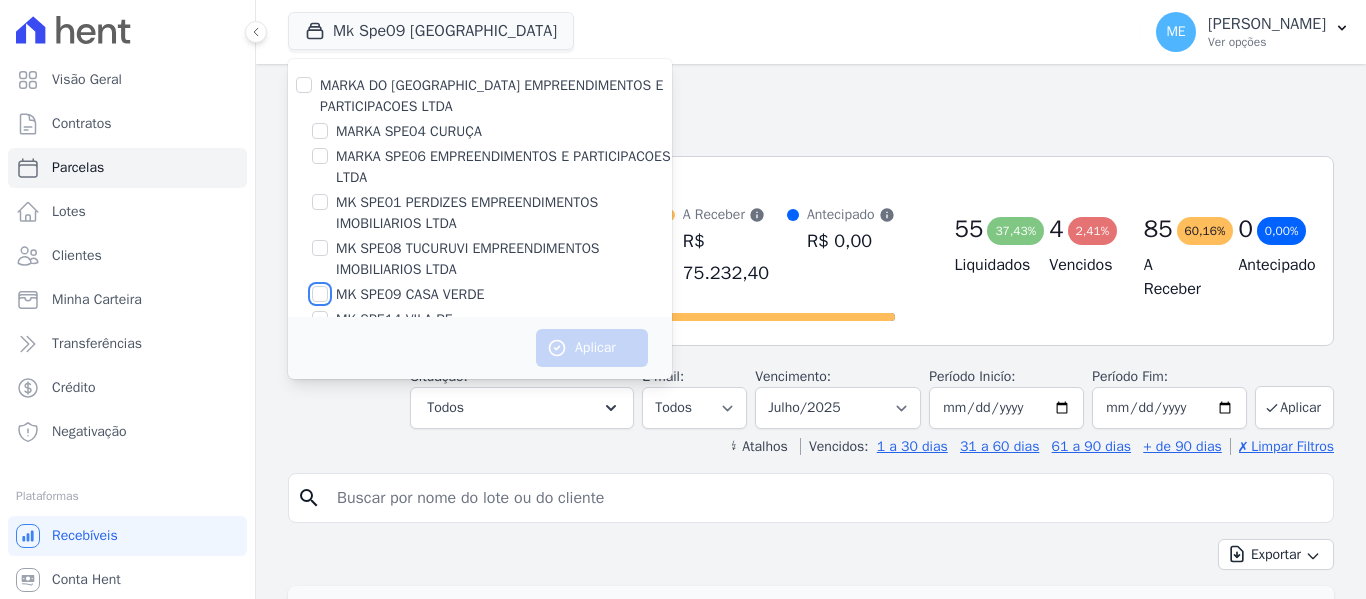 scroll, scrollTop: 54, scrollLeft: 0, axis: vertical 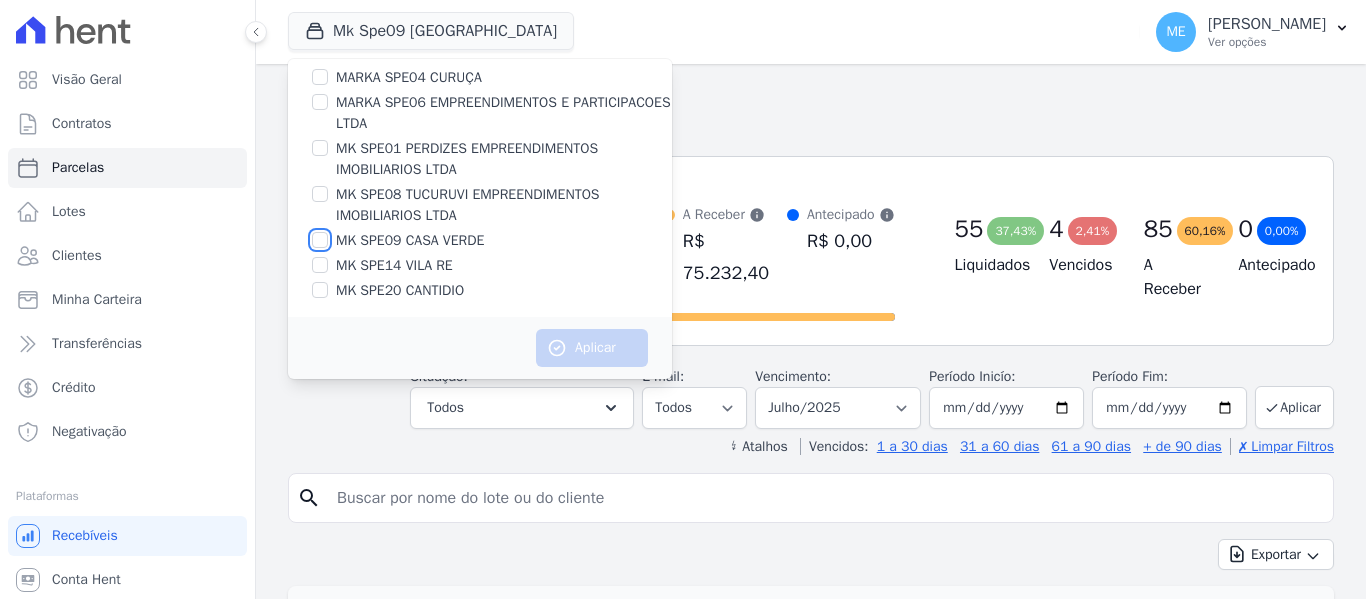 click on "MK SPE09 CASA VERDE" at bounding box center (320, 240) 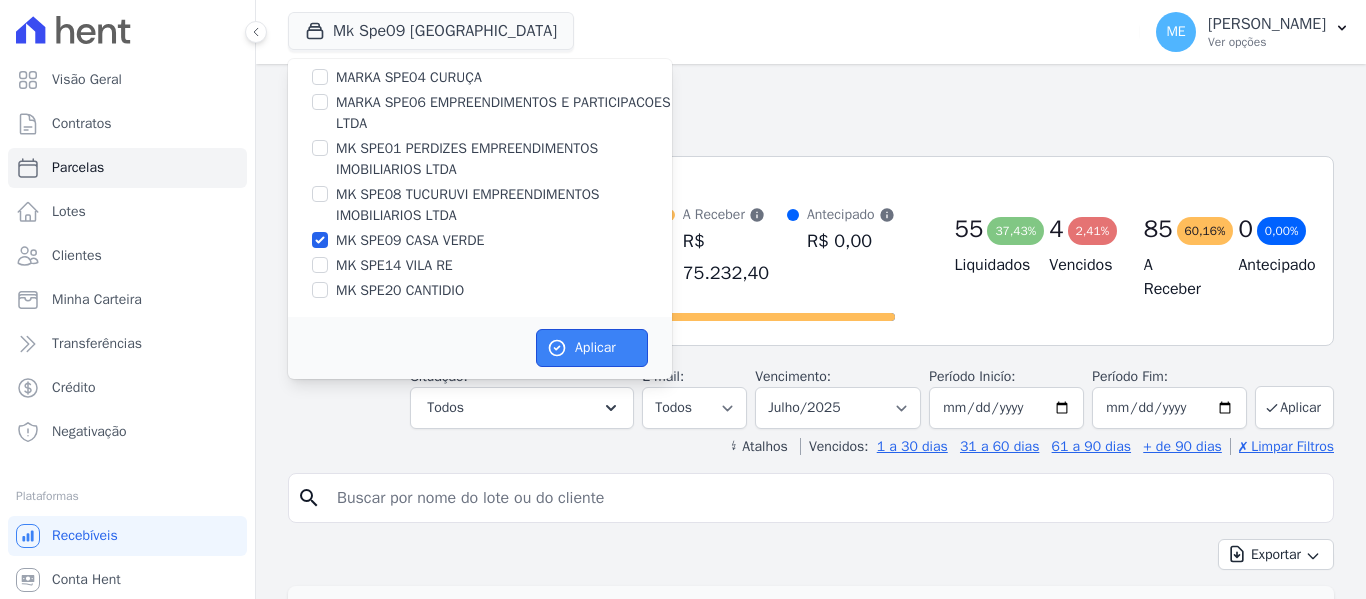 click on "Aplicar" at bounding box center [592, 348] 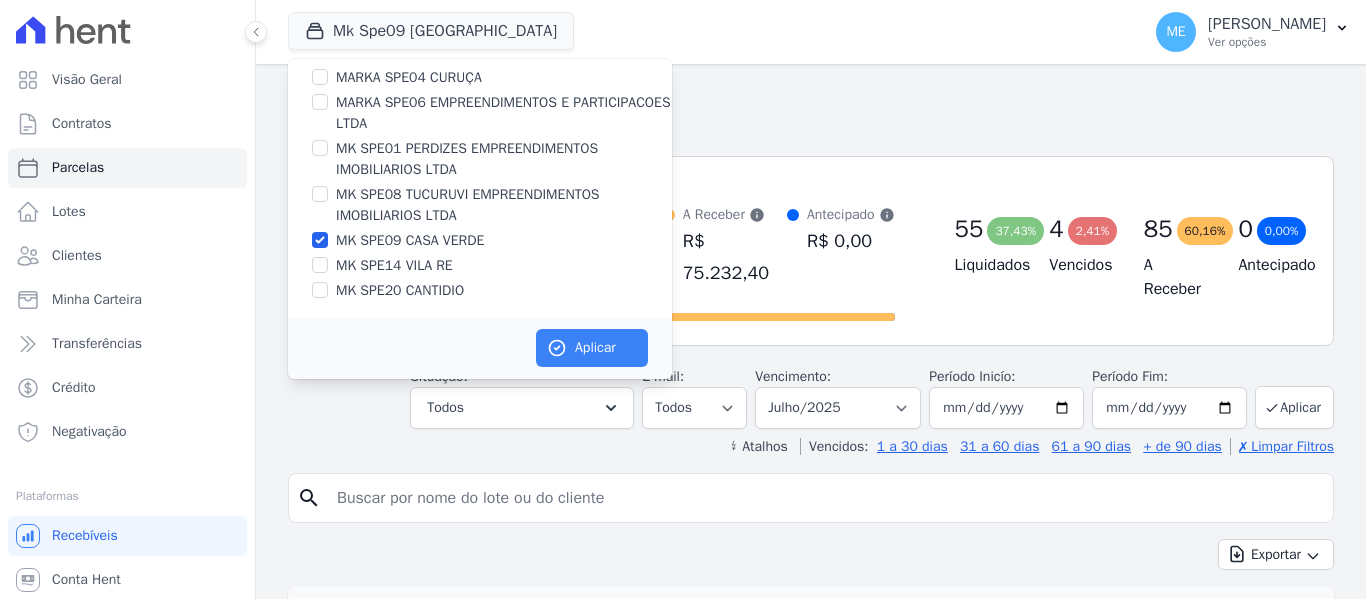 scroll, scrollTop: 50, scrollLeft: 0, axis: vertical 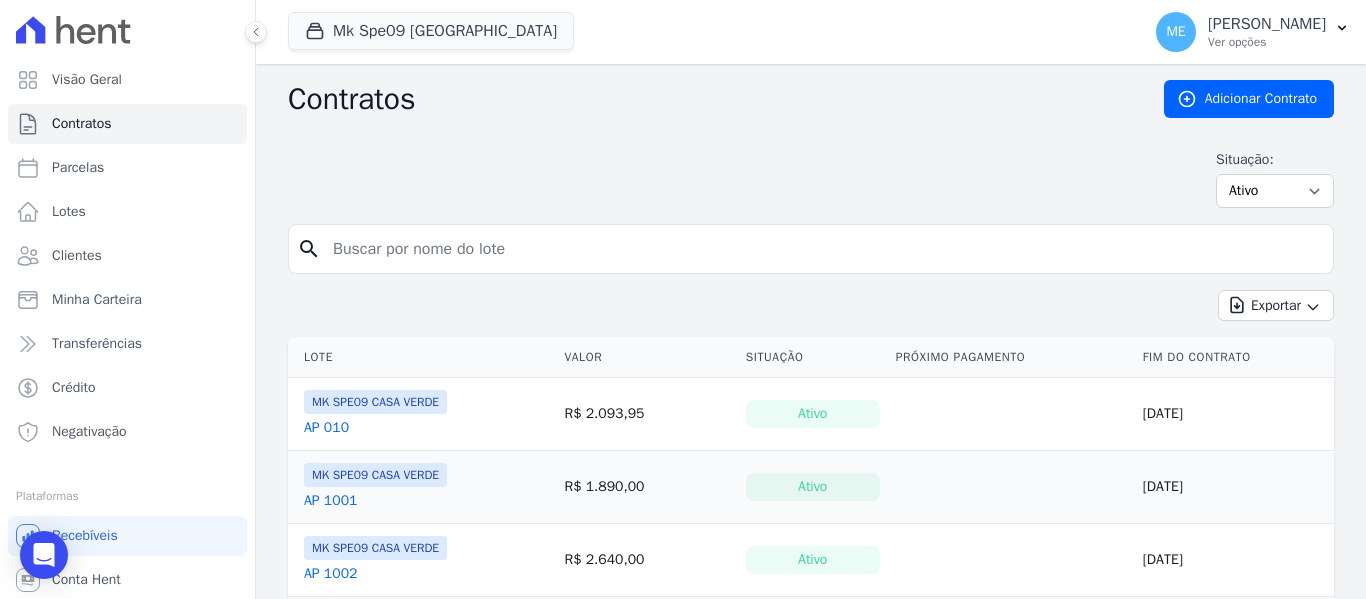 click at bounding box center (823, 249) 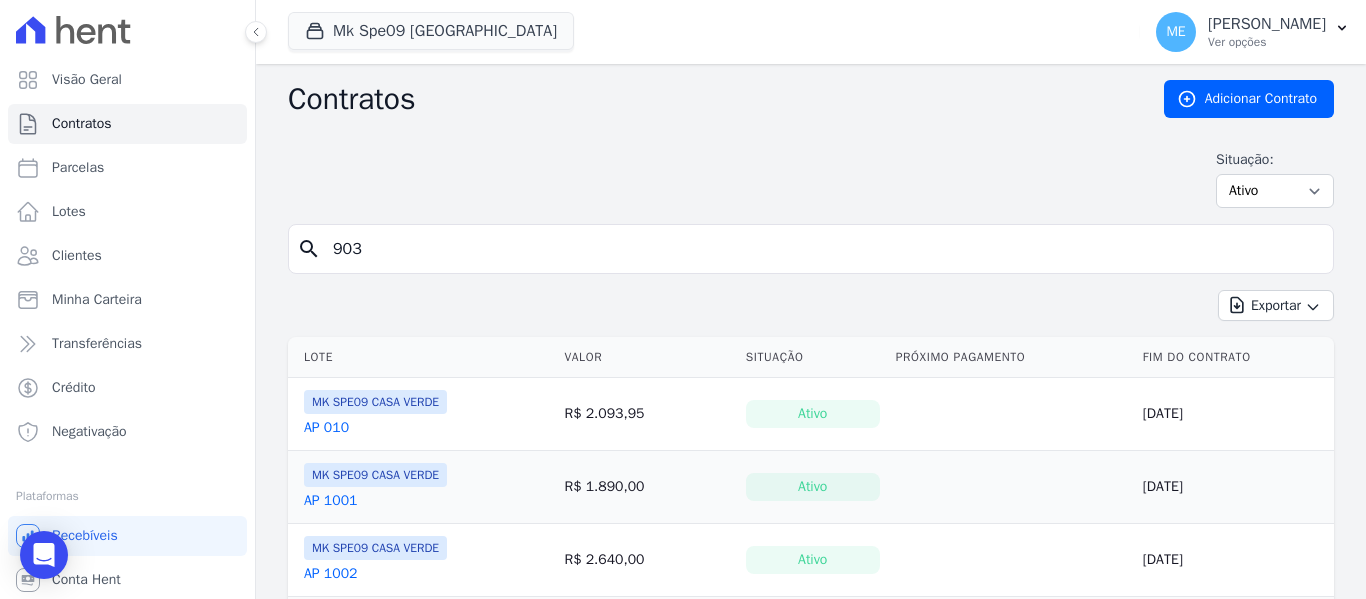 type on "903" 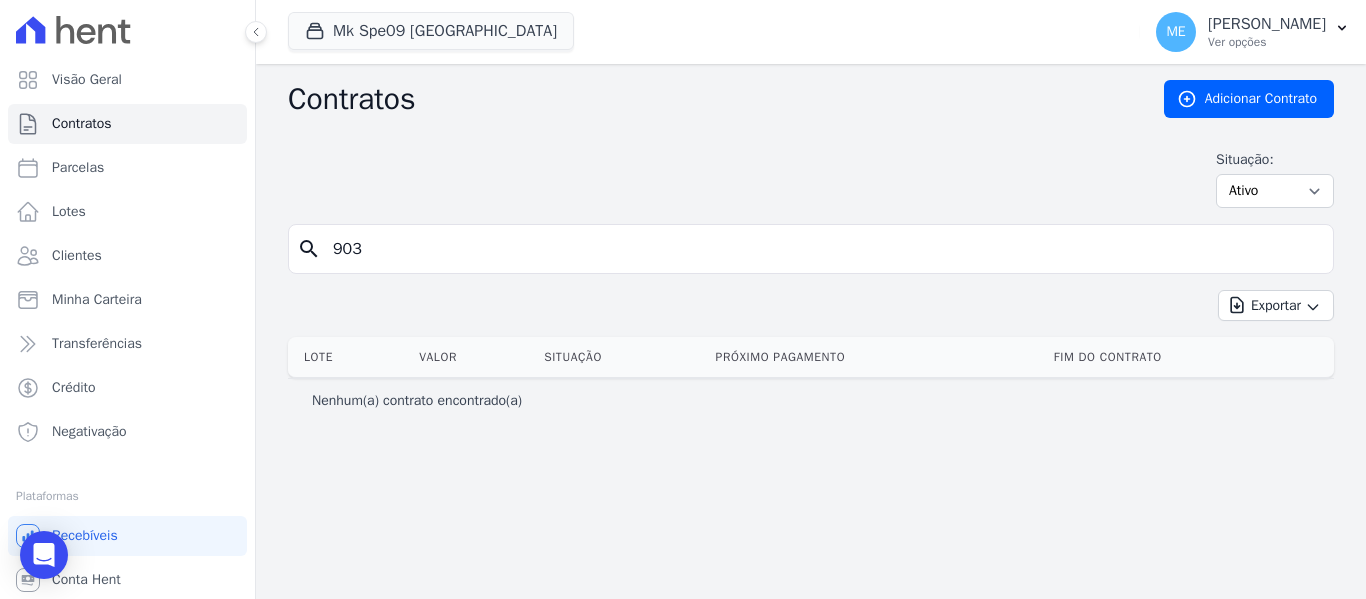 click on "903" at bounding box center [823, 249] 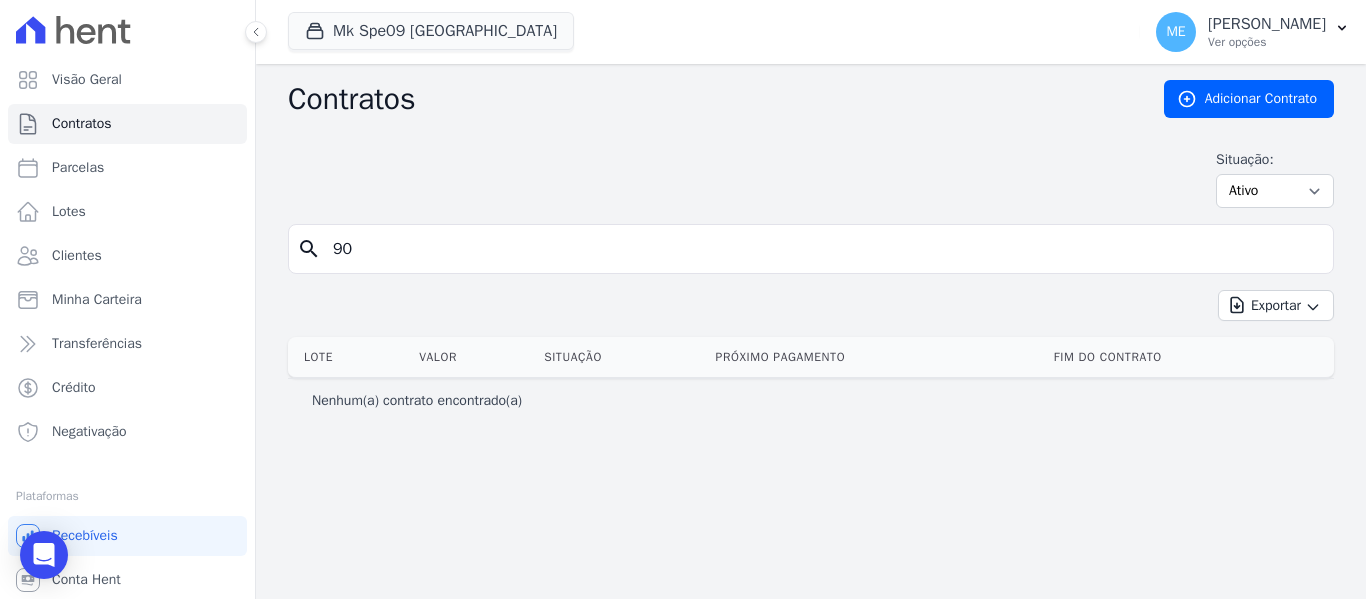 type on "9" 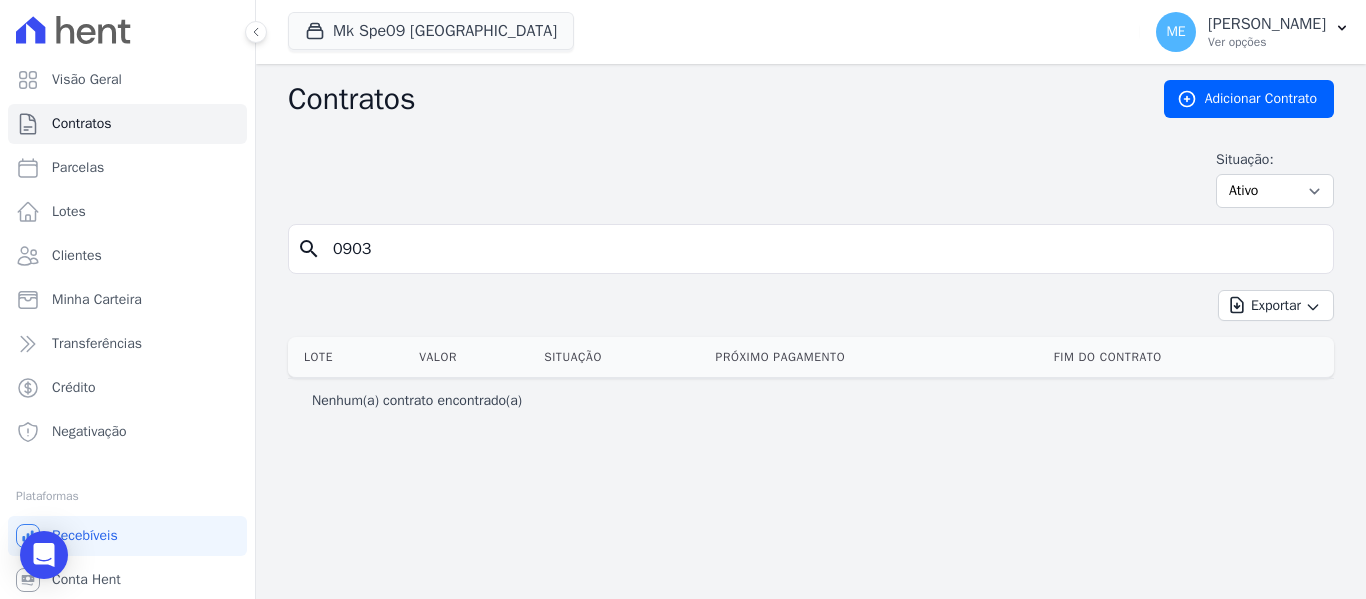 type on "0903" 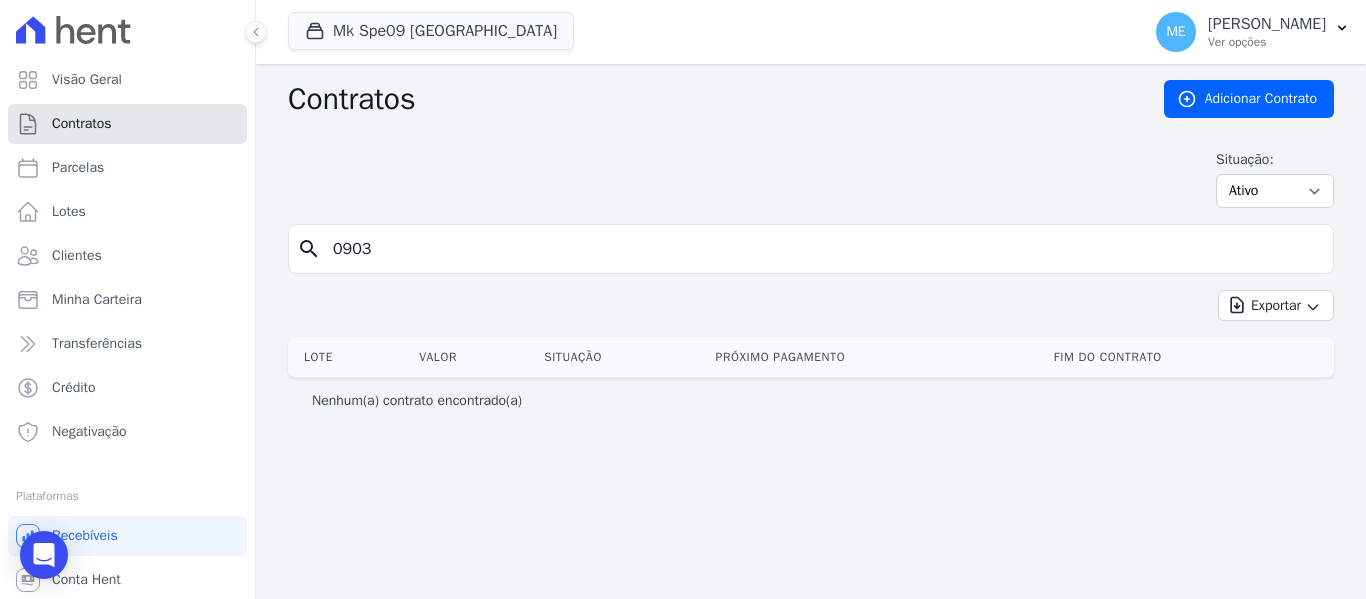 click on "Contratos" at bounding box center [82, 124] 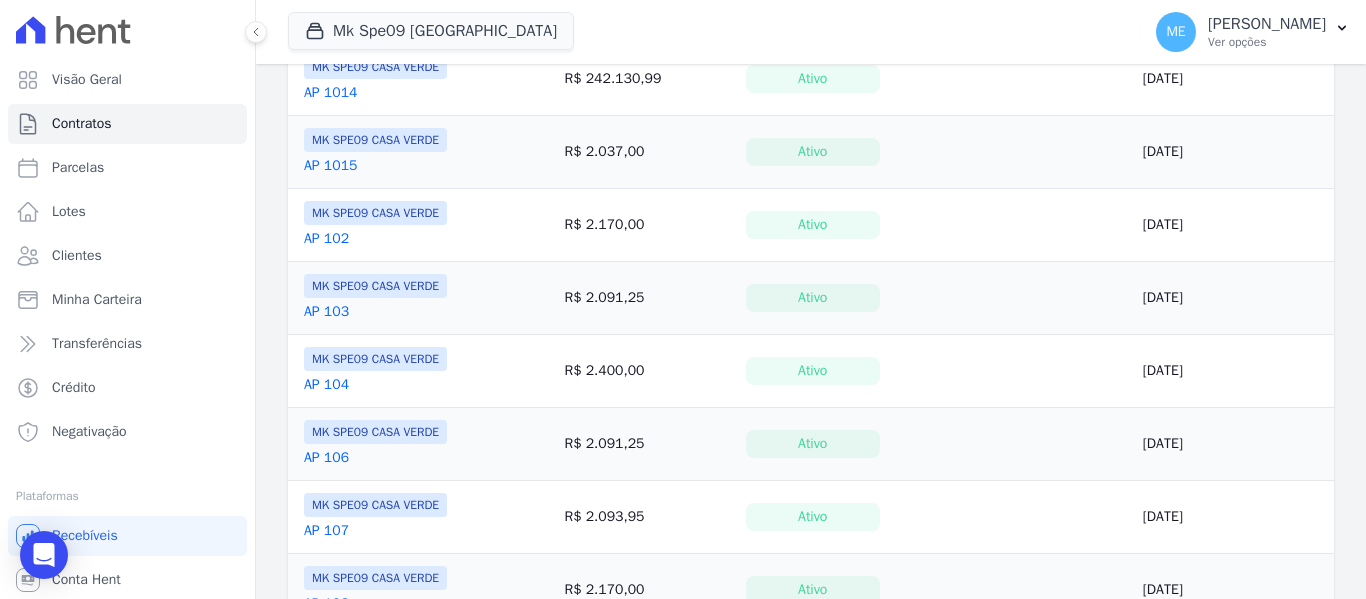 scroll, scrollTop: 1400, scrollLeft: 0, axis: vertical 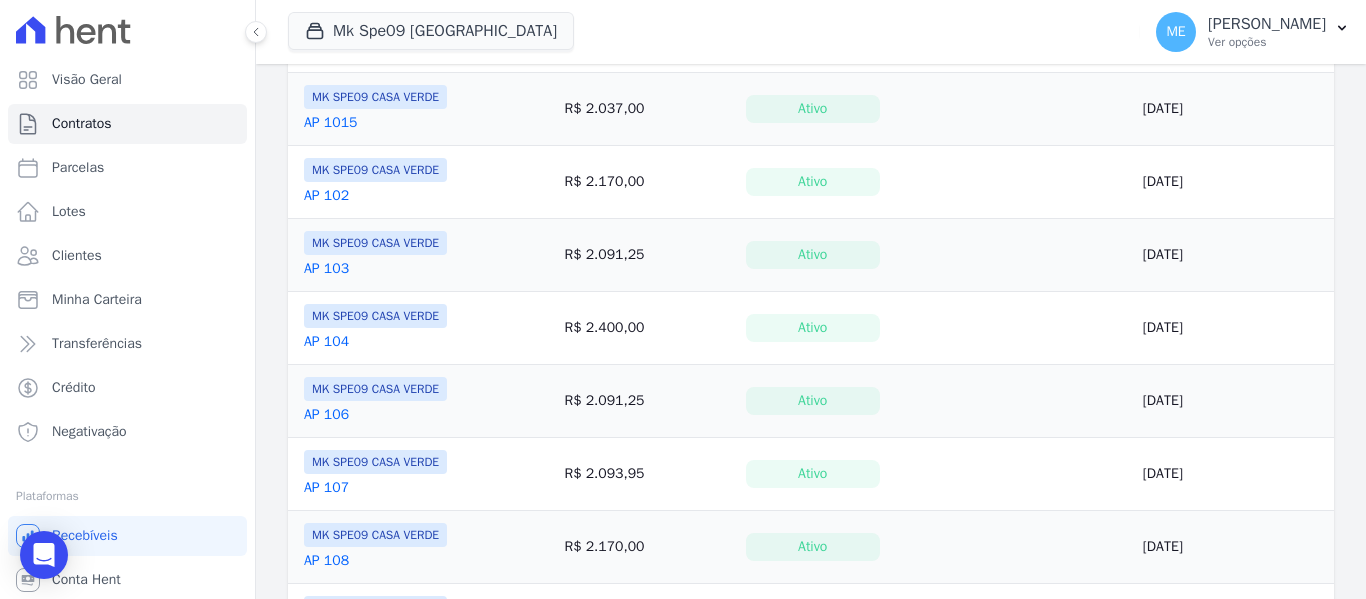 click on "AP 103" at bounding box center (326, 269) 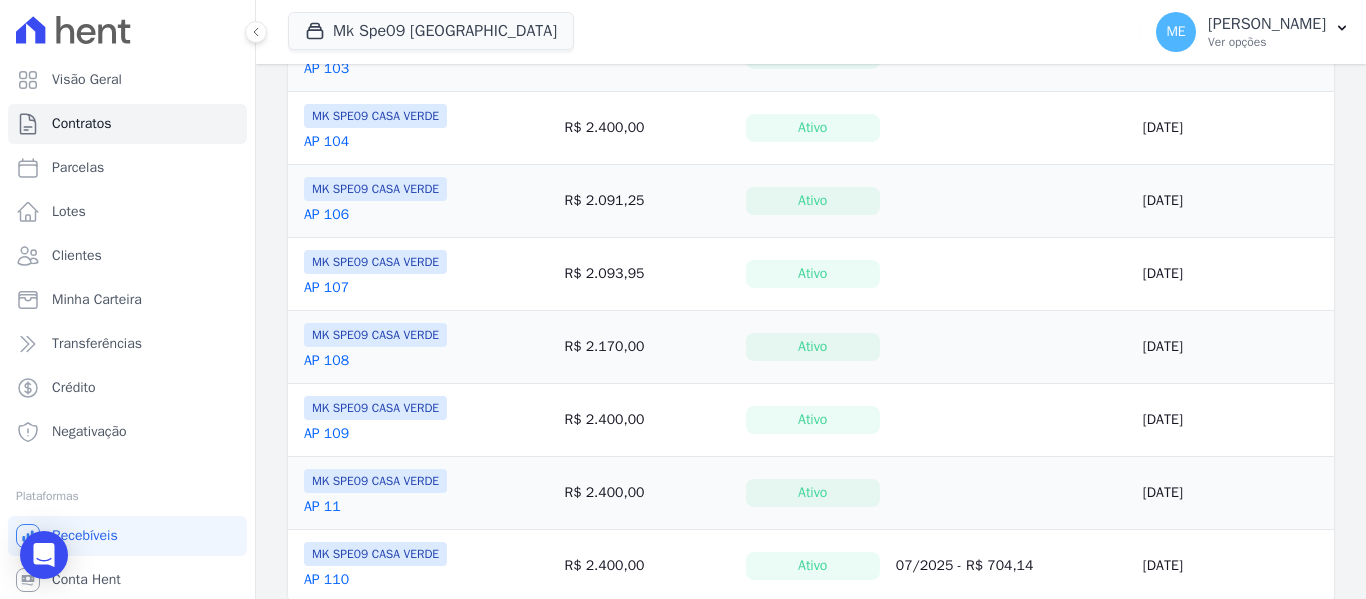 scroll, scrollTop: 1691, scrollLeft: 0, axis: vertical 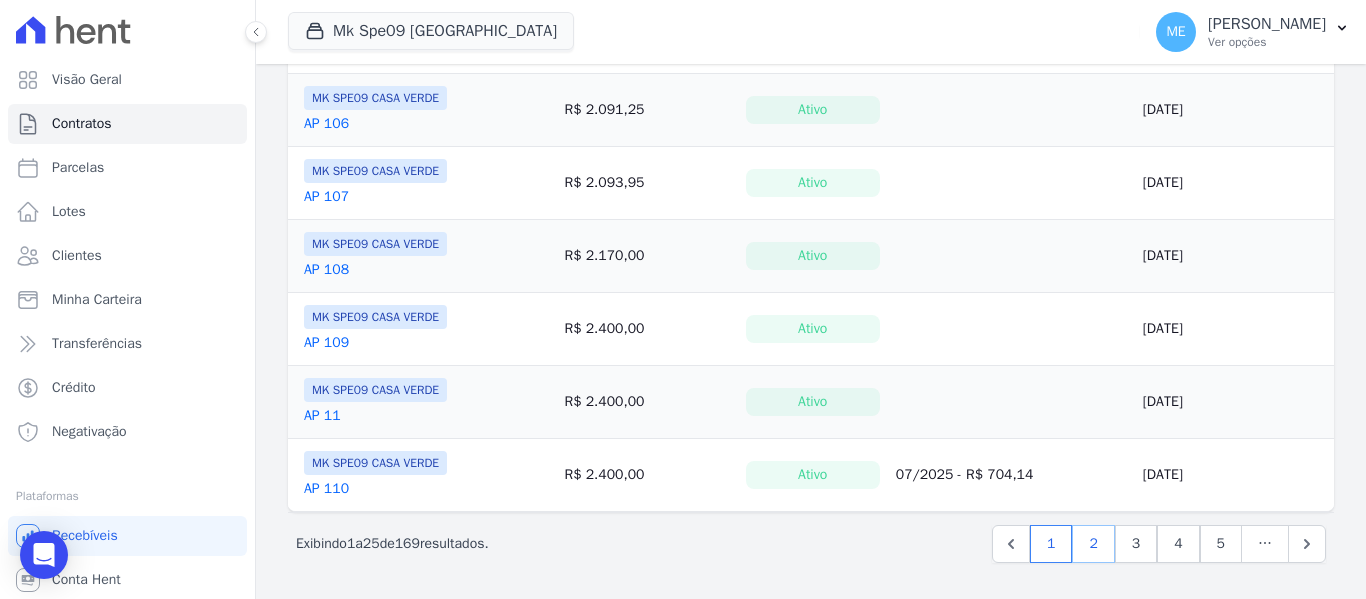 click on "2" at bounding box center [1093, 544] 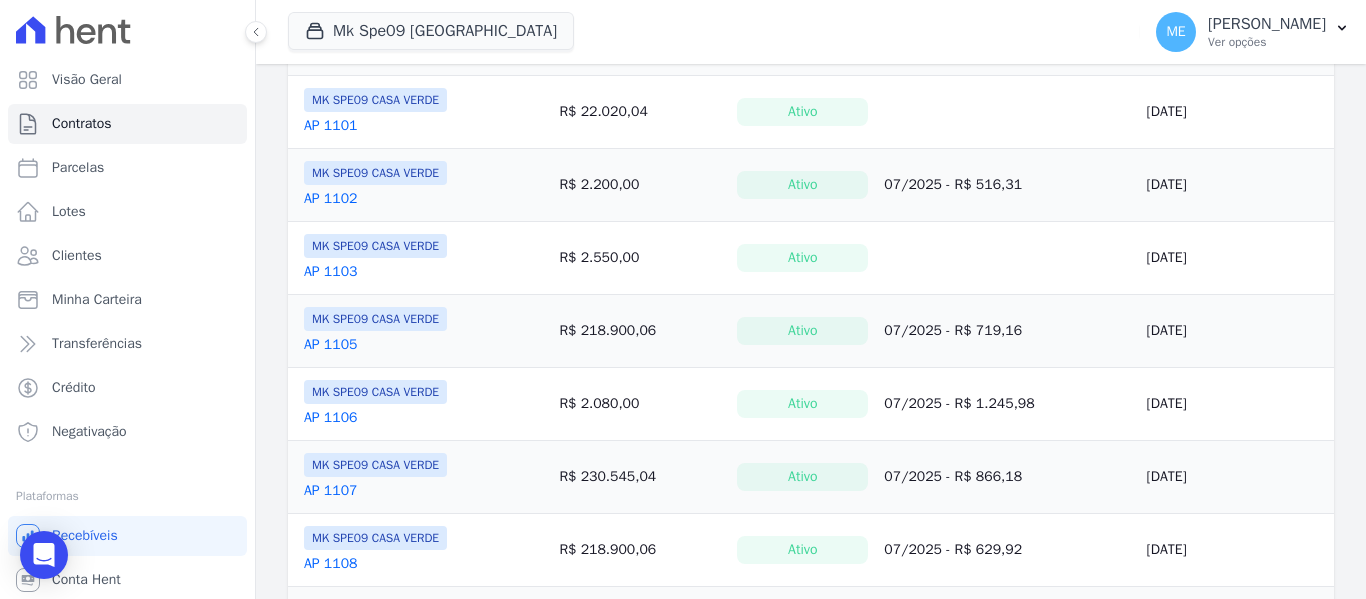 scroll, scrollTop: 0, scrollLeft: 0, axis: both 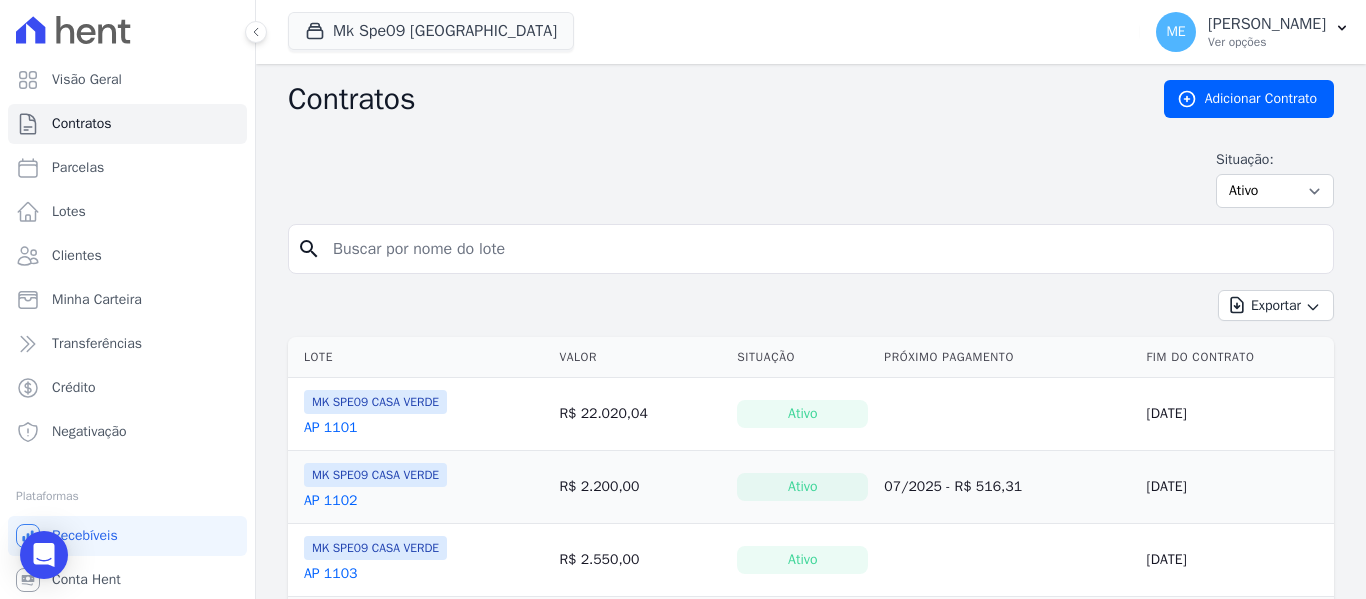 click at bounding box center [823, 249] 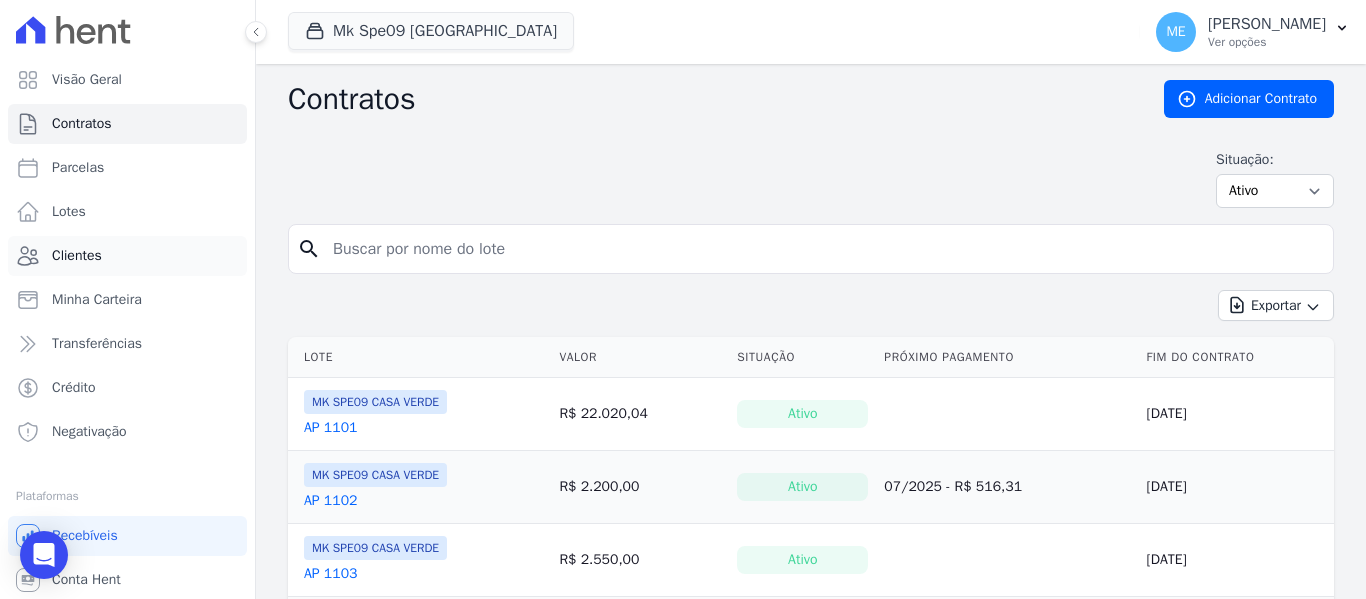 click on "Clientes" at bounding box center [77, 256] 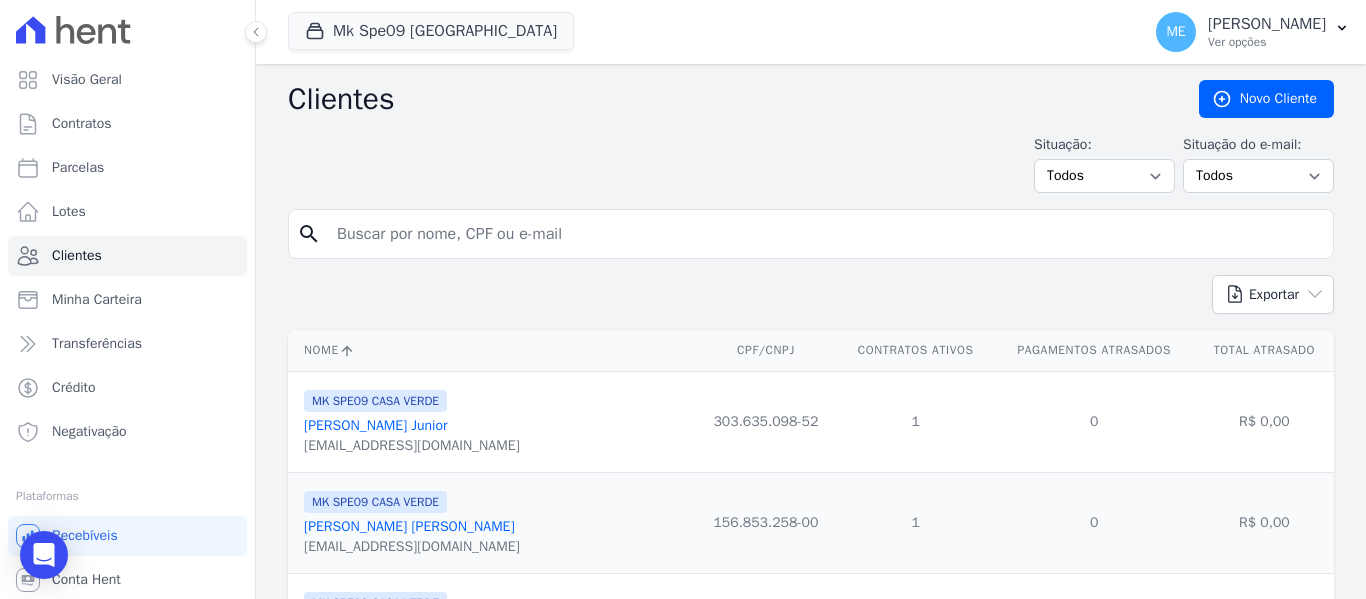 click at bounding box center [825, 234] 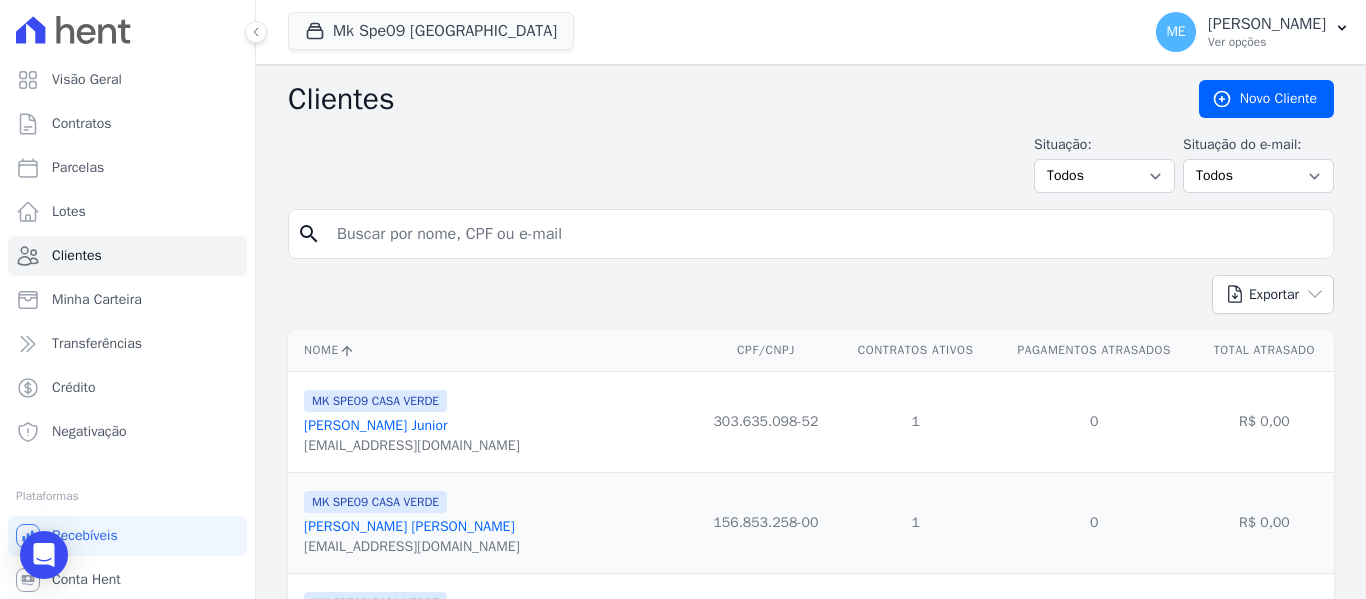 type on "u" 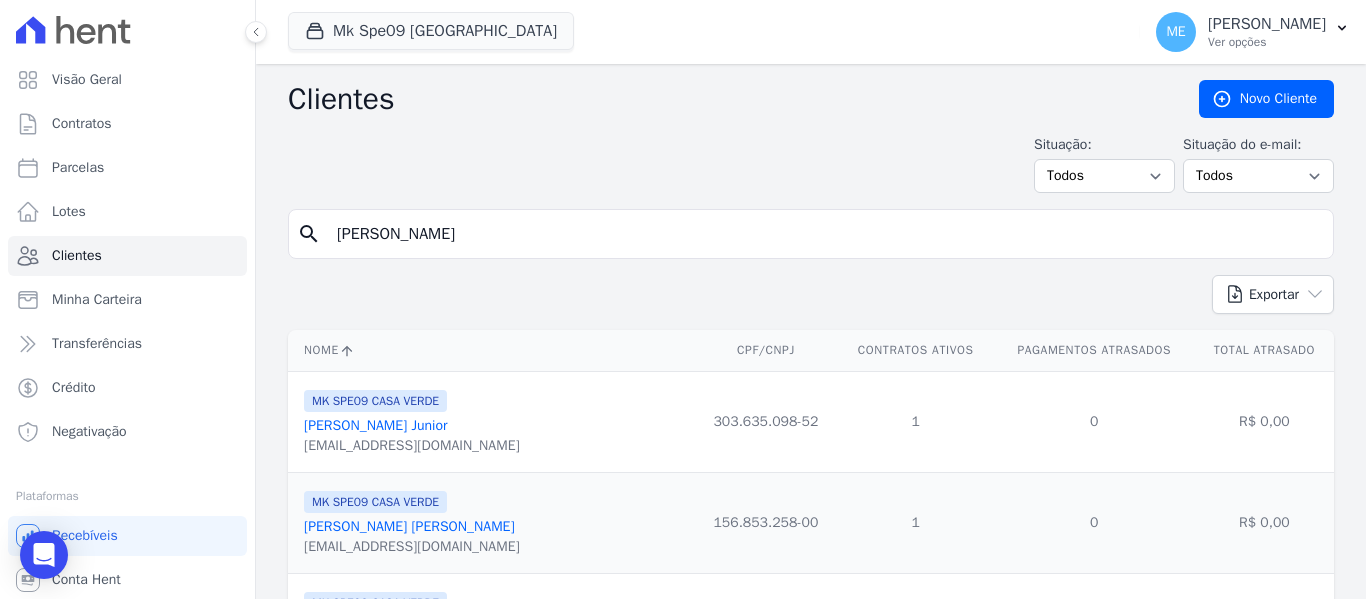 type on "[PERSON_NAME]" 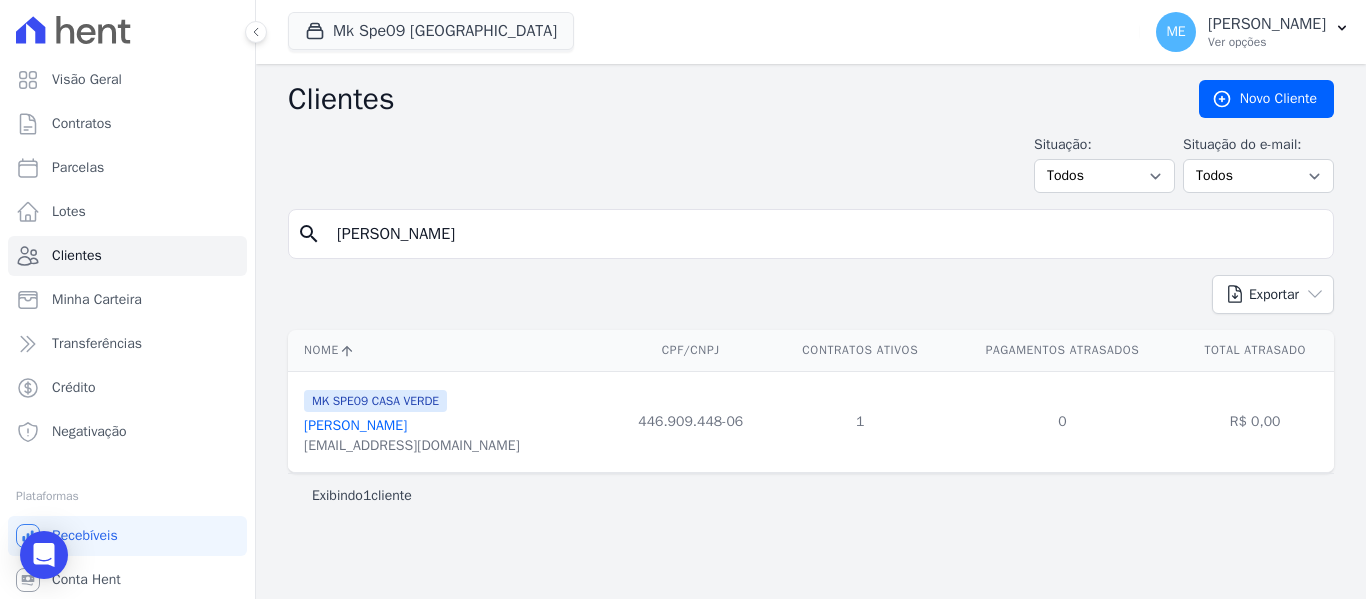click on "[PERSON_NAME]" at bounding box center (355, 425) 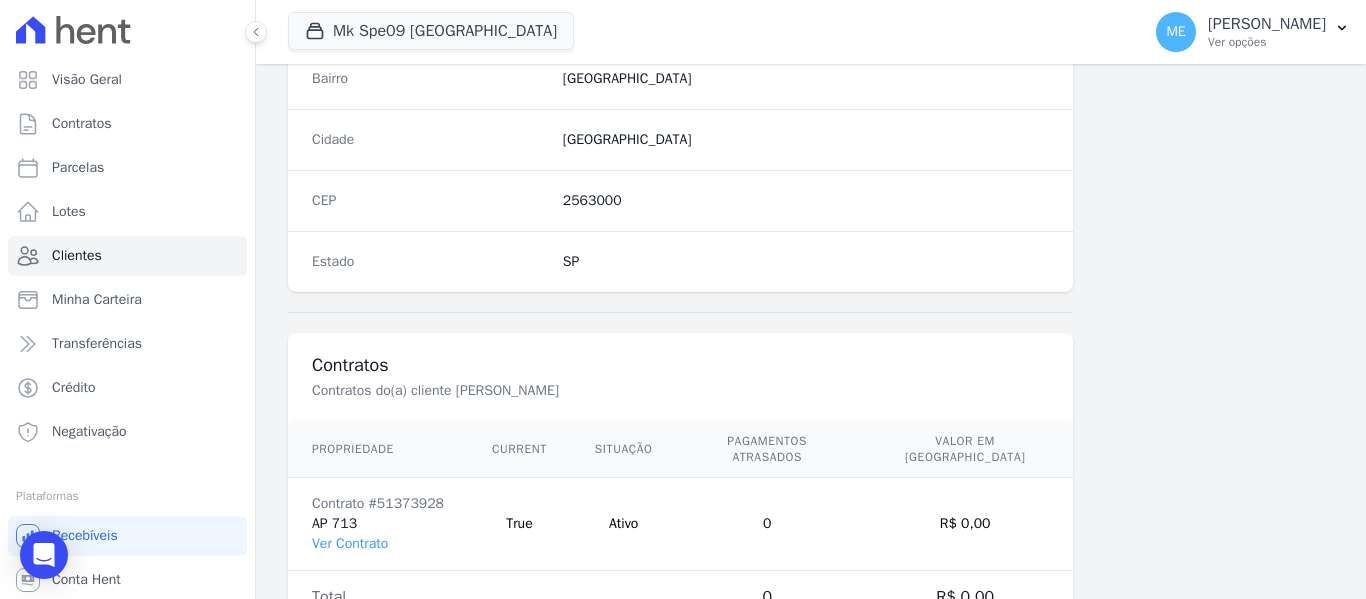 scroll, scrollTop: 1272, scrollLeft: 0, axis: vertical 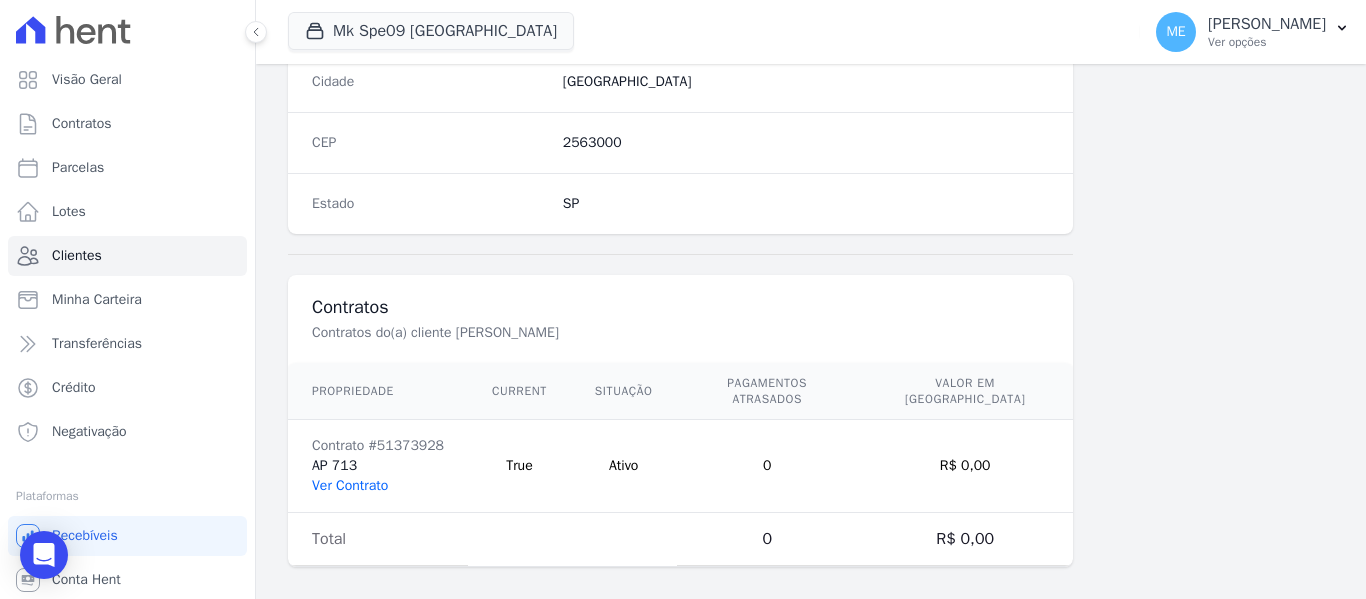 click on "Ver Contrato" at bounding box center [350, 485] 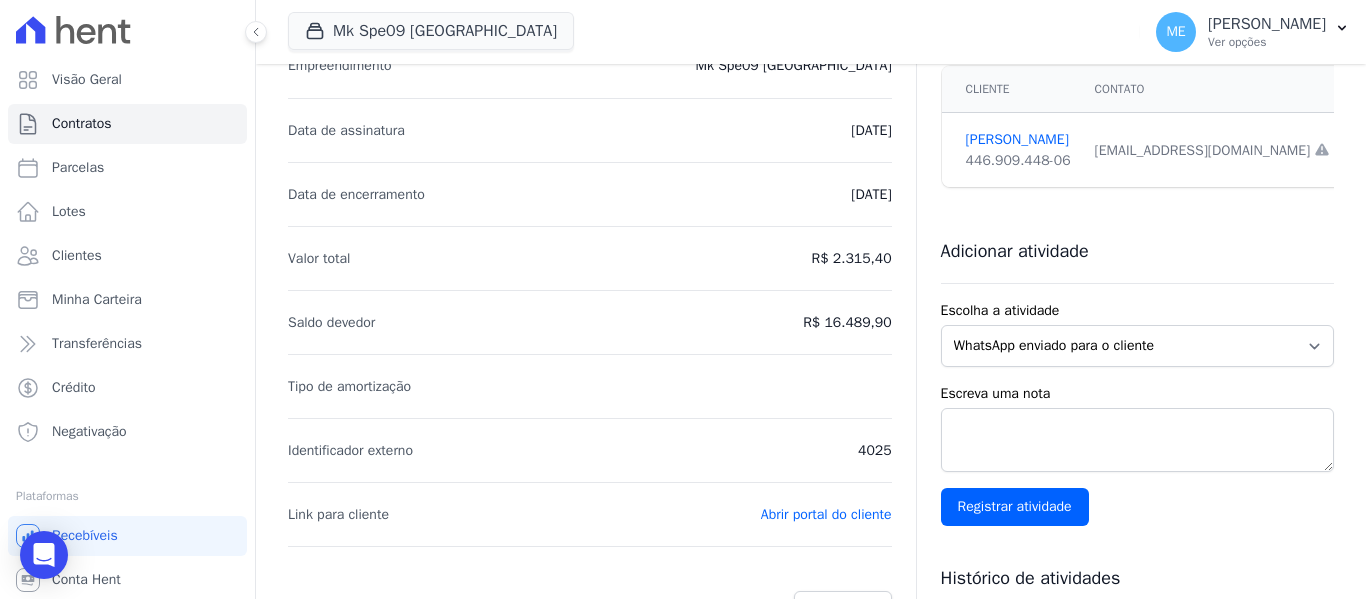 scroll, scrollTop: 0, scrollLeft: 0, axis: both 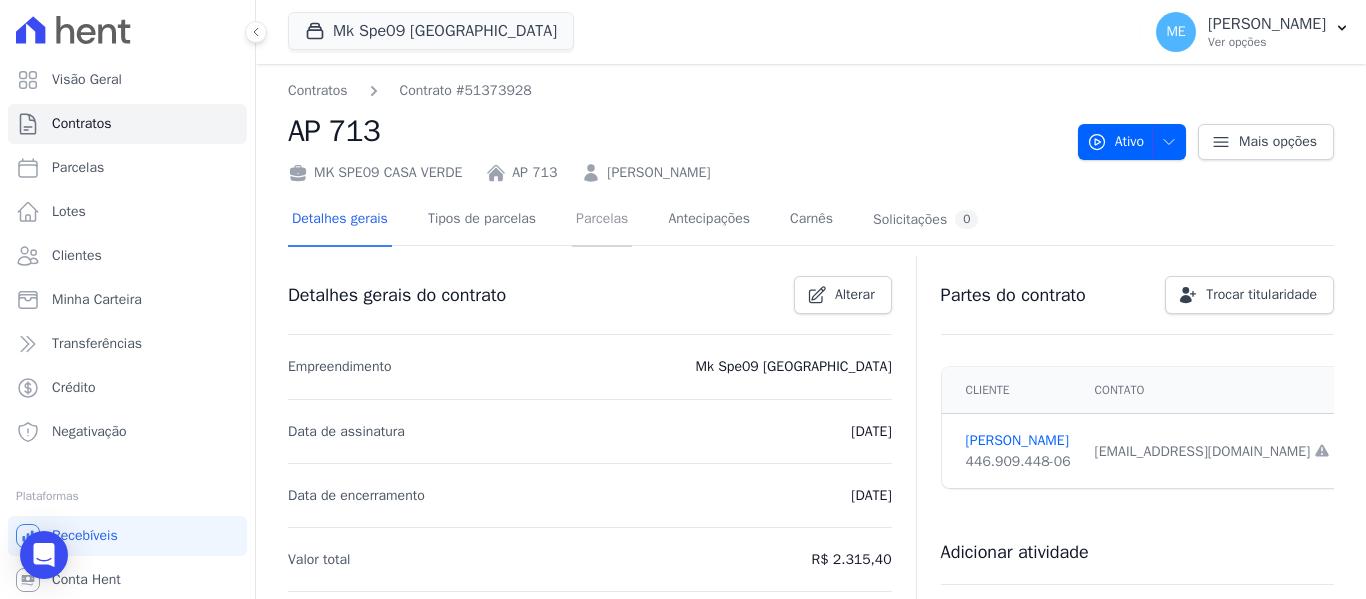 click on "Parcelas" at bounding box center [602, 220] 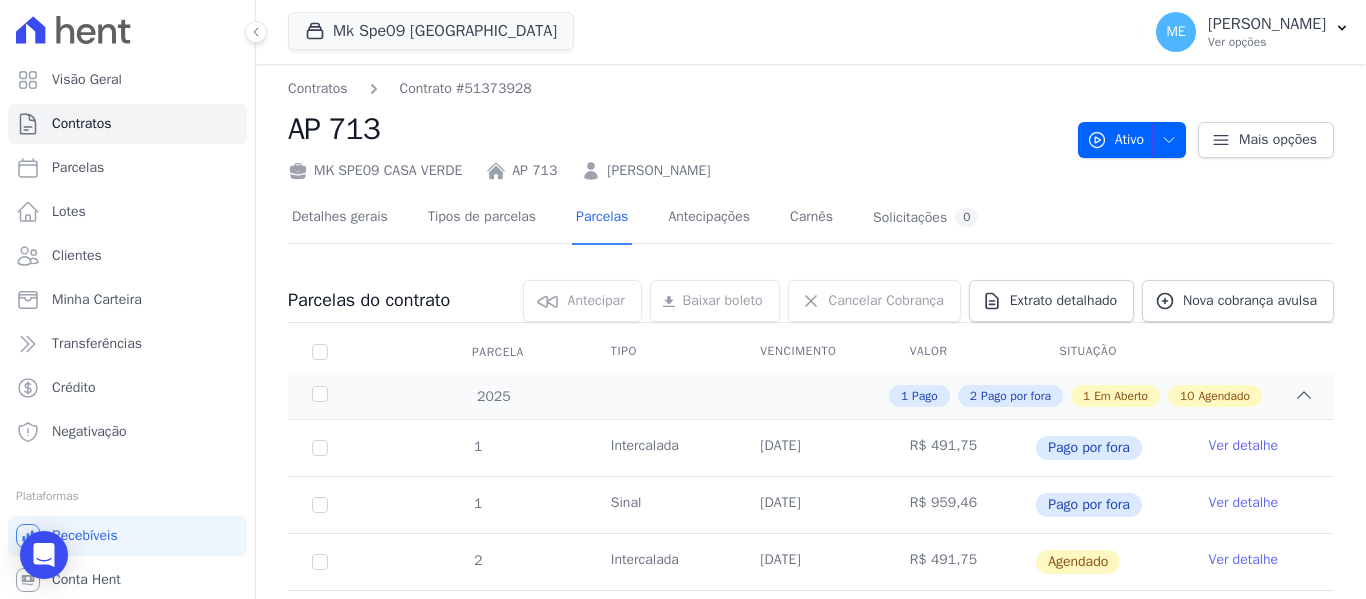 scroll, scrollTop: 0, scrollLeft: 0, axis: both 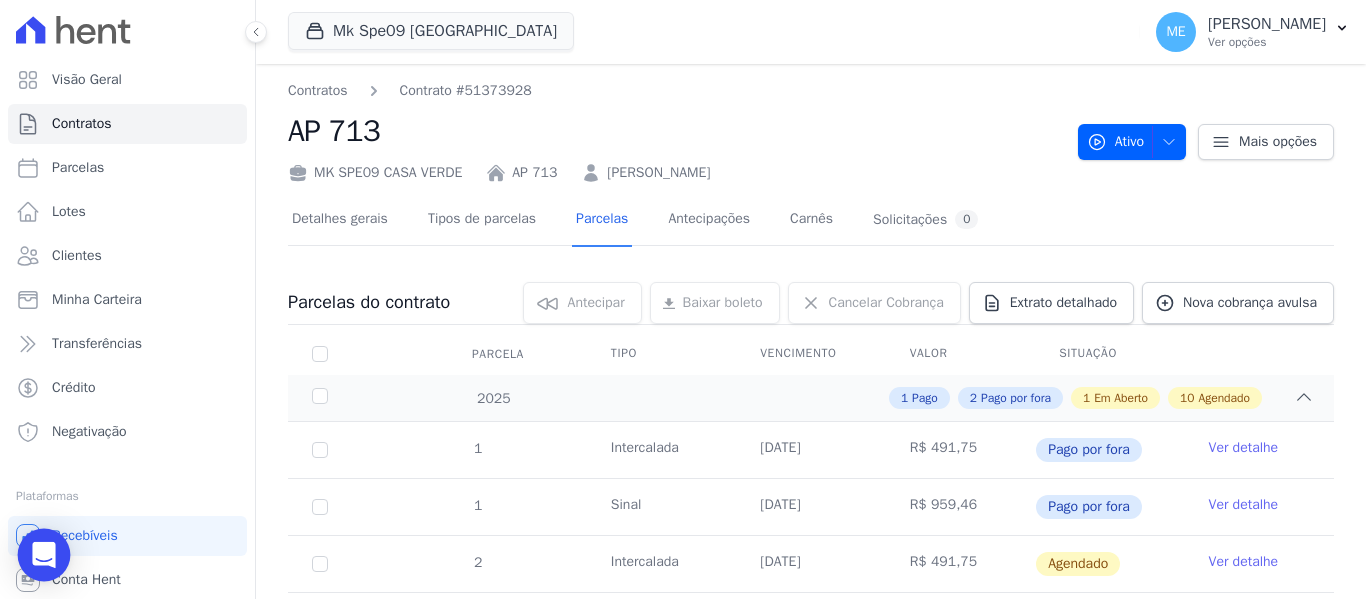 click 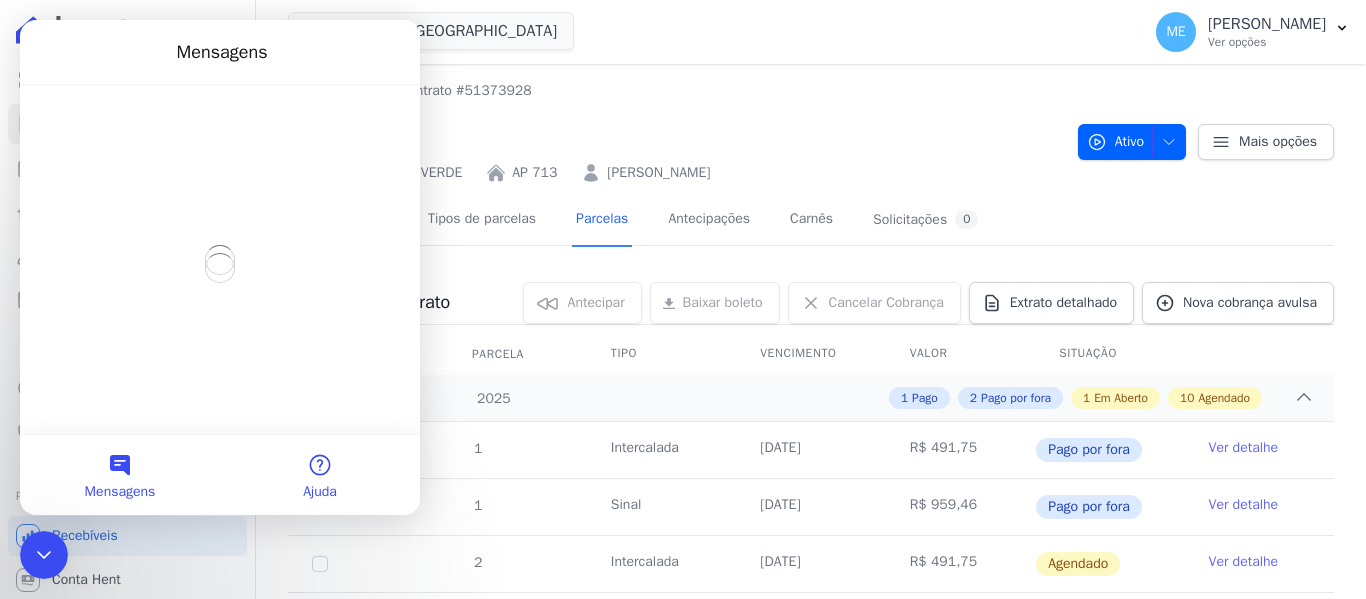 scroll, scrollTop: 0, scrollLeft: 0, axis: both 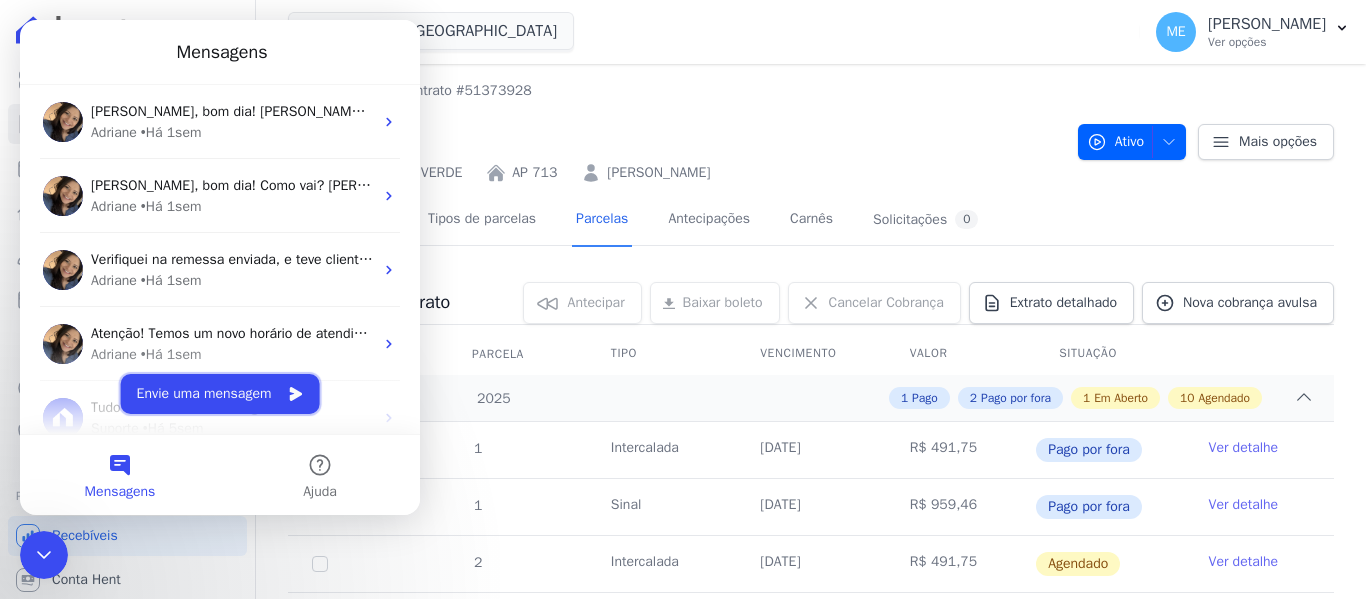 click on "Envie uma mensagem" at bounding box center (220, 394) 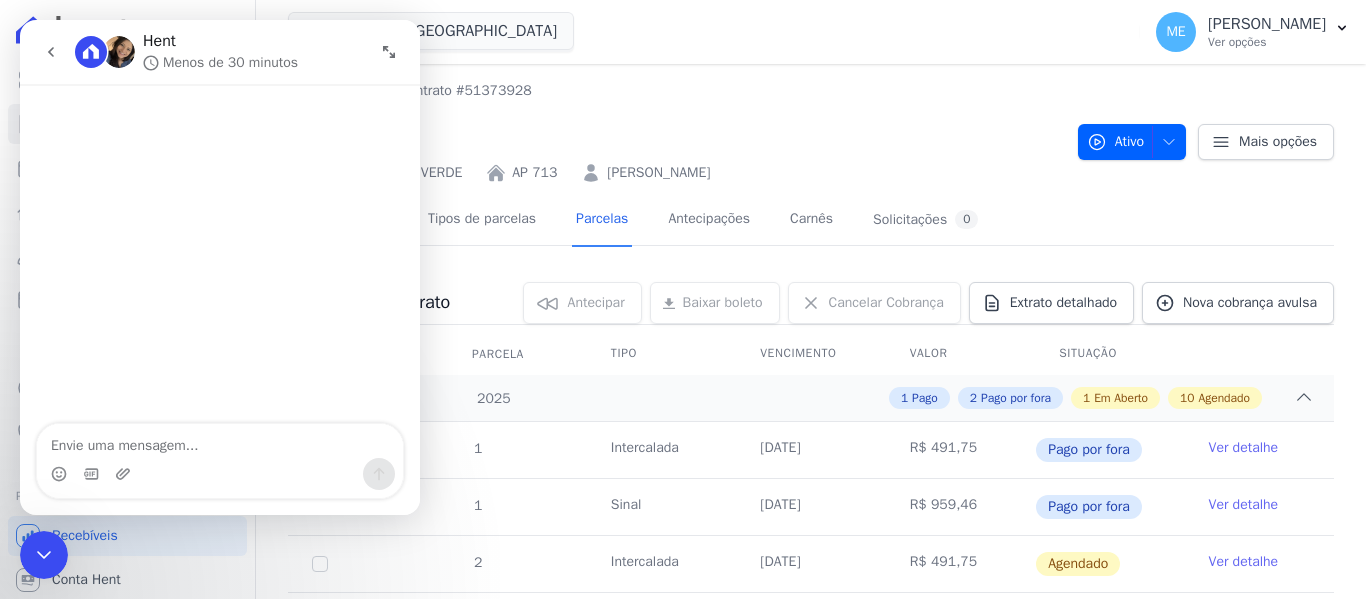 click at bounding box center (220, 441) 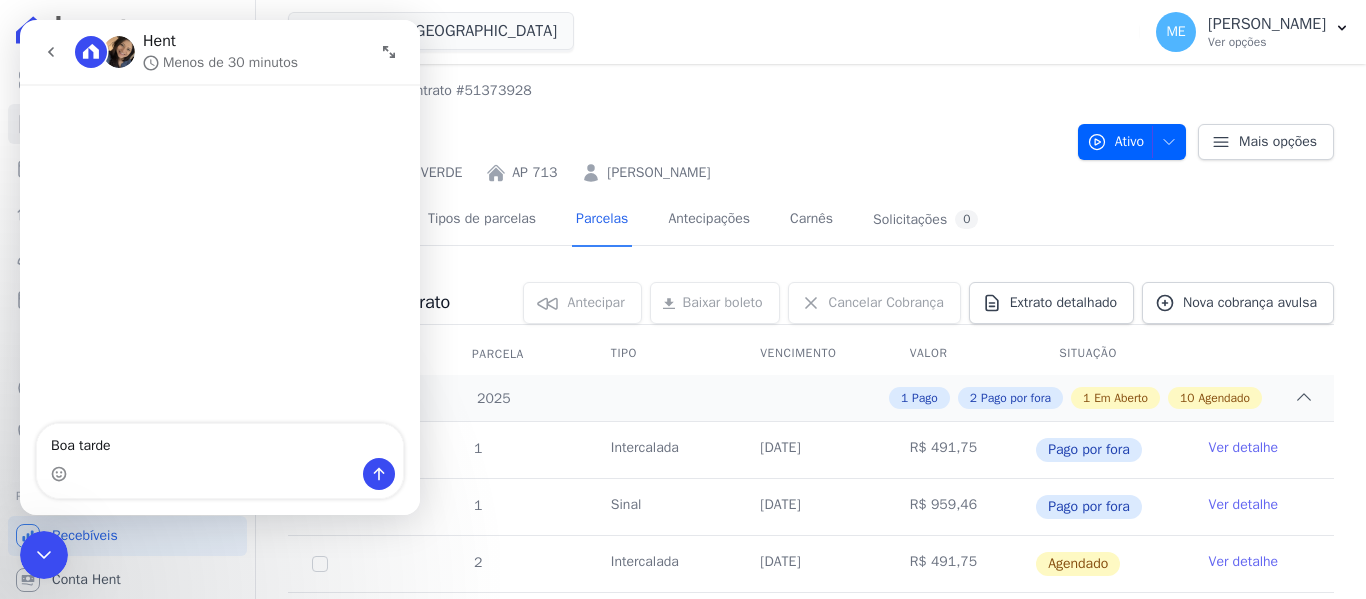 type on "Boa tarde." 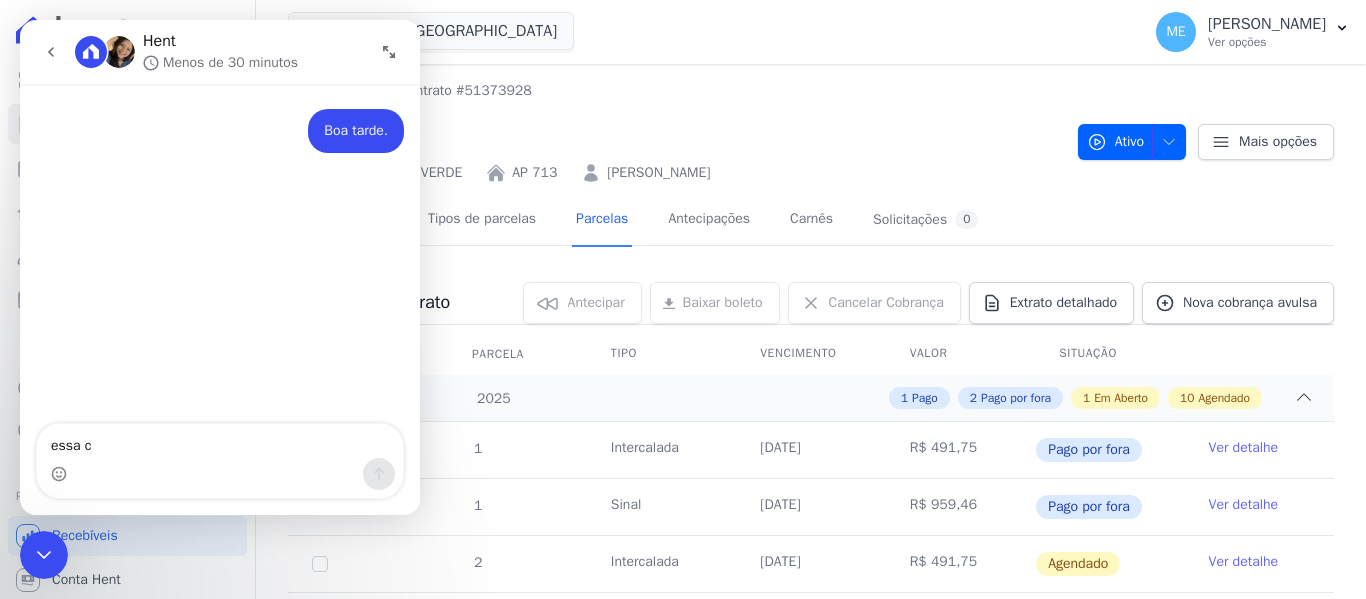 type on "essa c" 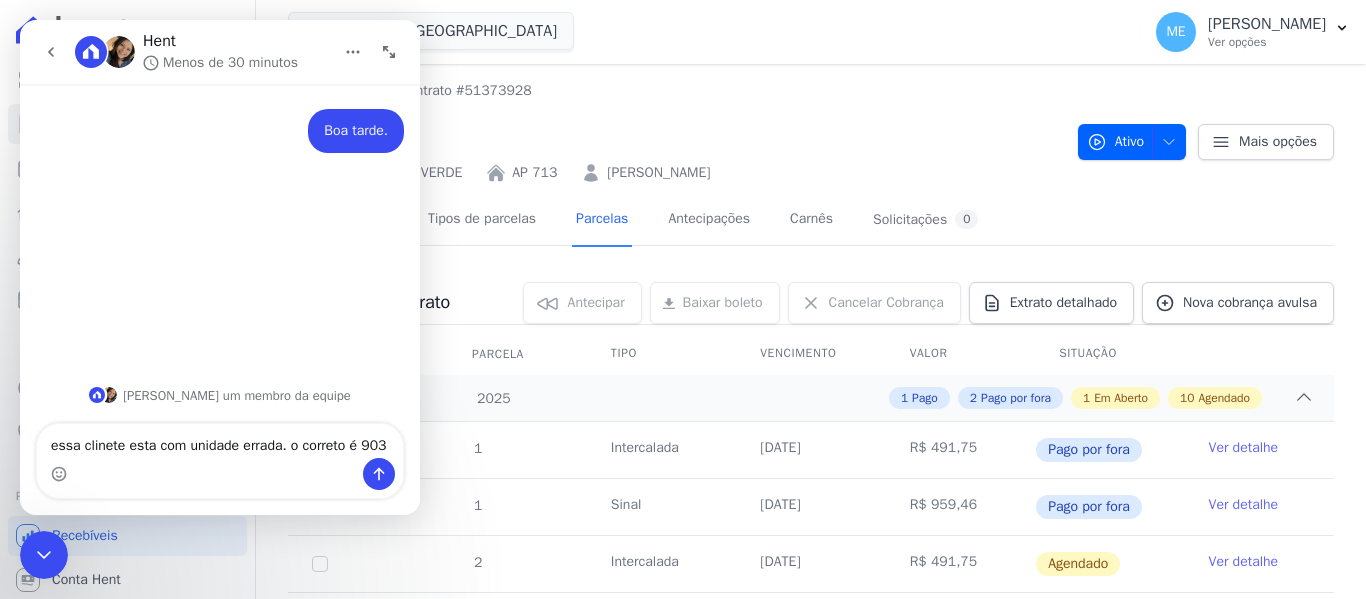type on "essa clinete esta com unidade errada. o correto é 903" 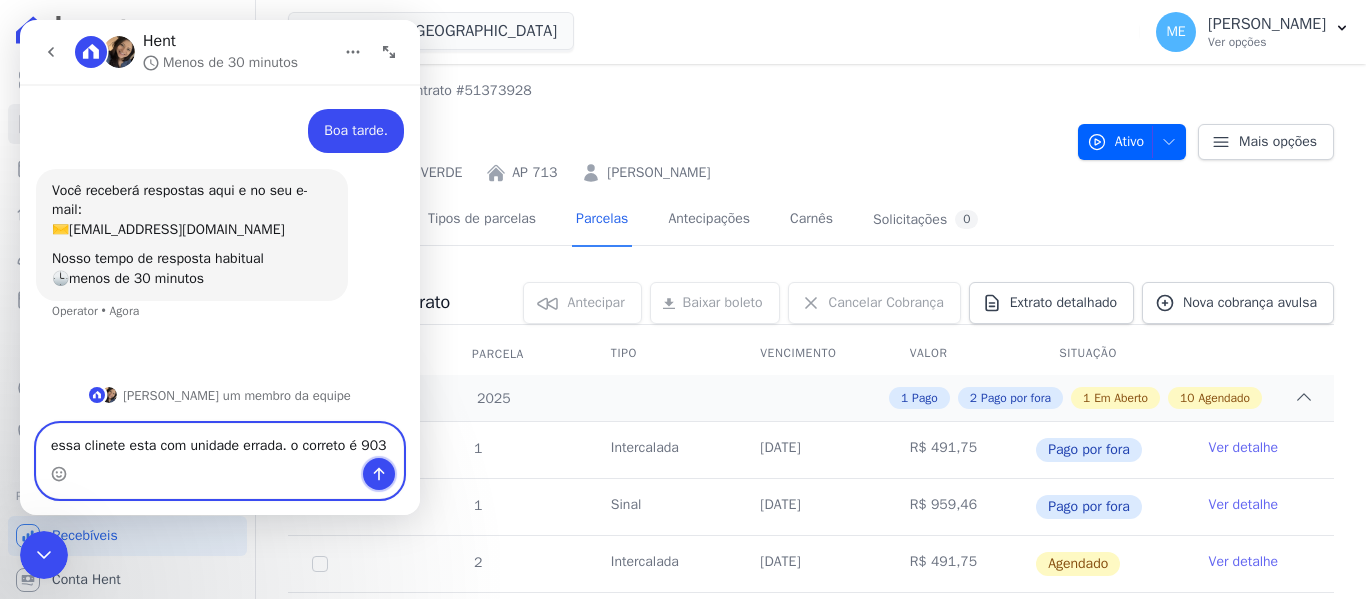 click 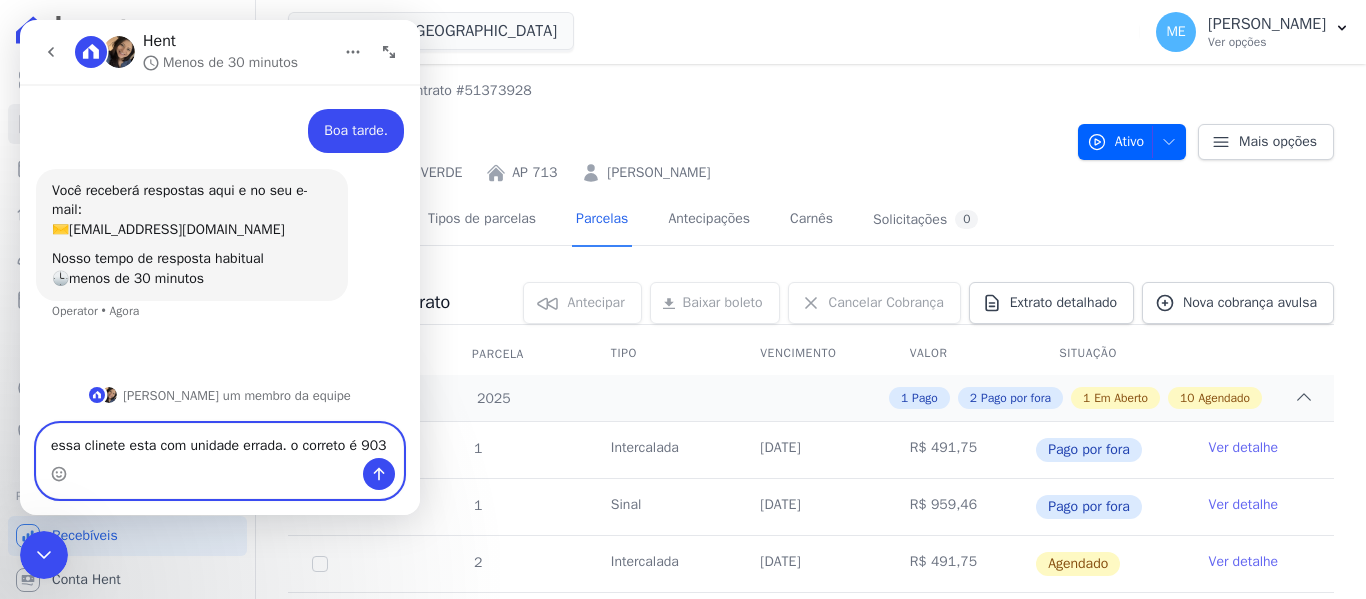 type 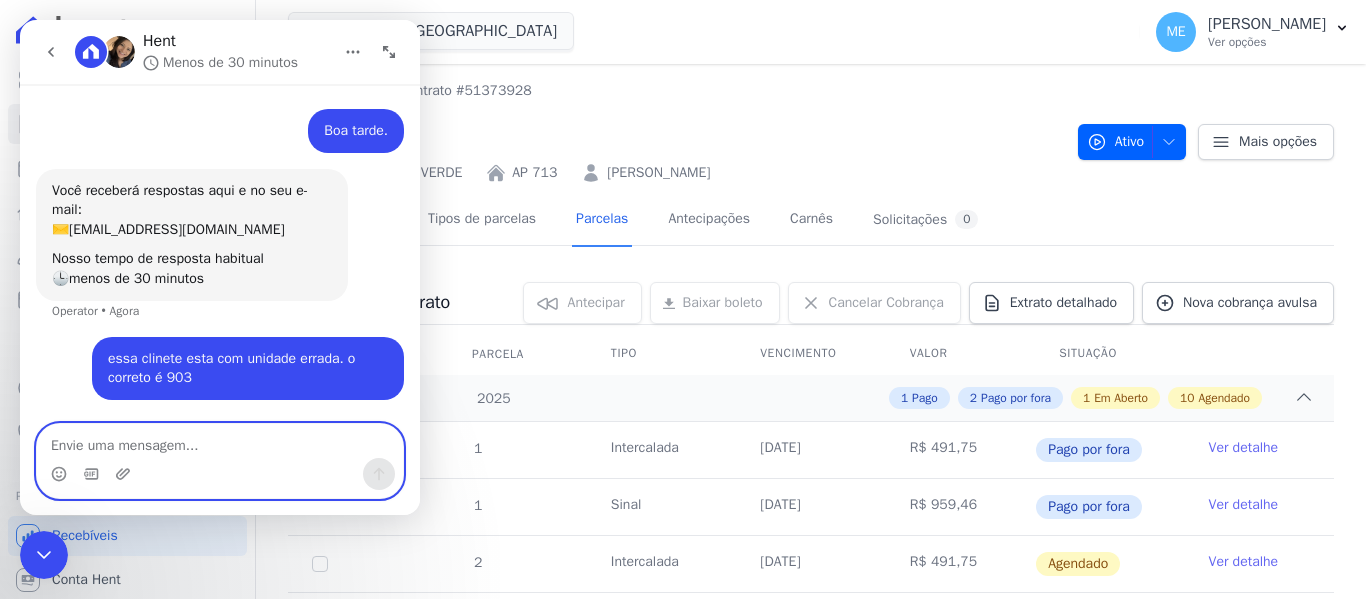 scroll, scrollTop: 54, scrollLeft: 0, axis: vertical 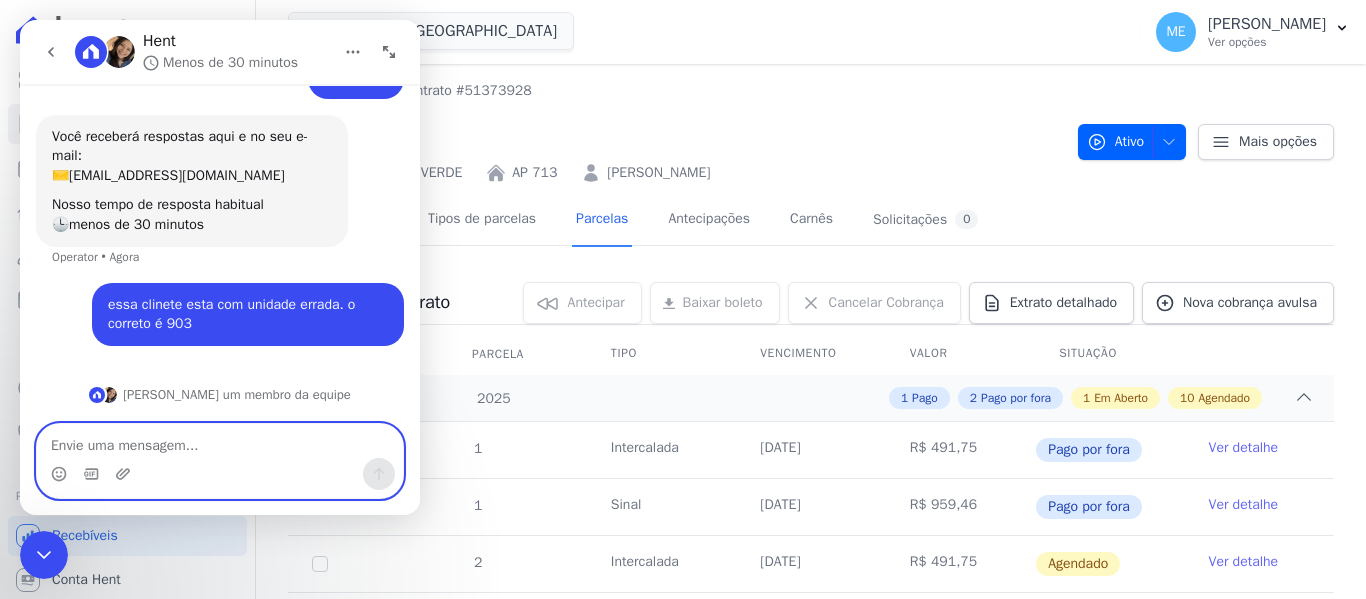 click at bounding box center (220, 441) 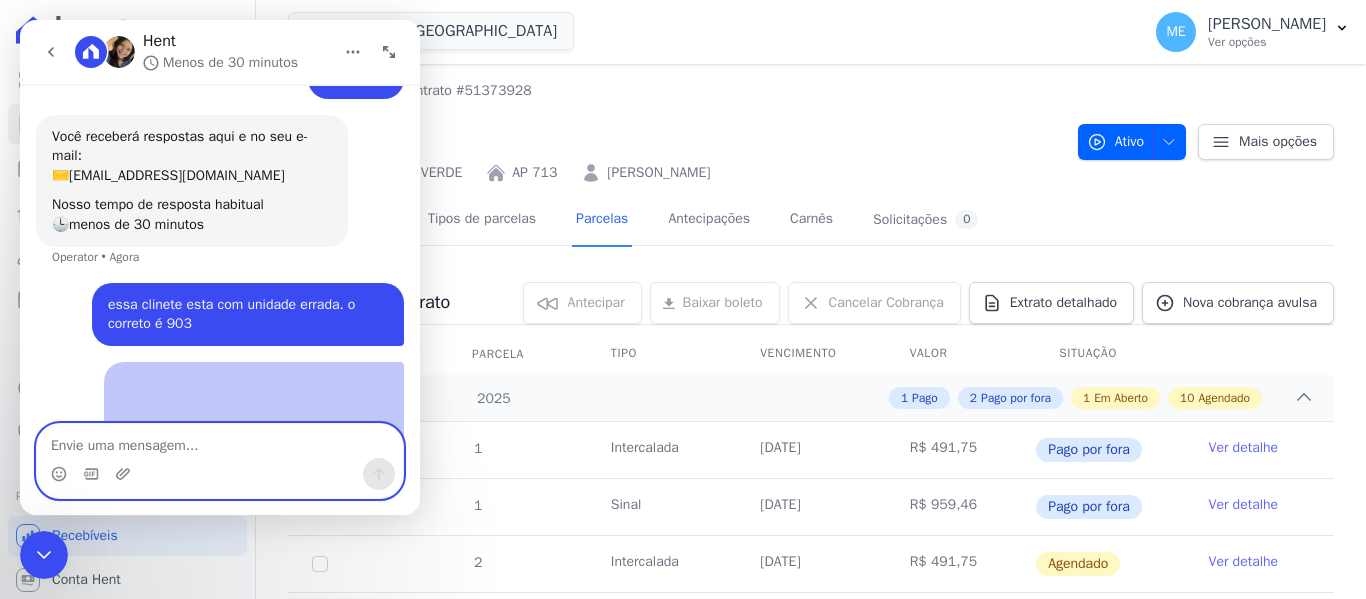 scroll, scrollTop: 160, scrollLeft: 0, axis: vertical 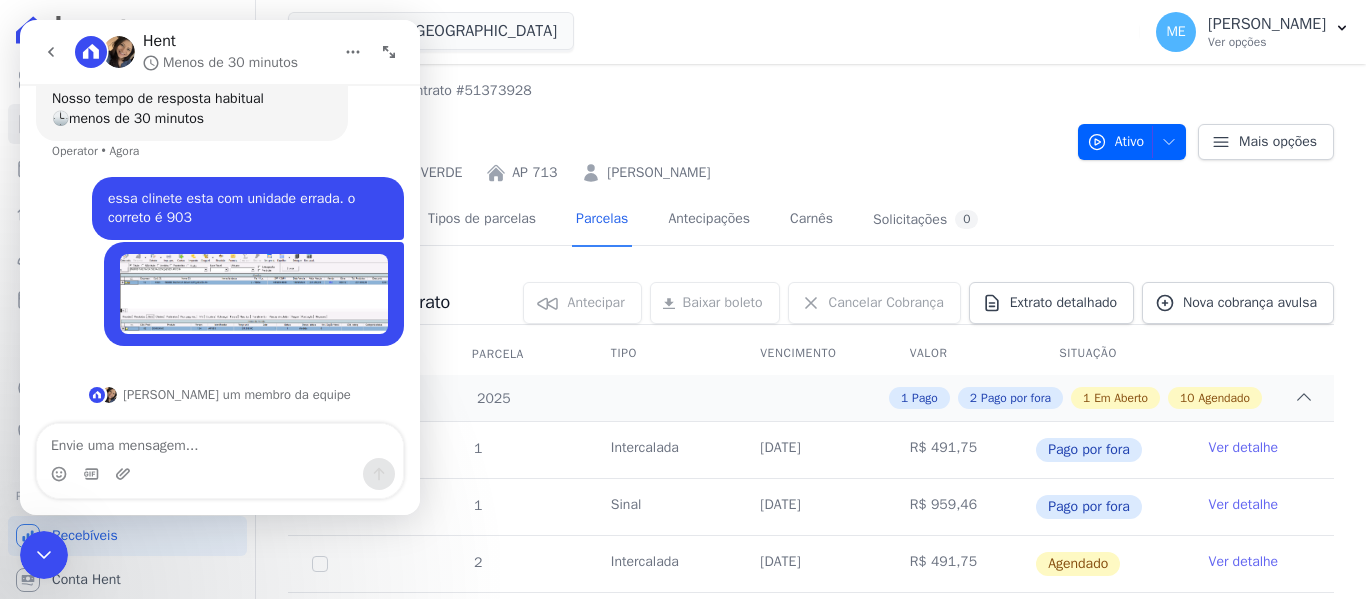 click on "AP 713" at bounding box center (675, 131) 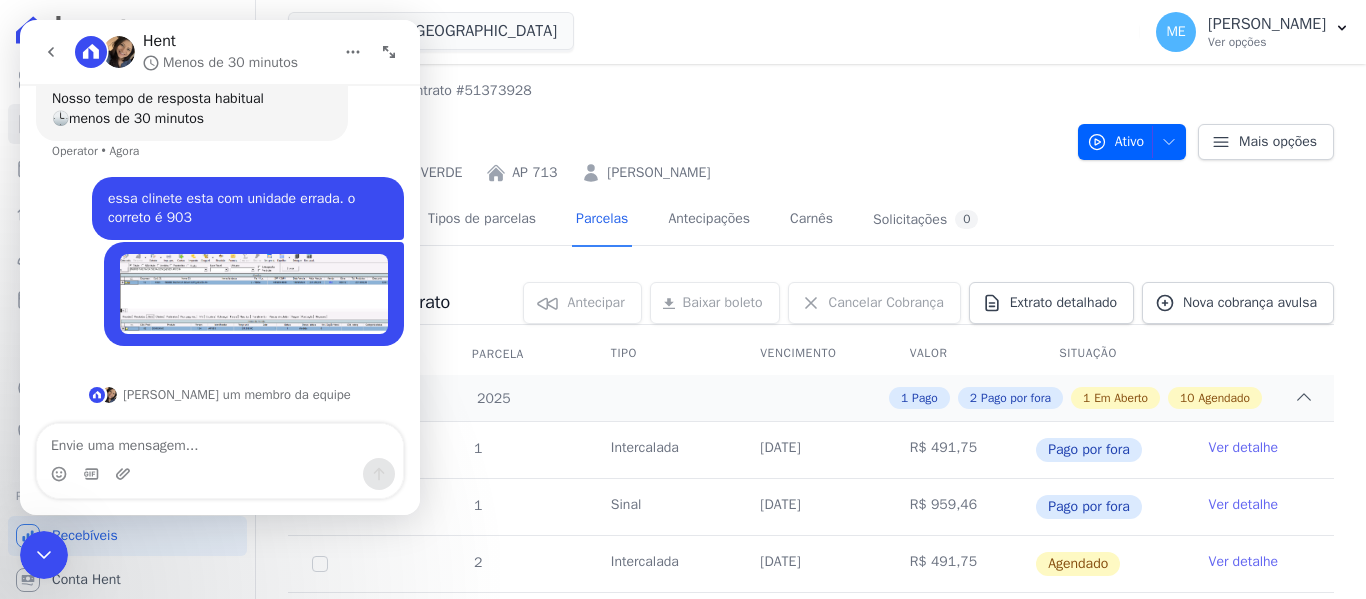 click at bounding box center (44, 555) 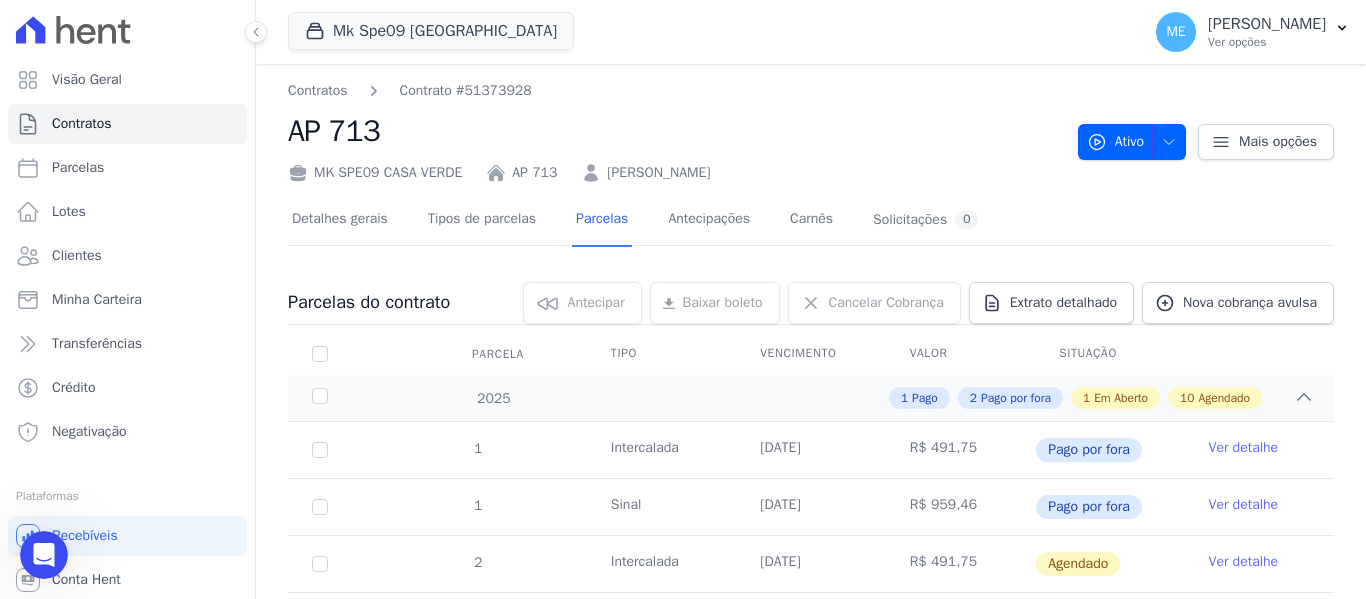 scroll, scrollTop: 0, scrollLeft: 0, axis: both 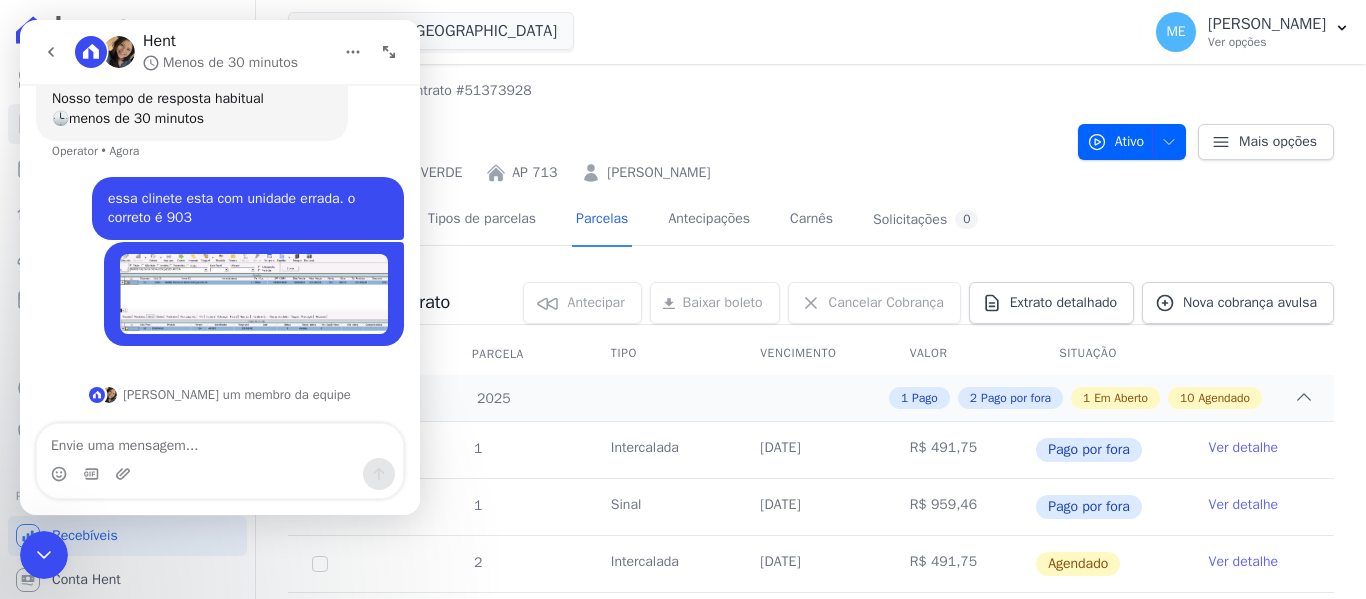 click at bounding box center [220, 441] 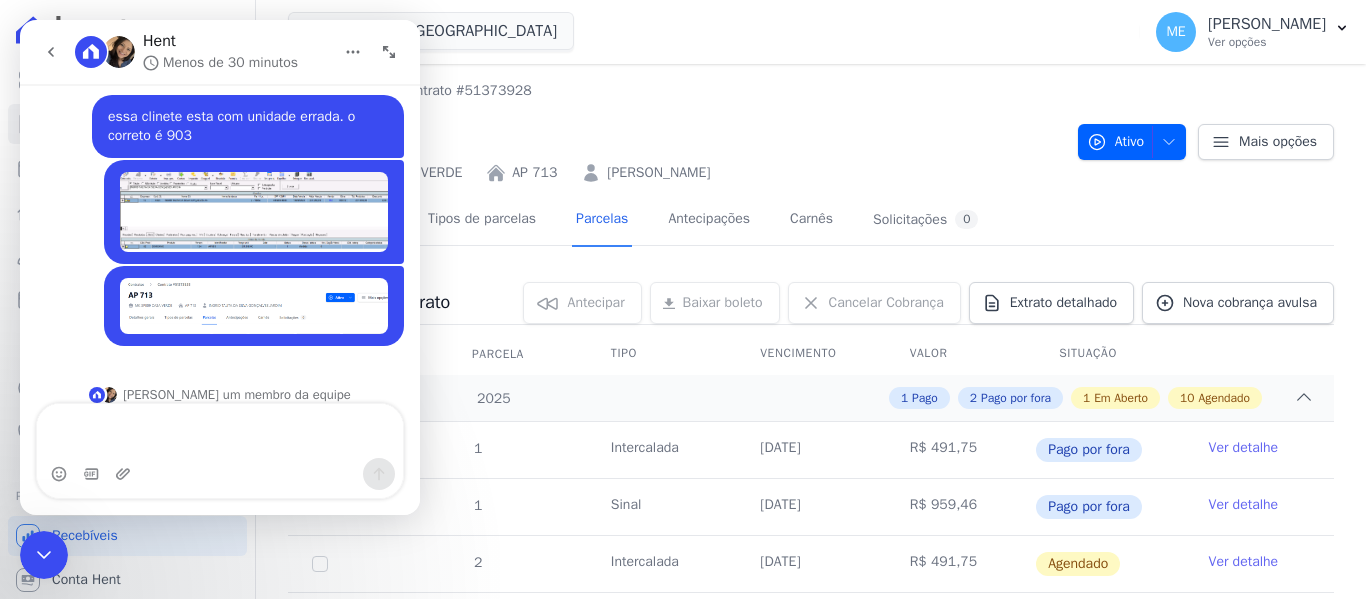scroll, scrollTop: 262, scrollLeft: 0, axis: vertical 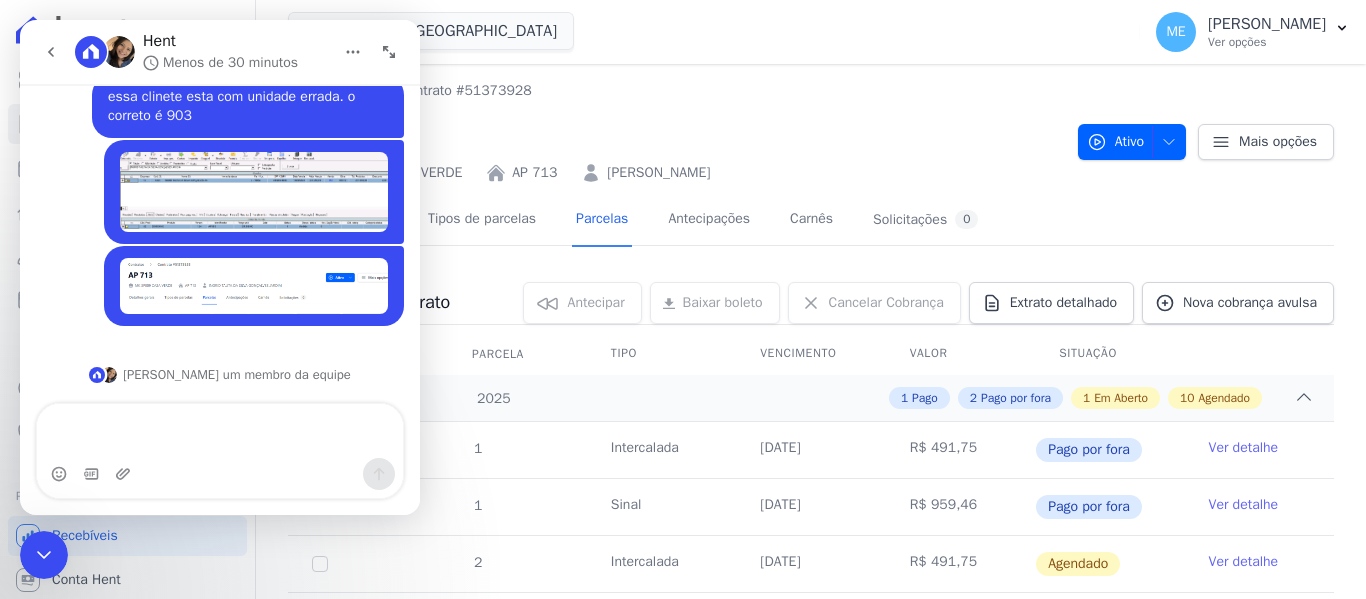 type 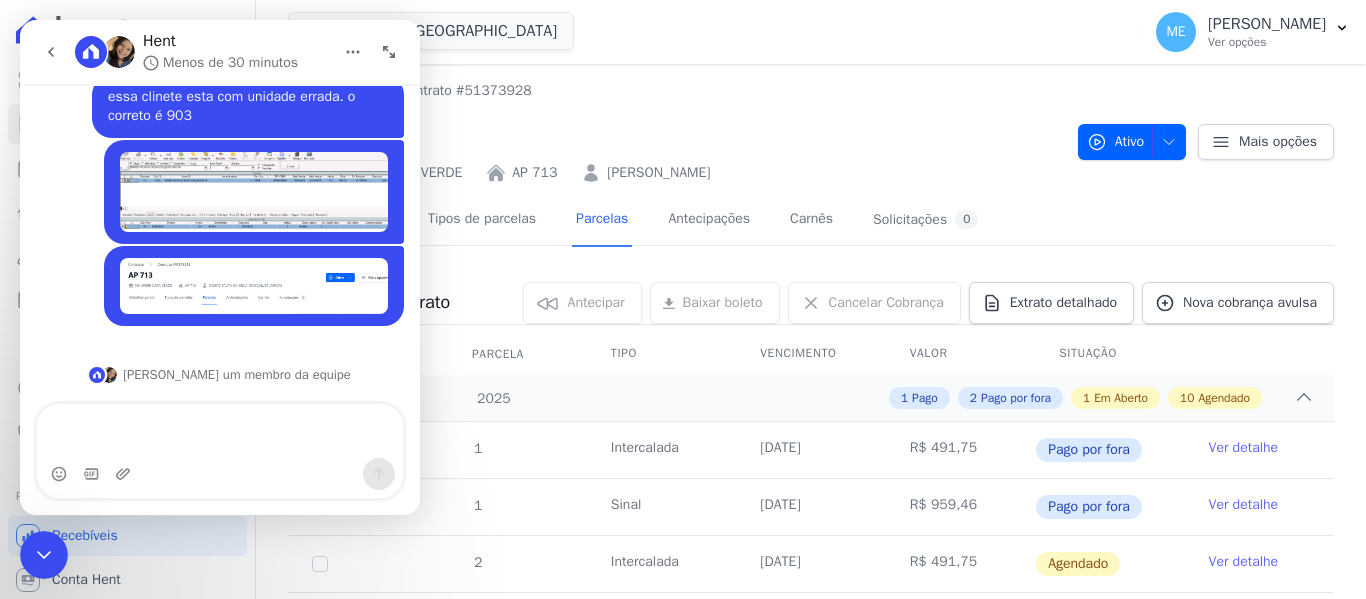 click on "Contratos
Contrato
#51373928
AP 713
MK SPE09 [GEOGRAPHIC_DATA]
AP 713
[PERSON_NAME]
Ativo
Ativo
Pausado
Cobranças não serão geradas e você pode retomar o contrato no futuro." at bounding box center (811, 695) 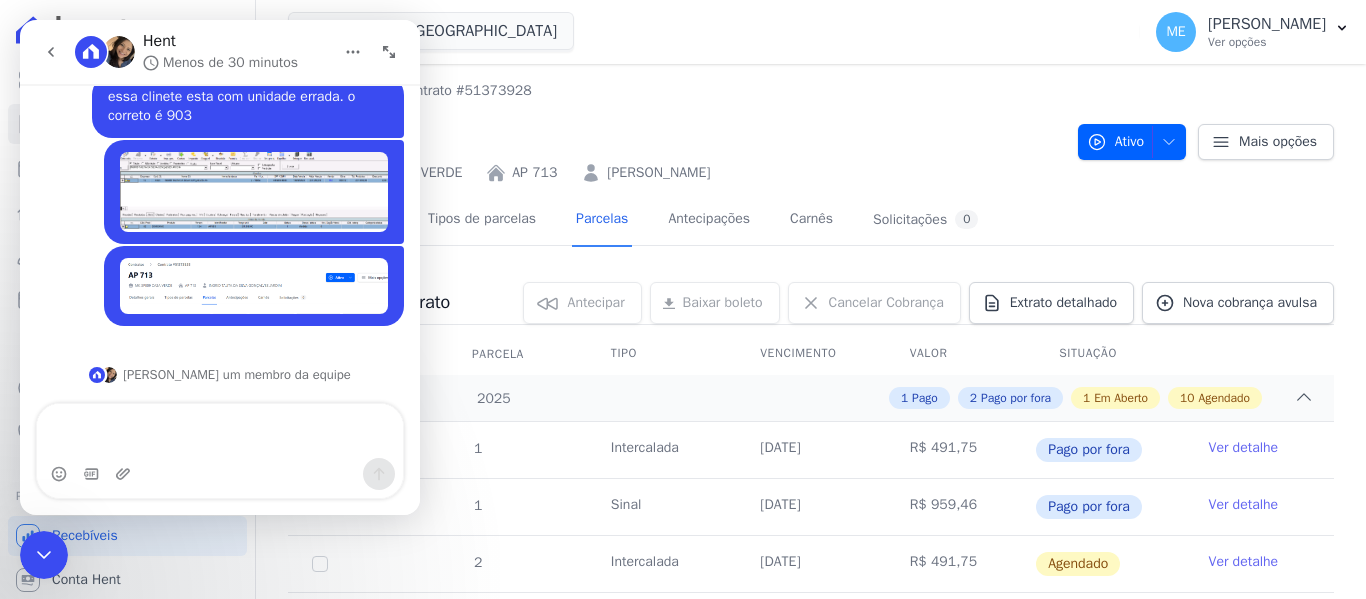 click 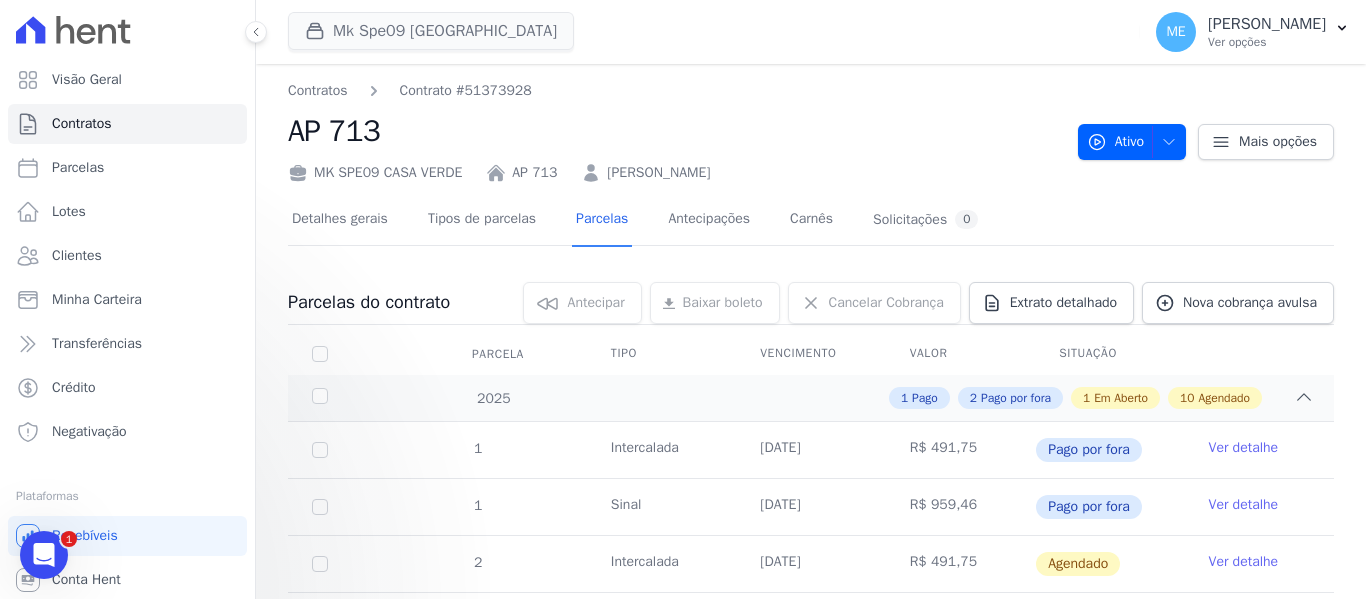 scroll, scrollTop: 324, scrollLeft: 0, axis: vertical 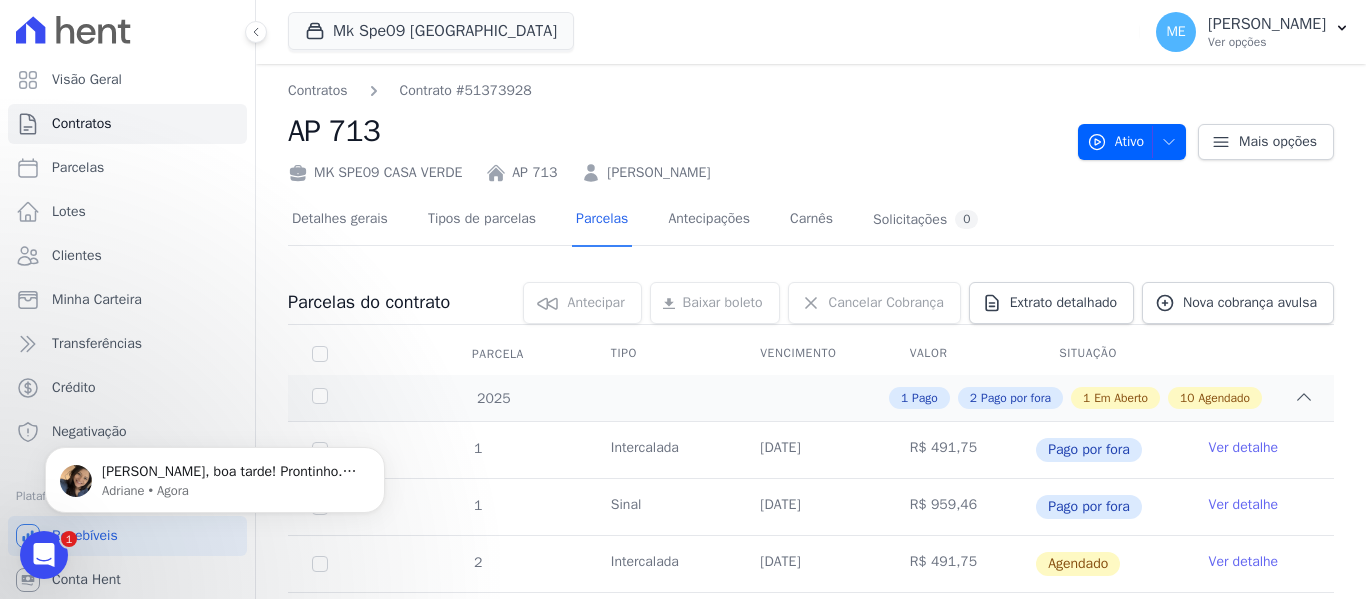 click 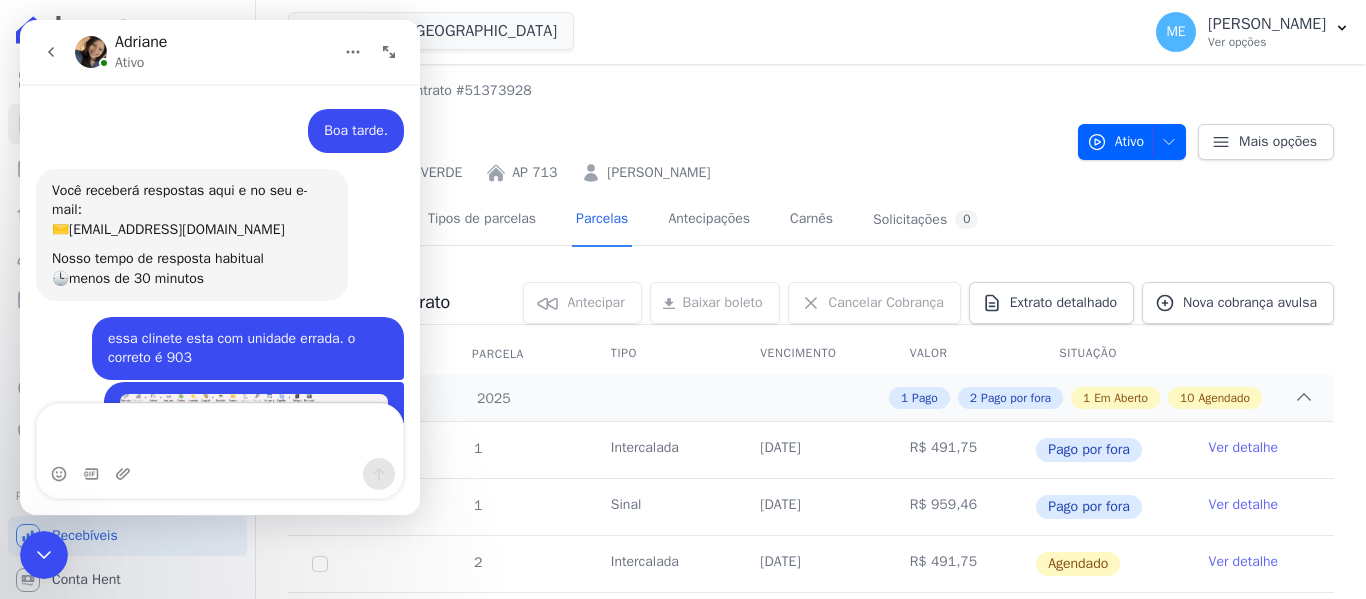 scroll, scrollTop: 156, scrollLeft: 0, axis: vertical 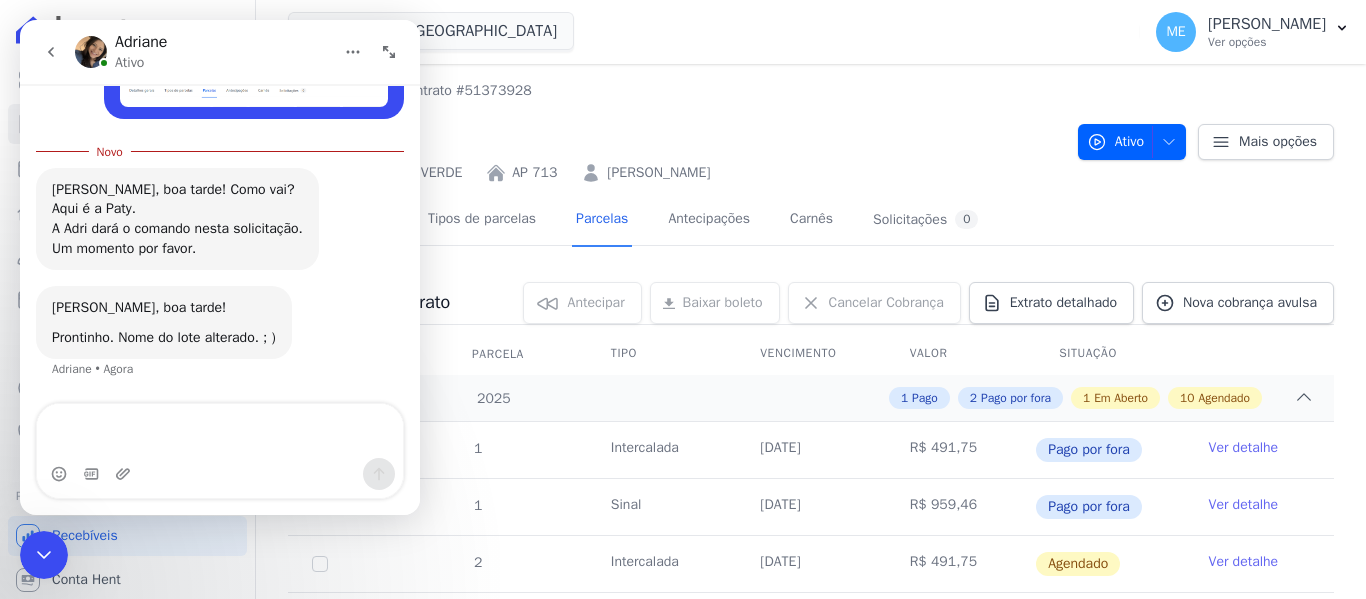 click at bounding box center (220, 431) 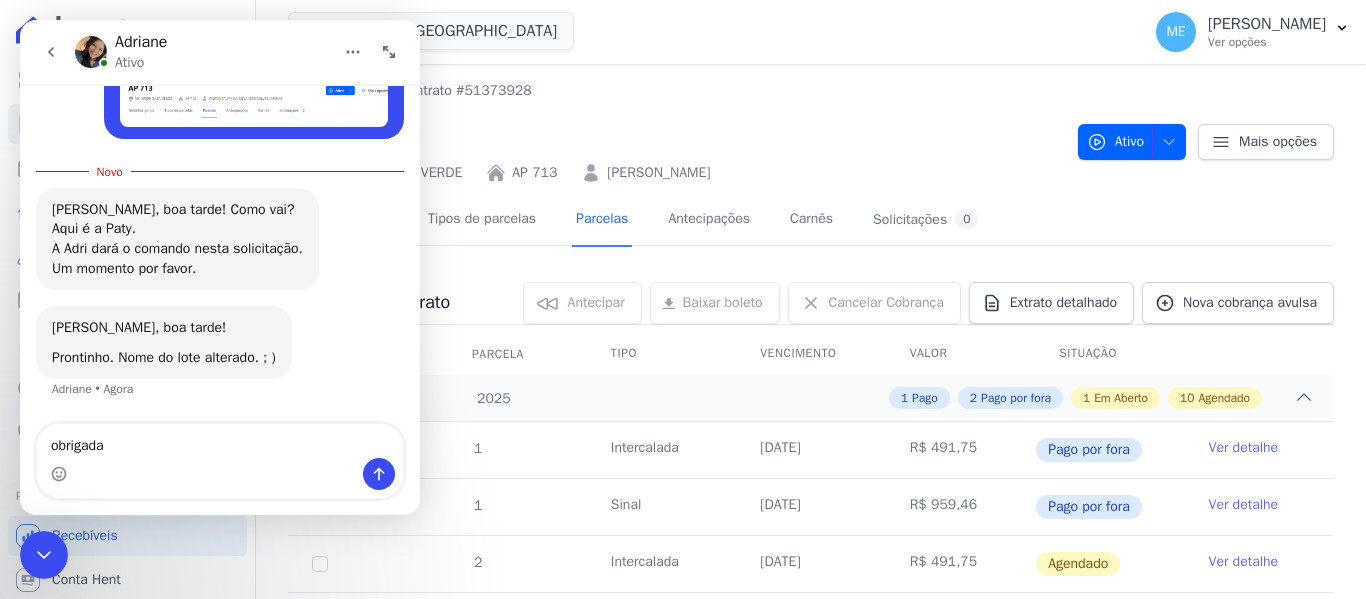 type on "obrigada." 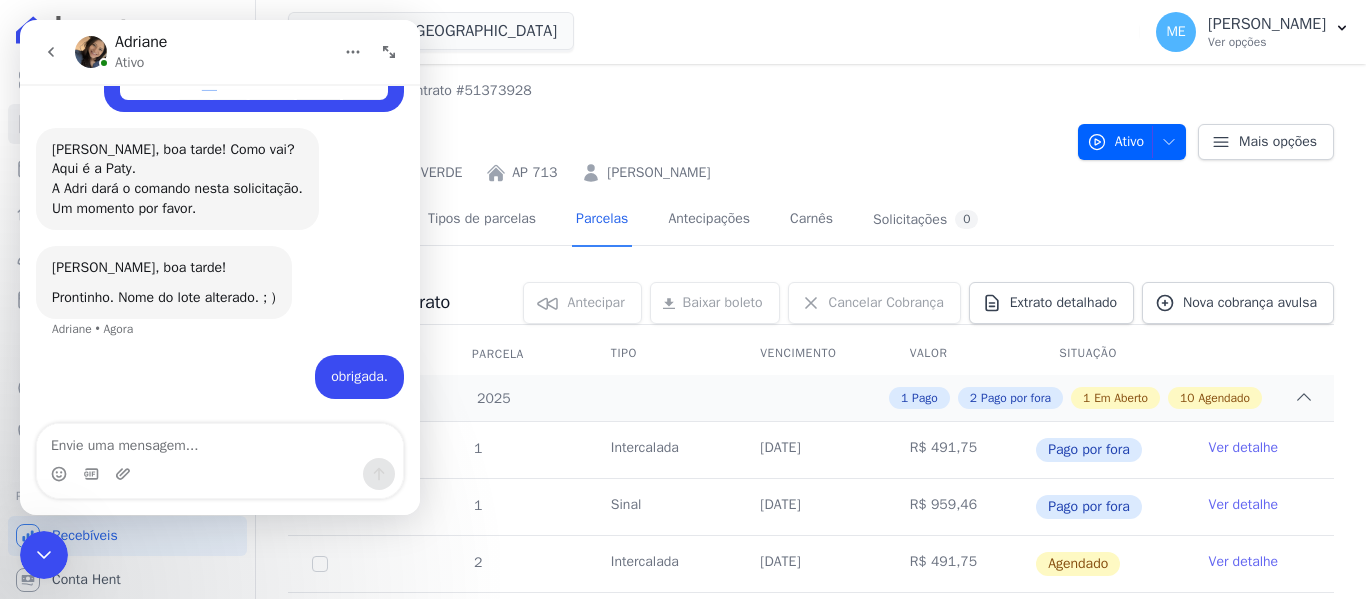 scroll, scrollTop: 473, scrollLeft: 0, axis: vertical 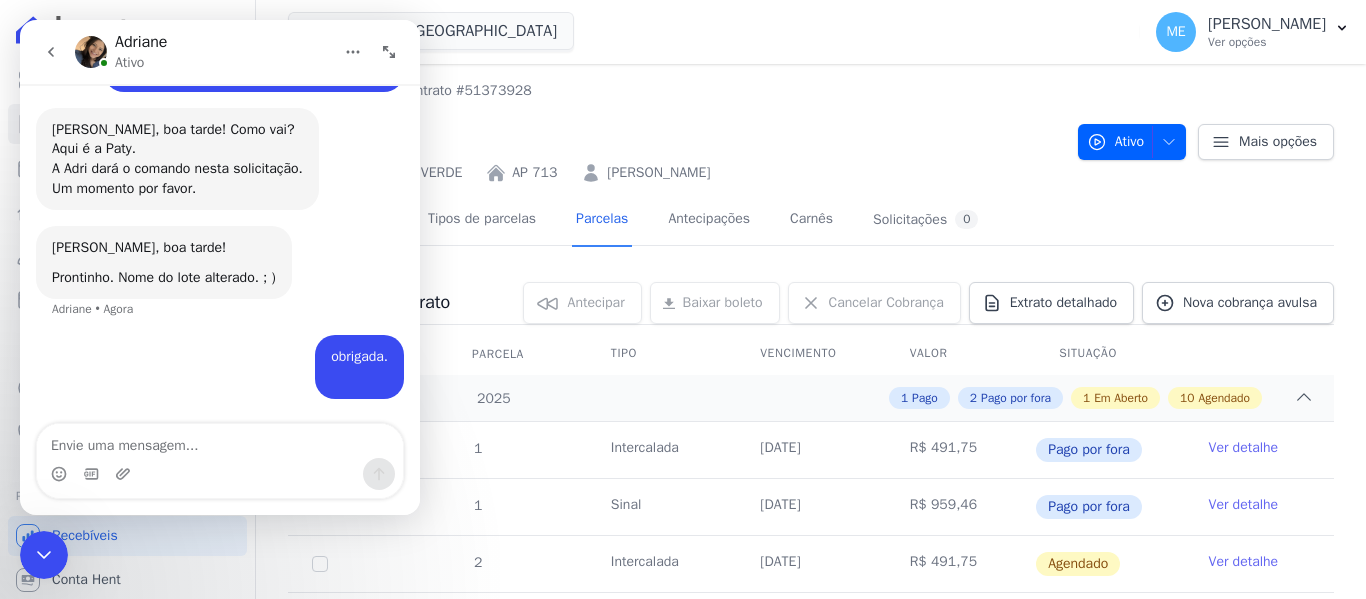 type 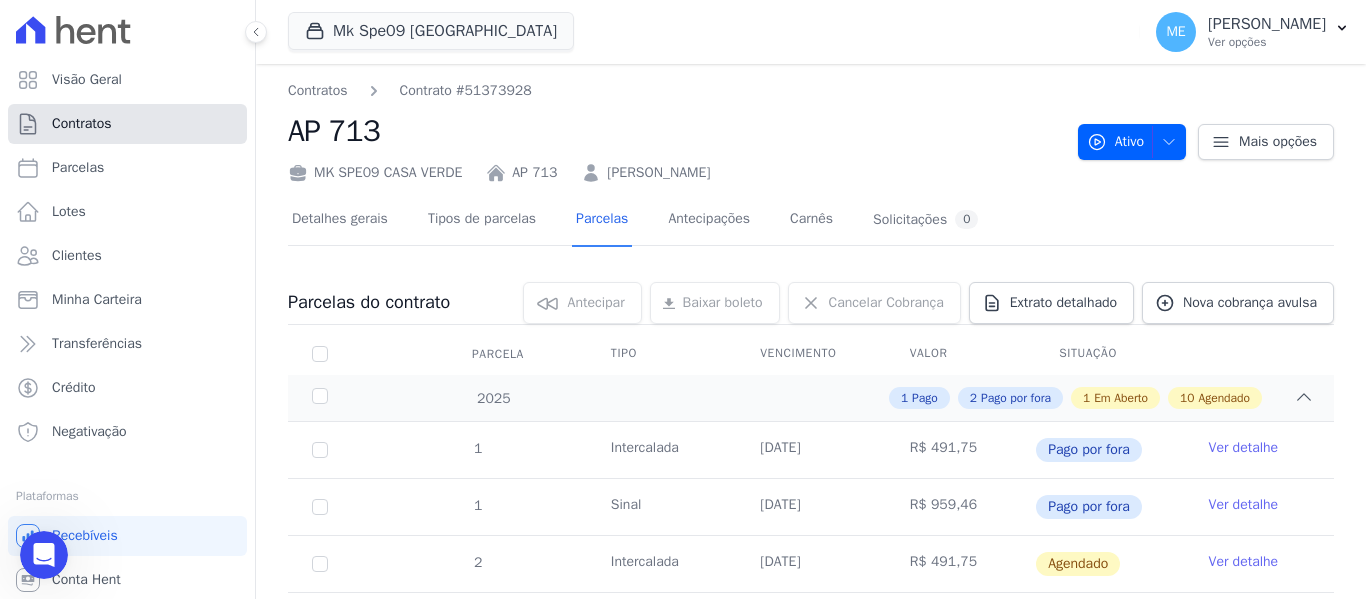 click on "Contratos" at bounding box center [82, 124] 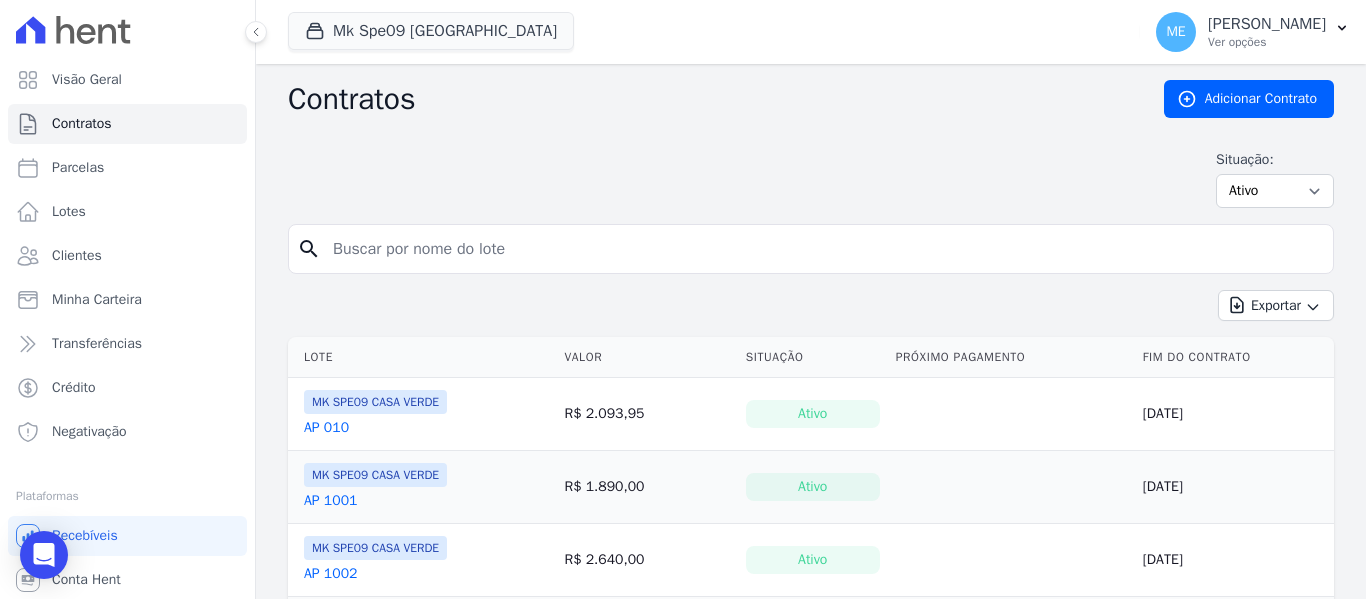 click at bounding box center [823, 249] 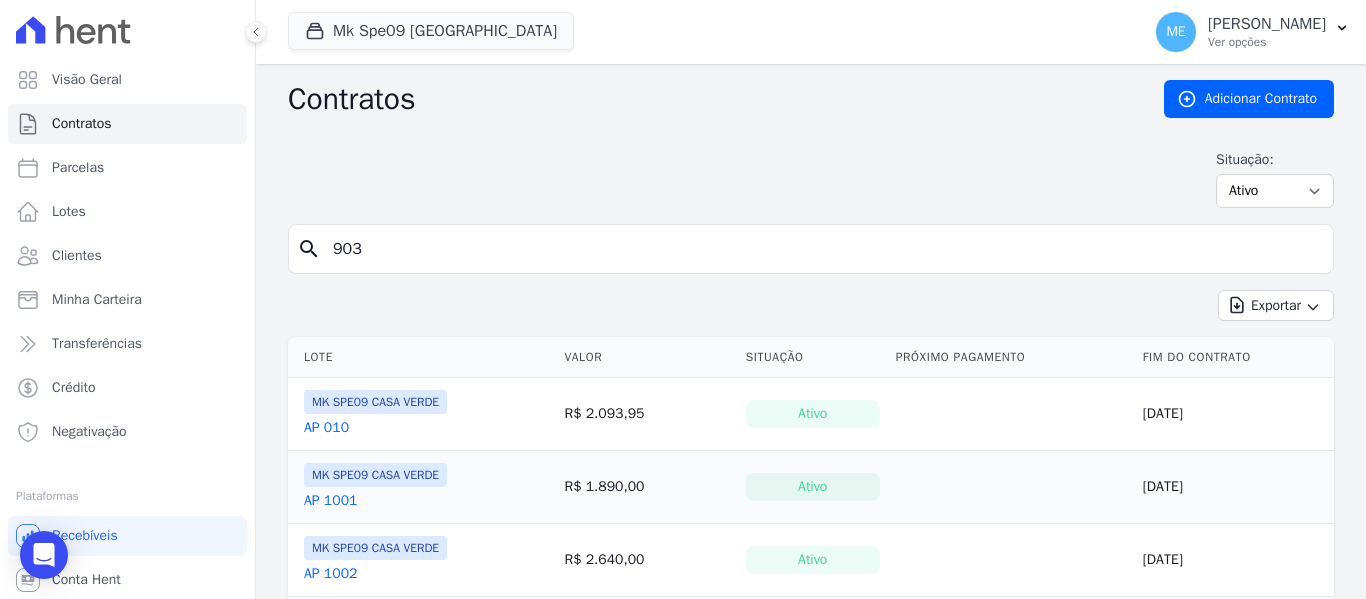 type on "903" 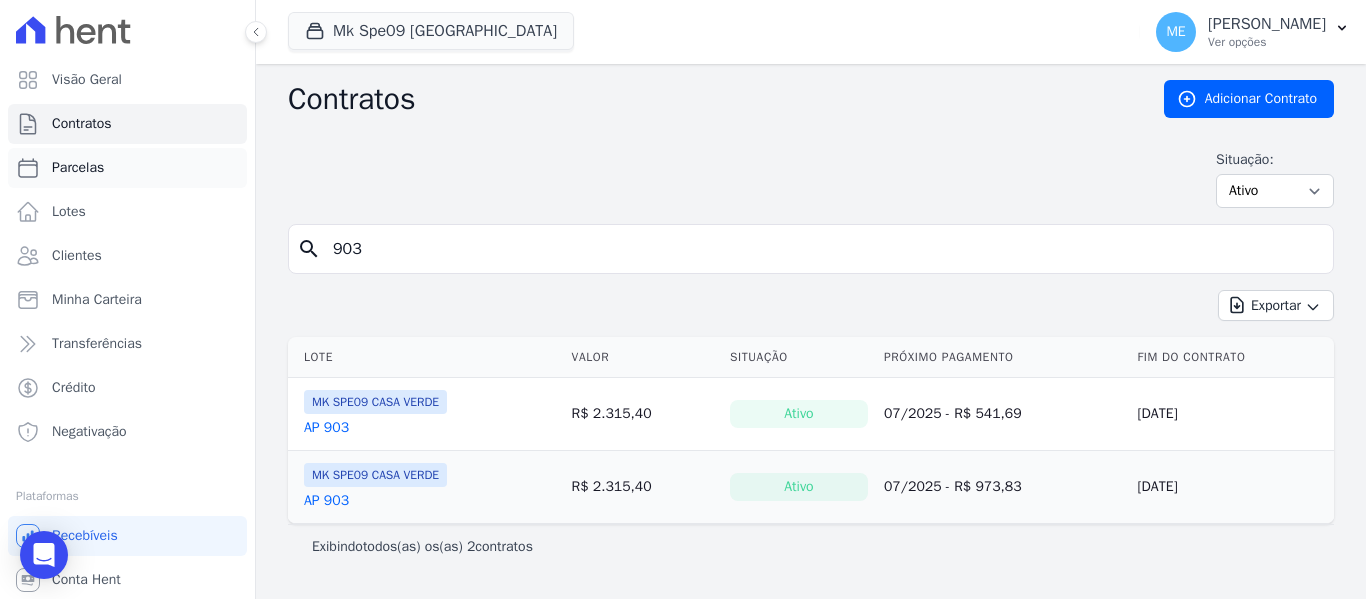 click on "Parcelas" at bounding box center [78, 168] 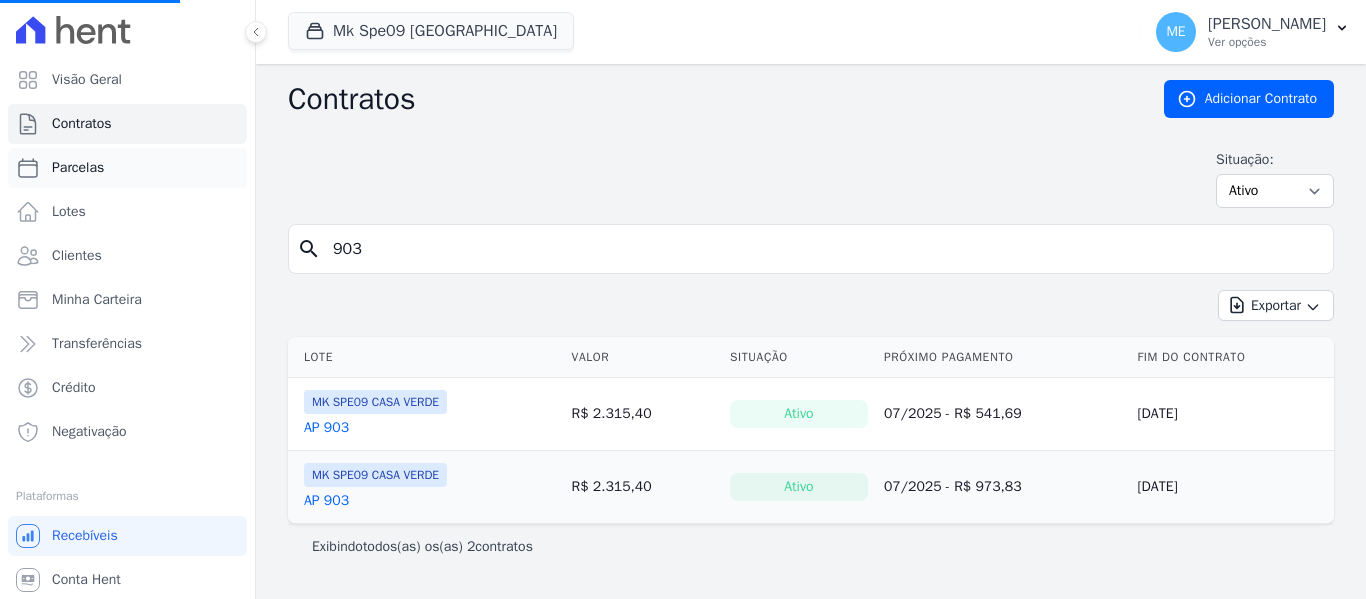 select 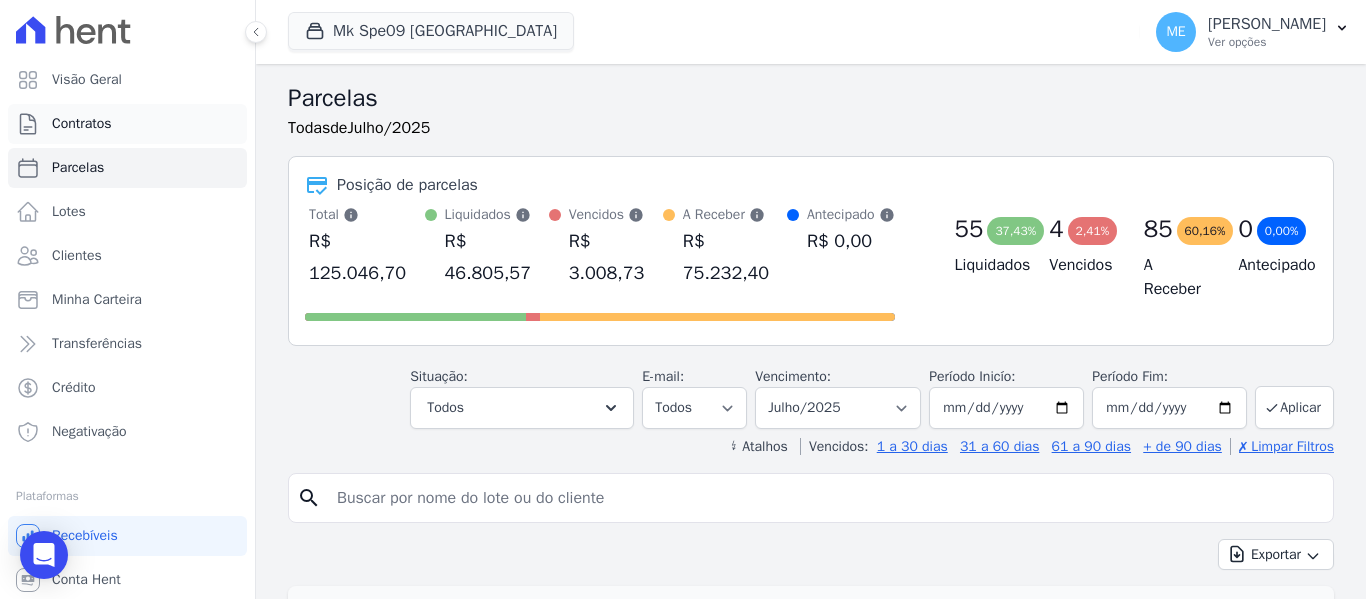 click on "Contratos" at bounding box center (82, 124) 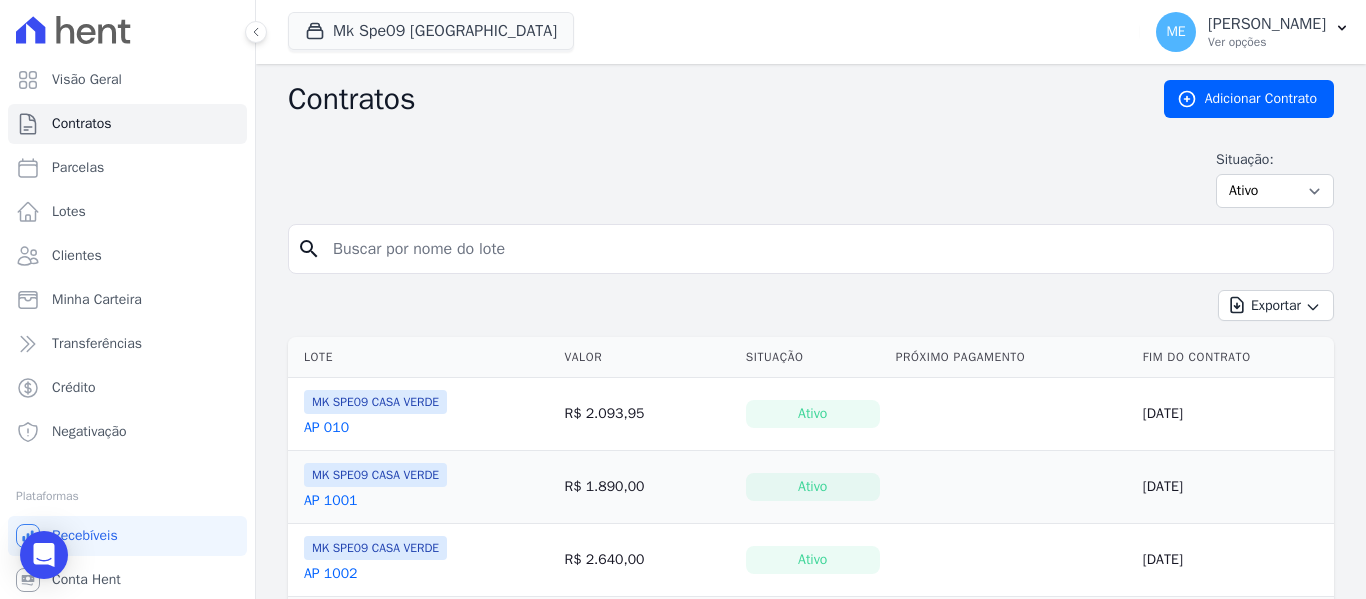 click at bounding box center (823, 249) 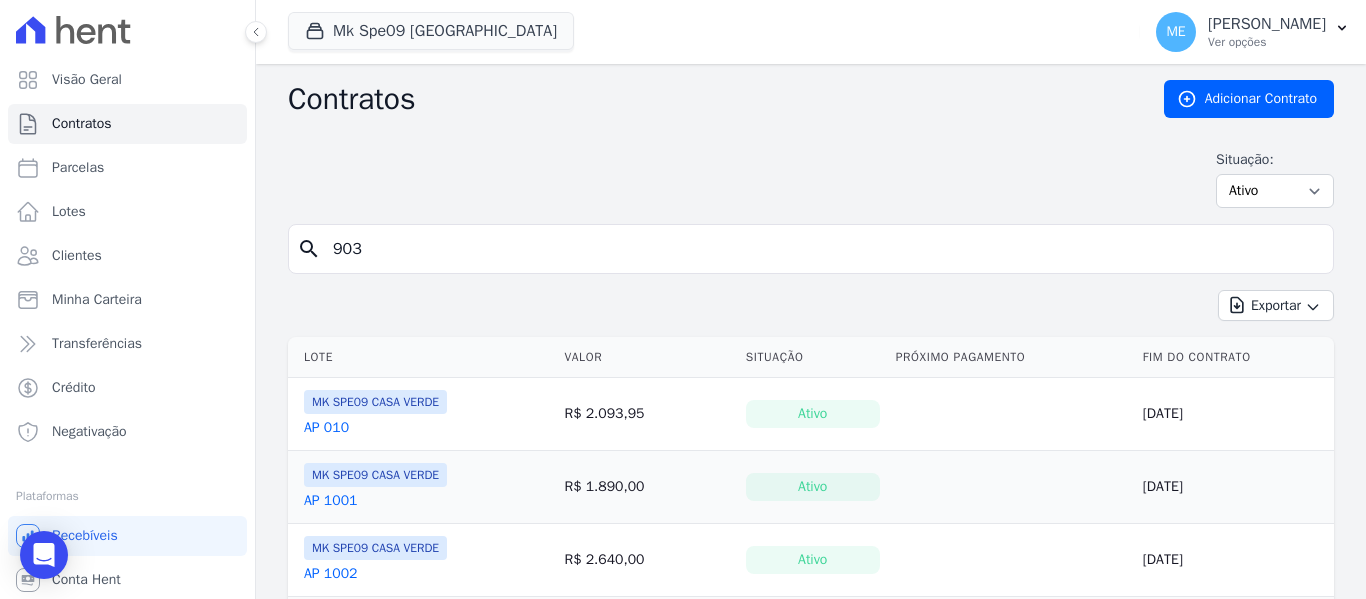 type on "903" 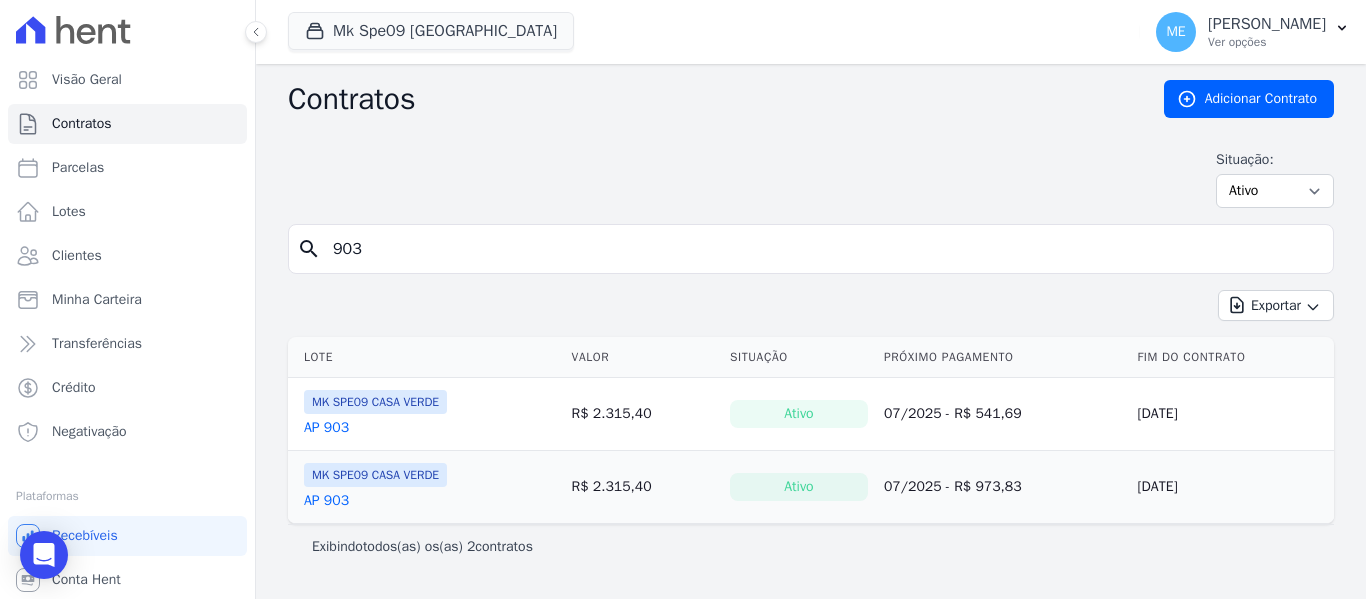 click on "AP 903" at bounding box center (326, 428) 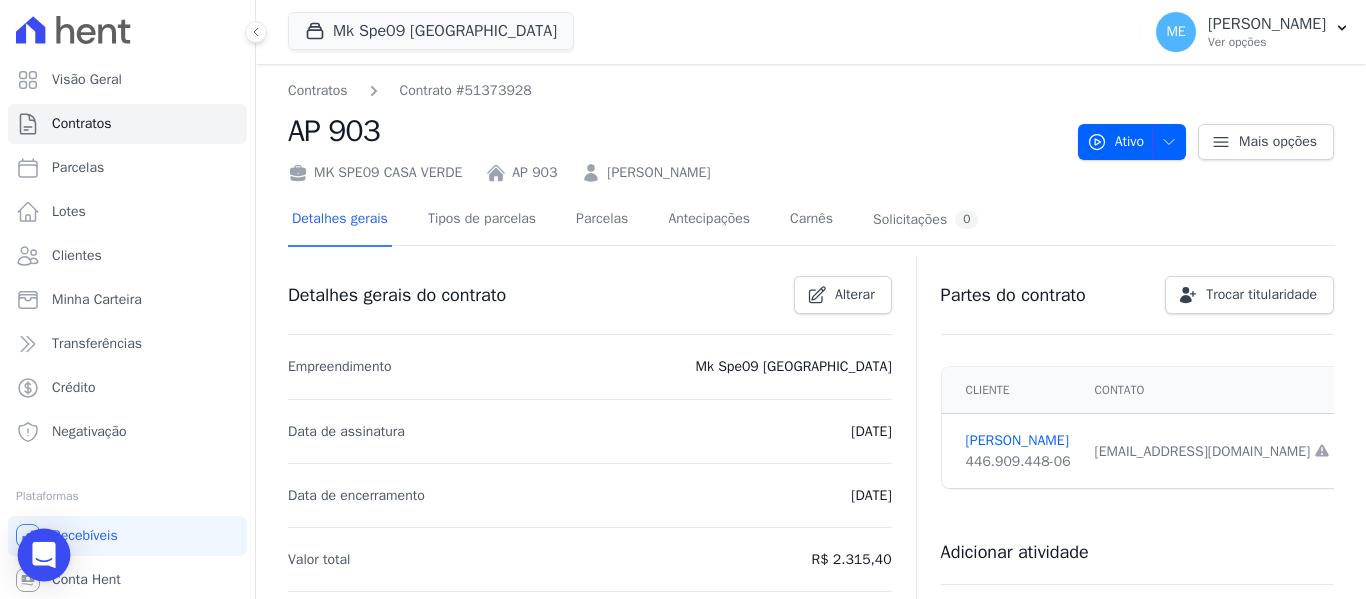 click 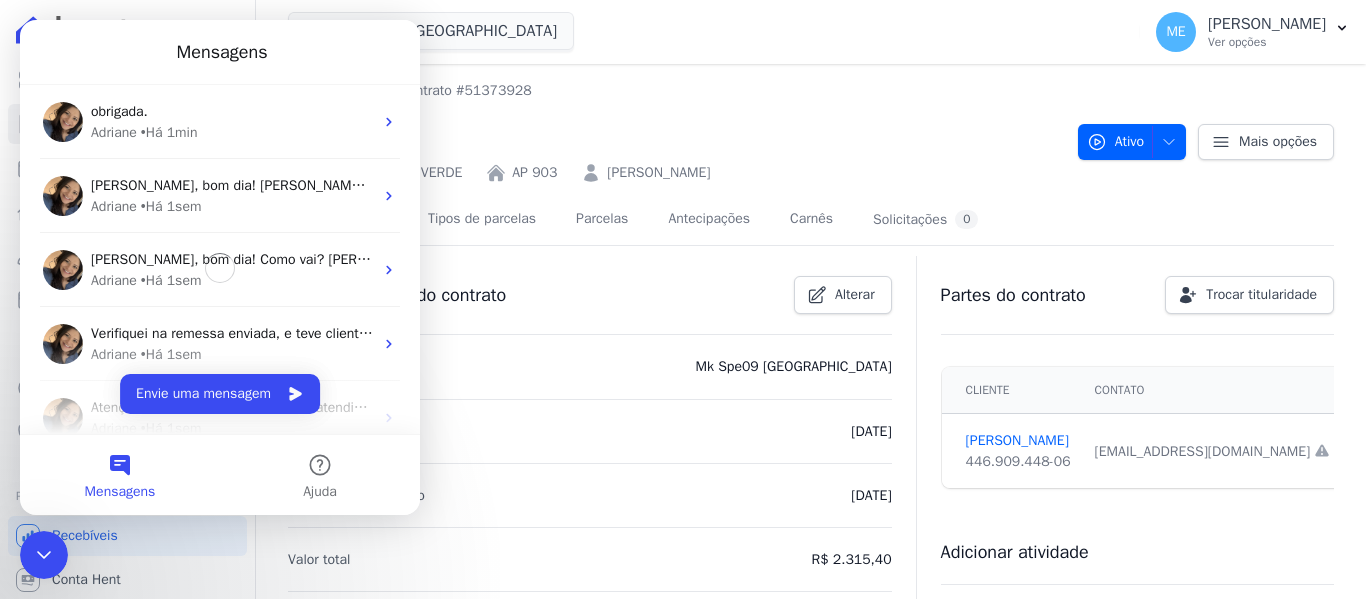 scroll, scrollTop: 0, scrollLeft: 0, axis: both 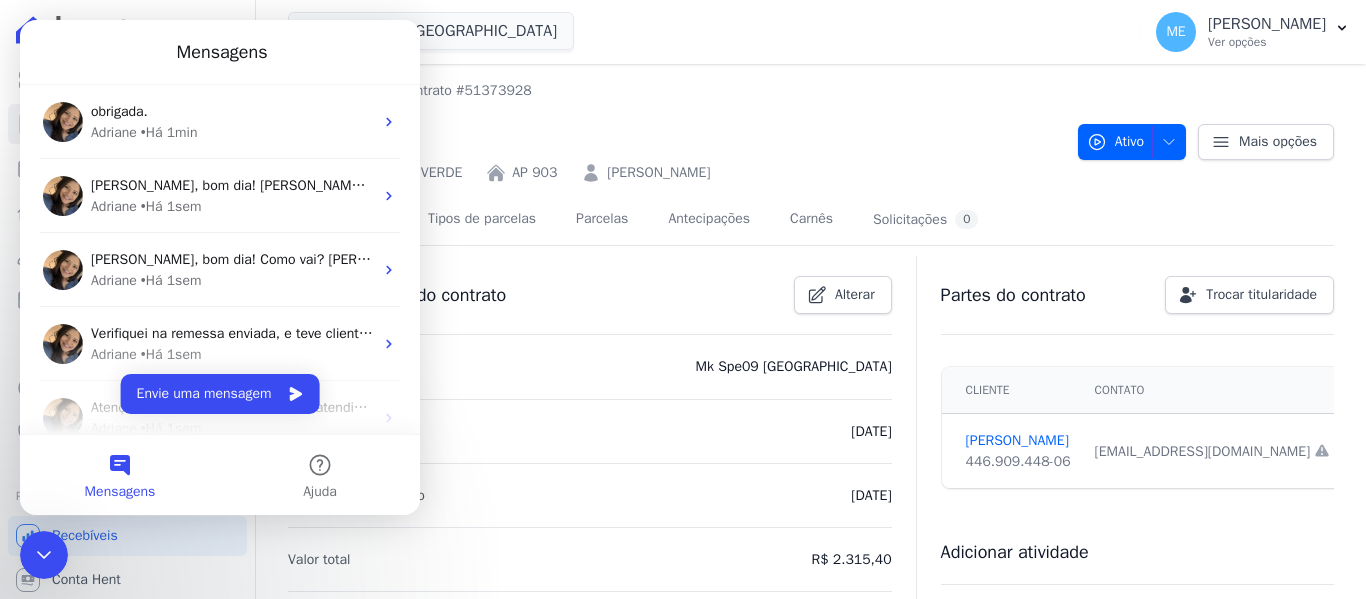 click on "Mensagens" at bounding box center (120, 475) 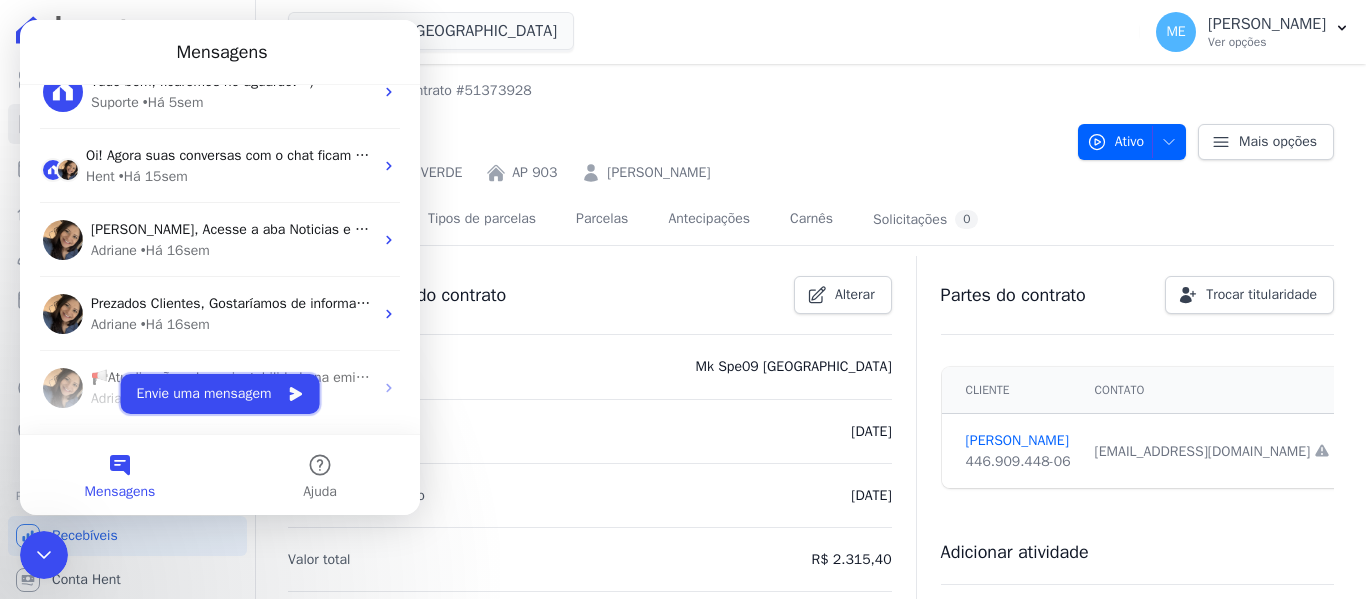 click on "Envie uma mensagem" at bounding box center [220, 394] 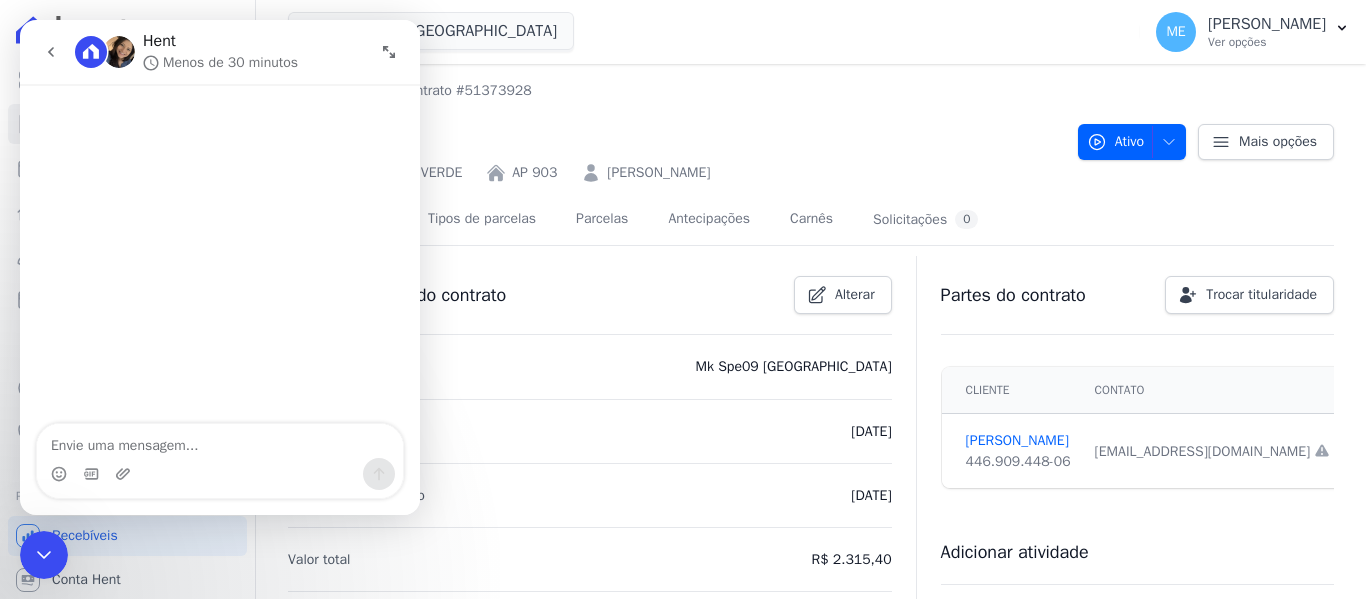 scroll, scrollTop: 390, scrollLeft: 0, axis: vertical 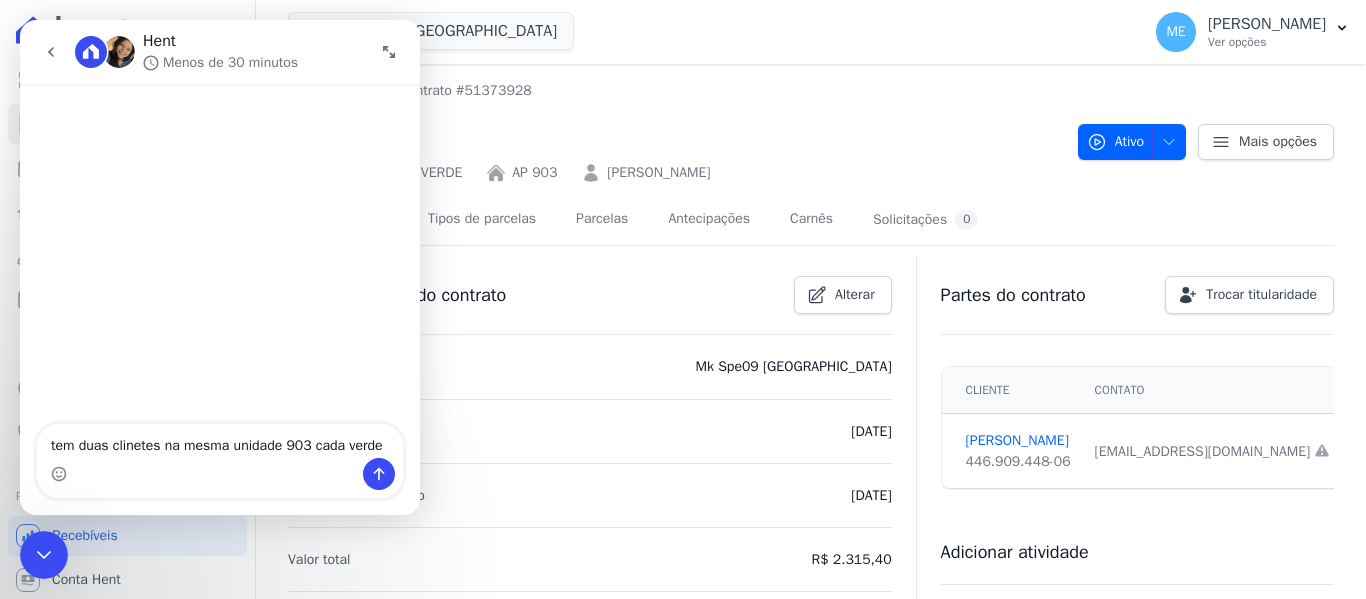 click on "tem duas clinetes na mesma unidade 903 cada verde" at bounding box center (220, 441) 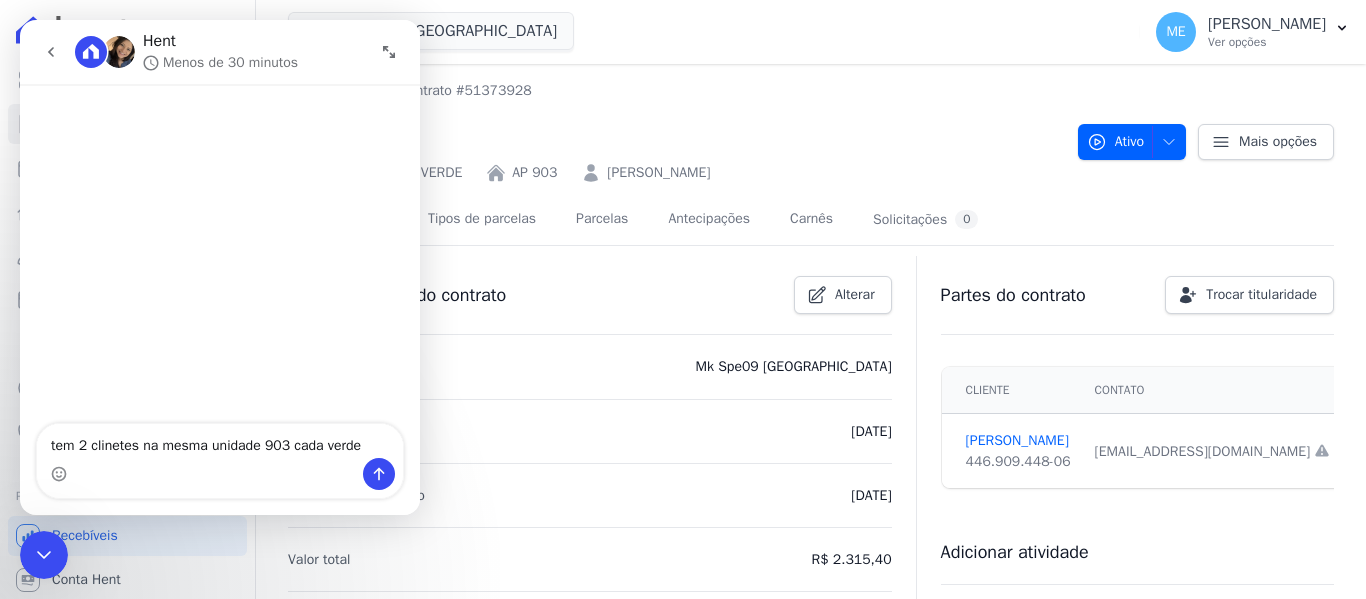 click on "tem 2 clinetes na mesma unidade 903 cada verde" at bounding box center (220, 441) 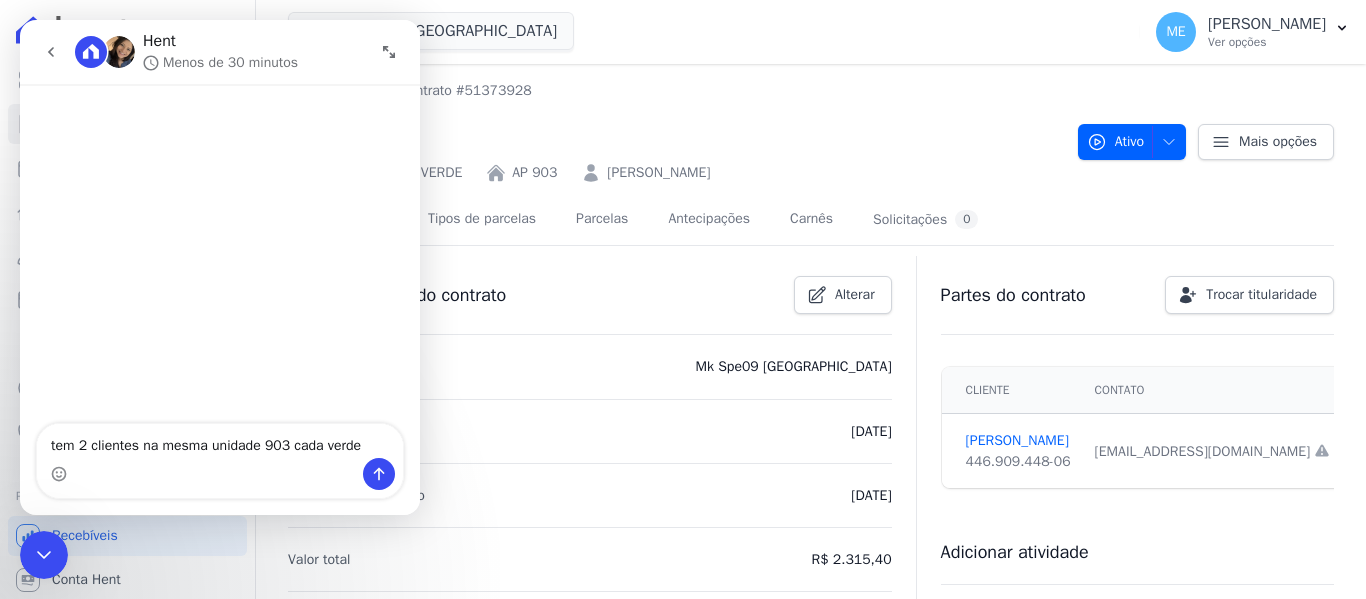 click on "tem 2 clientes na mesma unidade 903 cada verde" at bounding box center [220, 441] 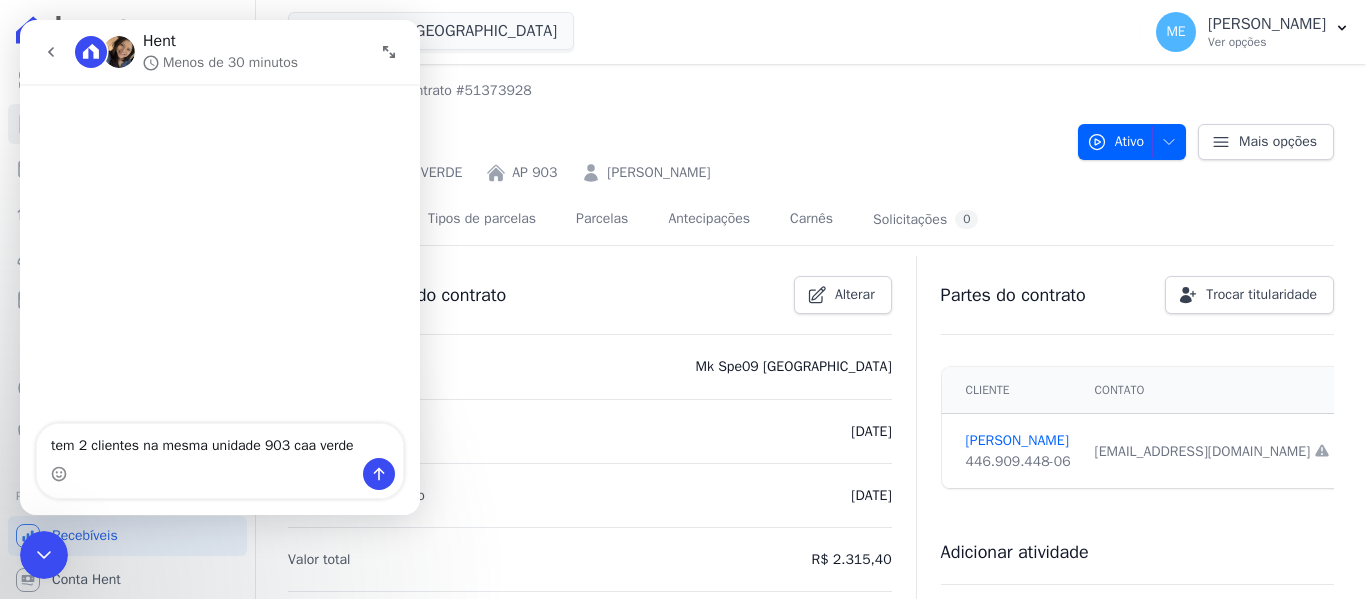 type on "tem 2 clientes na mesma unidade 903 casa verde" 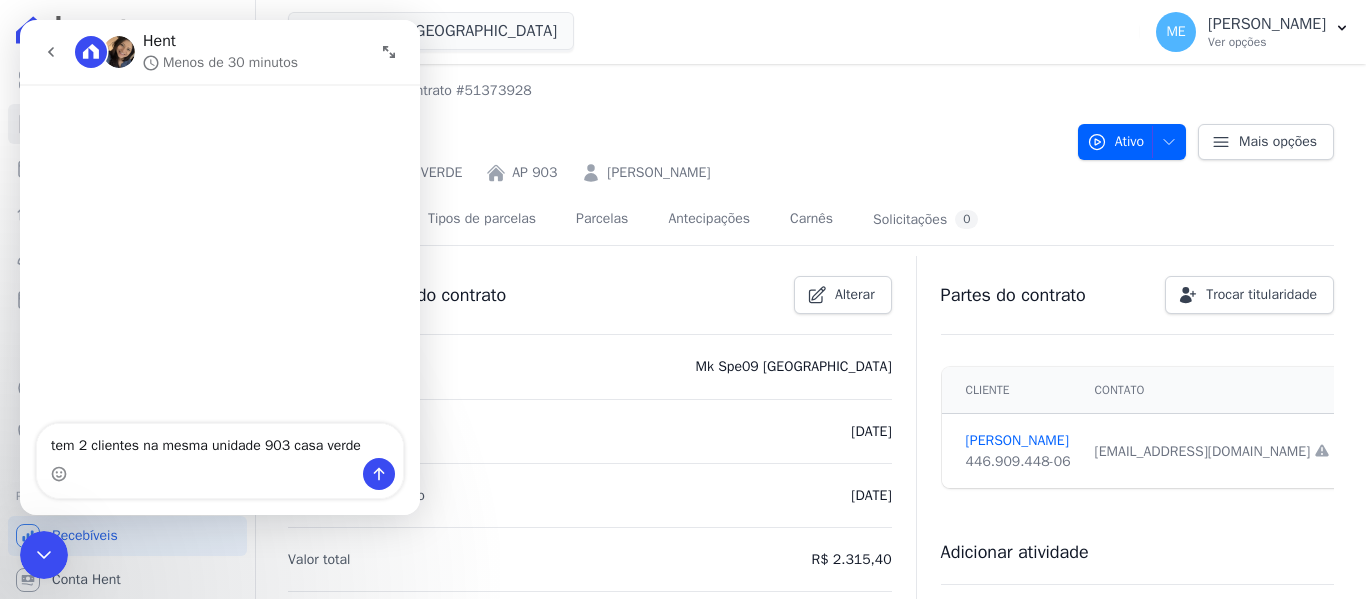 type 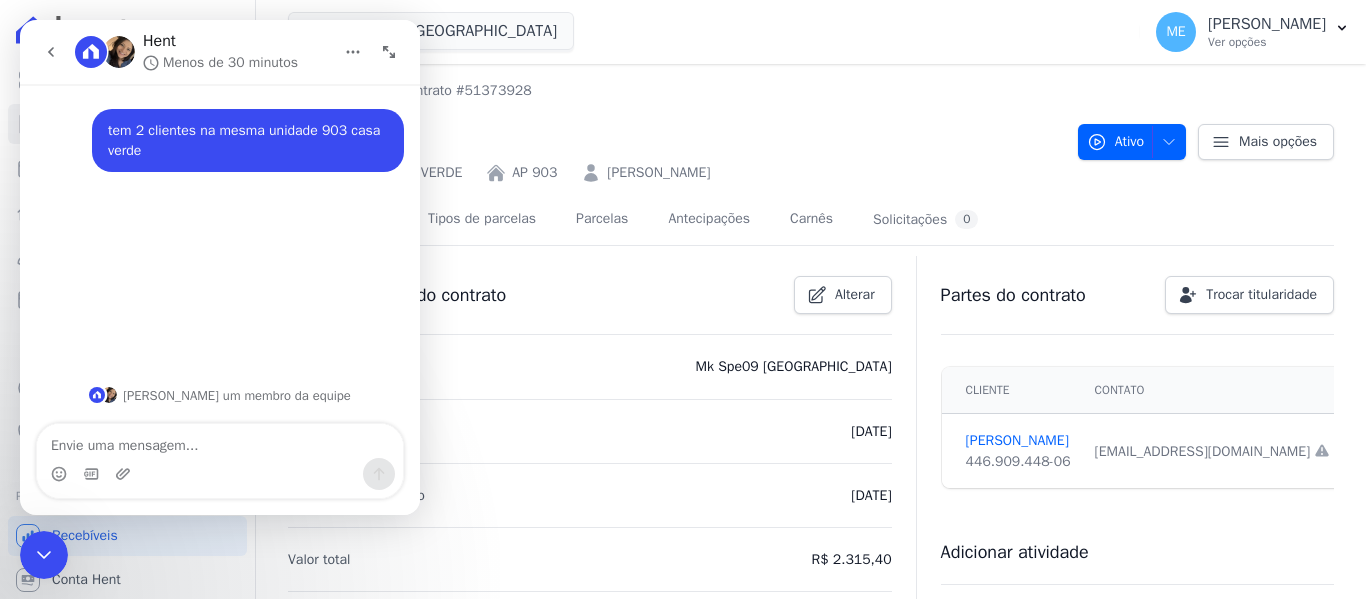 click 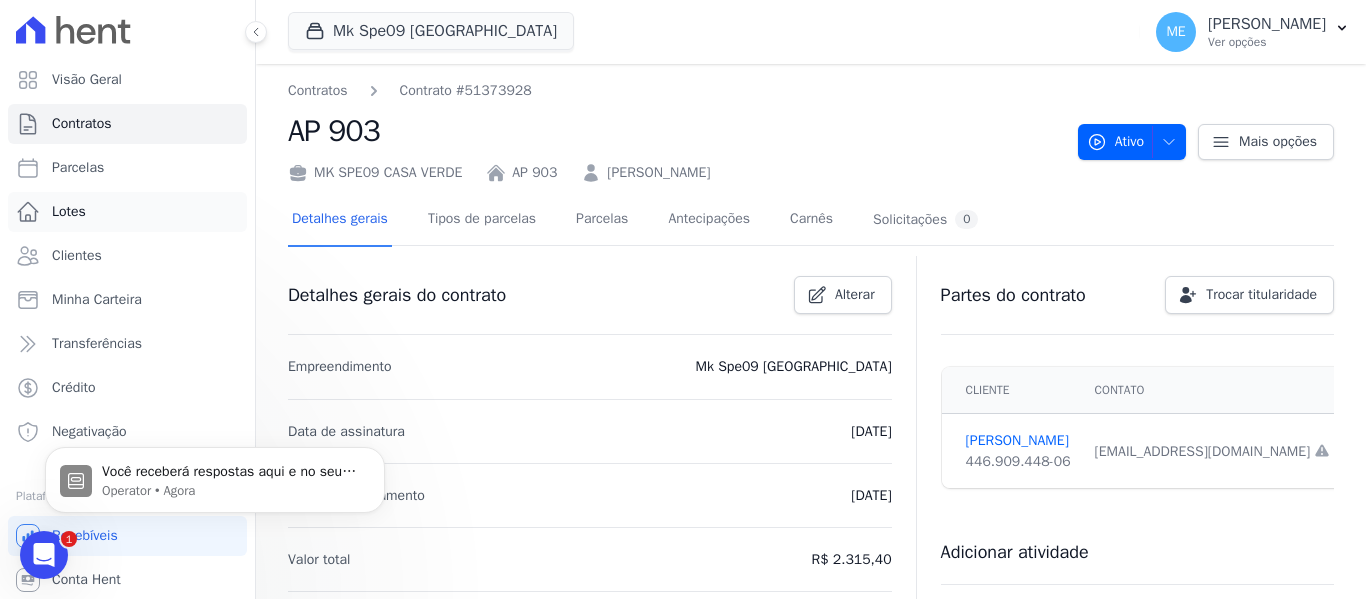 scroll, scrollTop: 0, scrollLeft: 0, axis: both 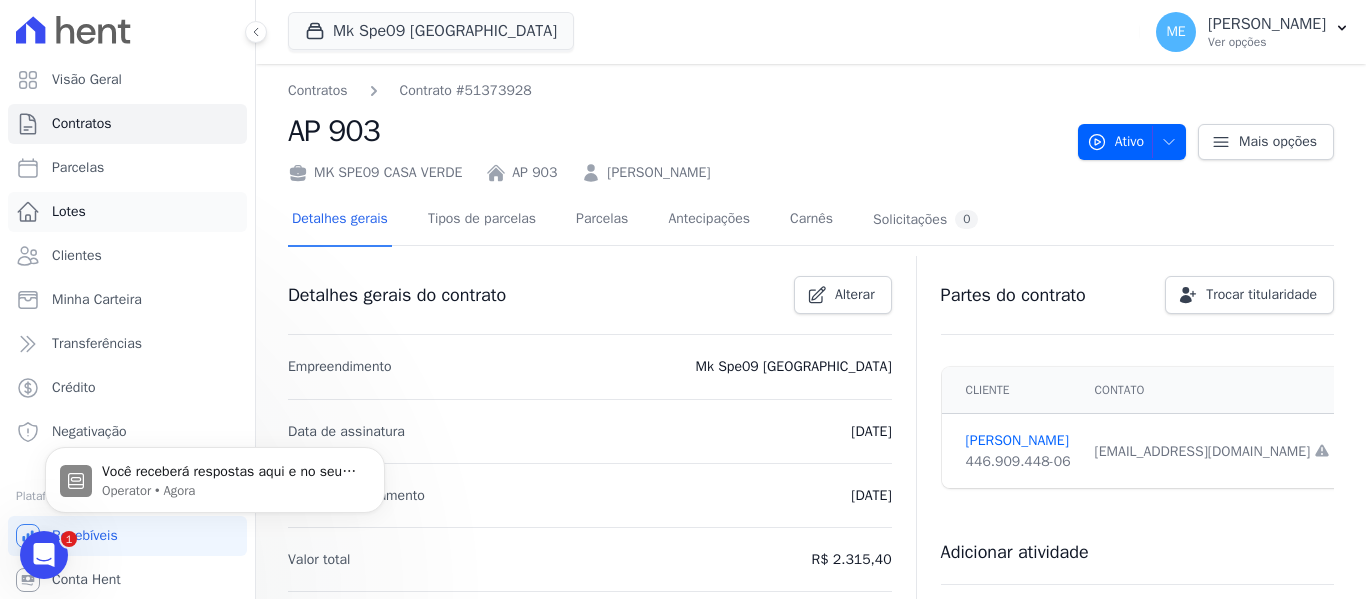 click on "Lotes" at bounding box center (127, 212) 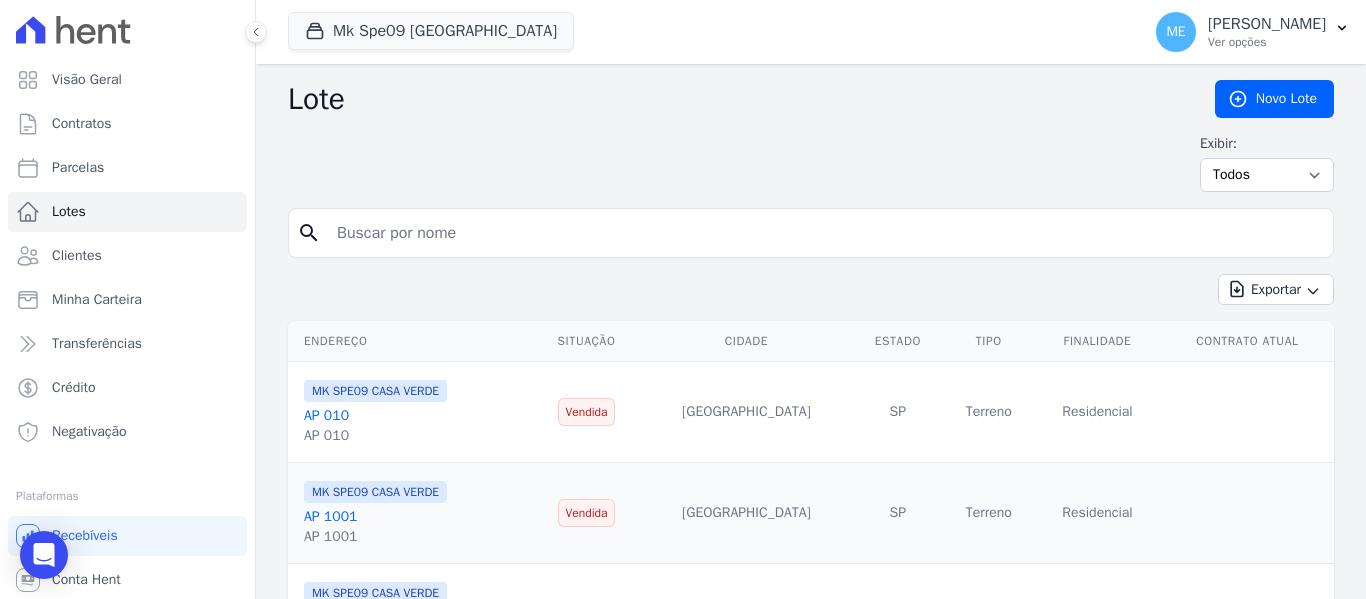 click on "Parcelas" at bounding box center [78, 168] 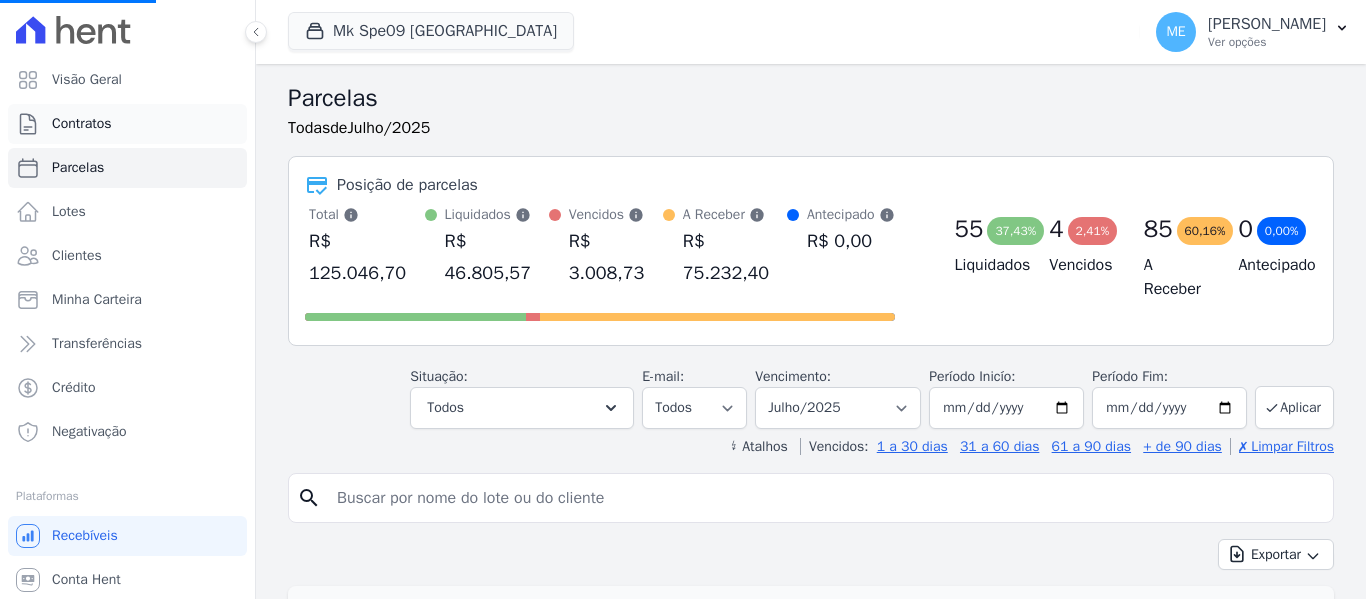 click on "Contratos" at bounding box center (82, 124) 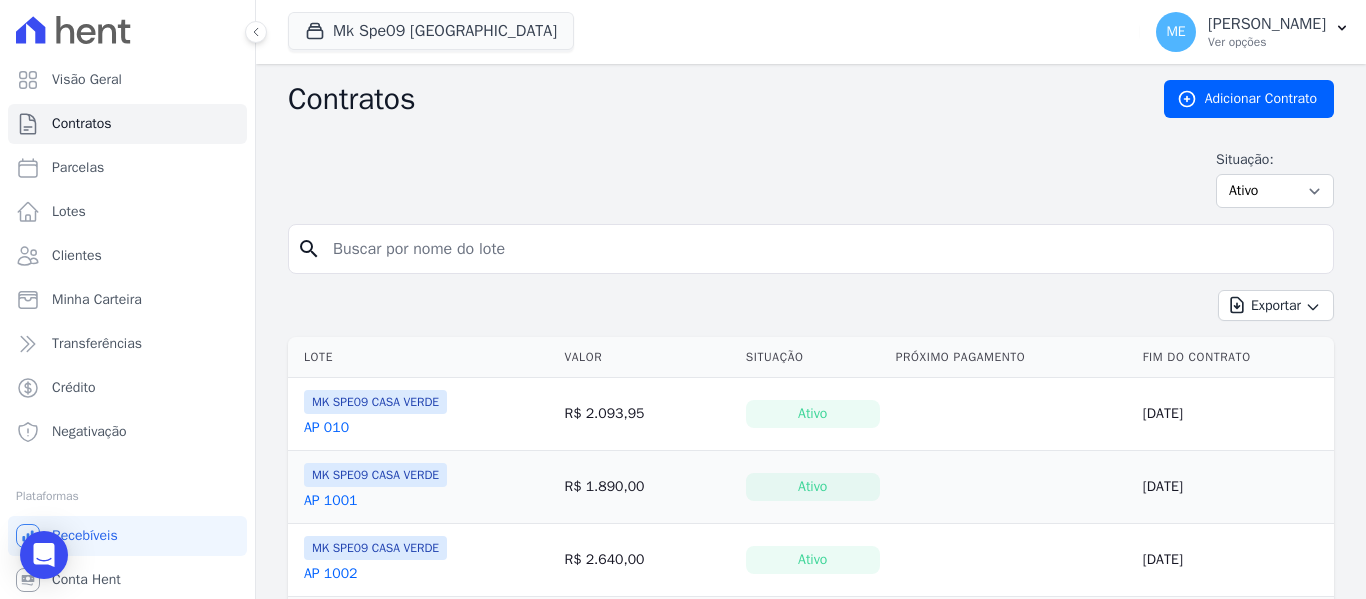 click at bounding box center (823, 249) 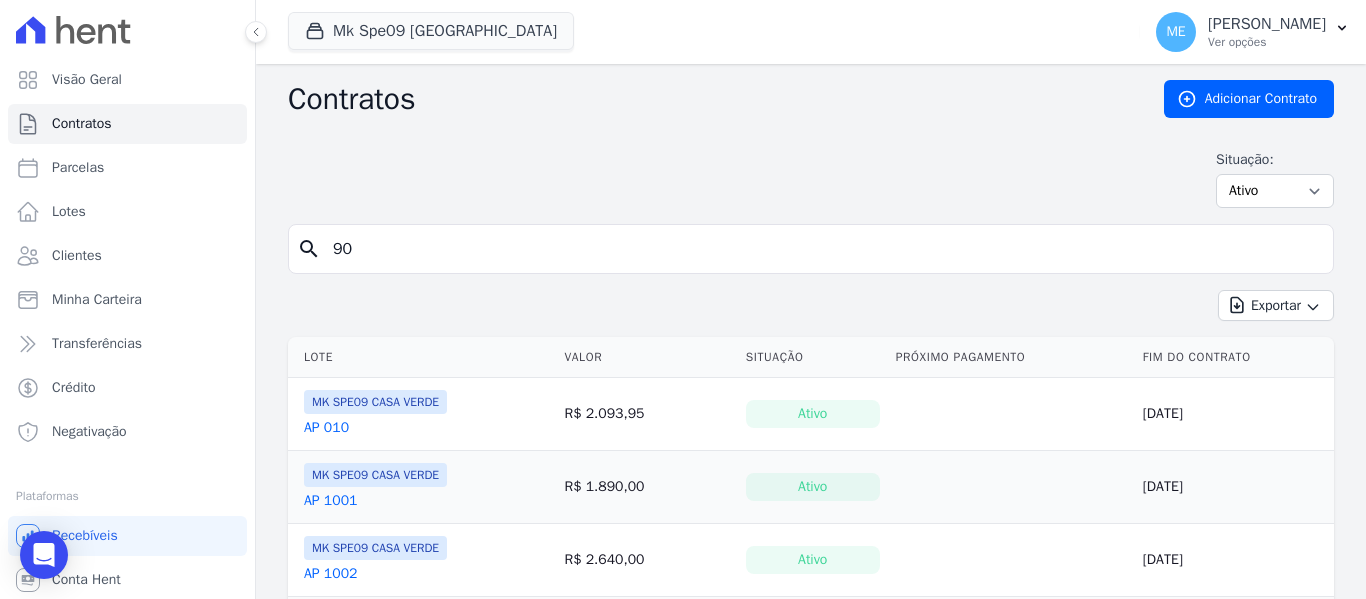 type on "903" 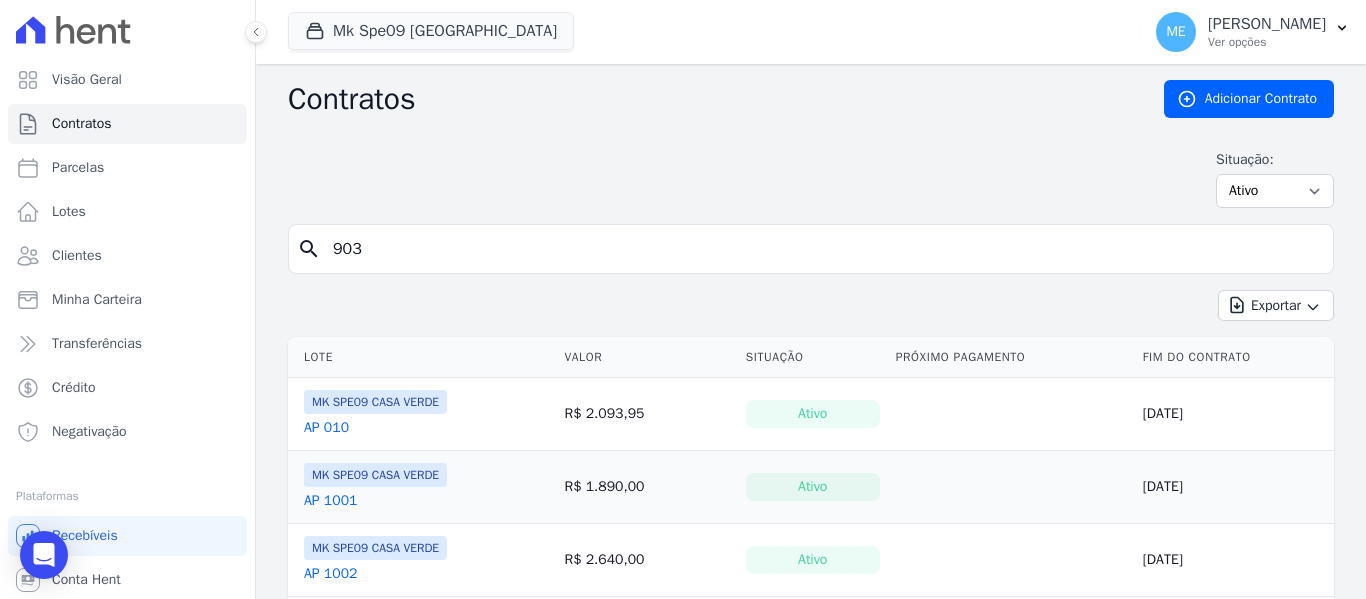 select 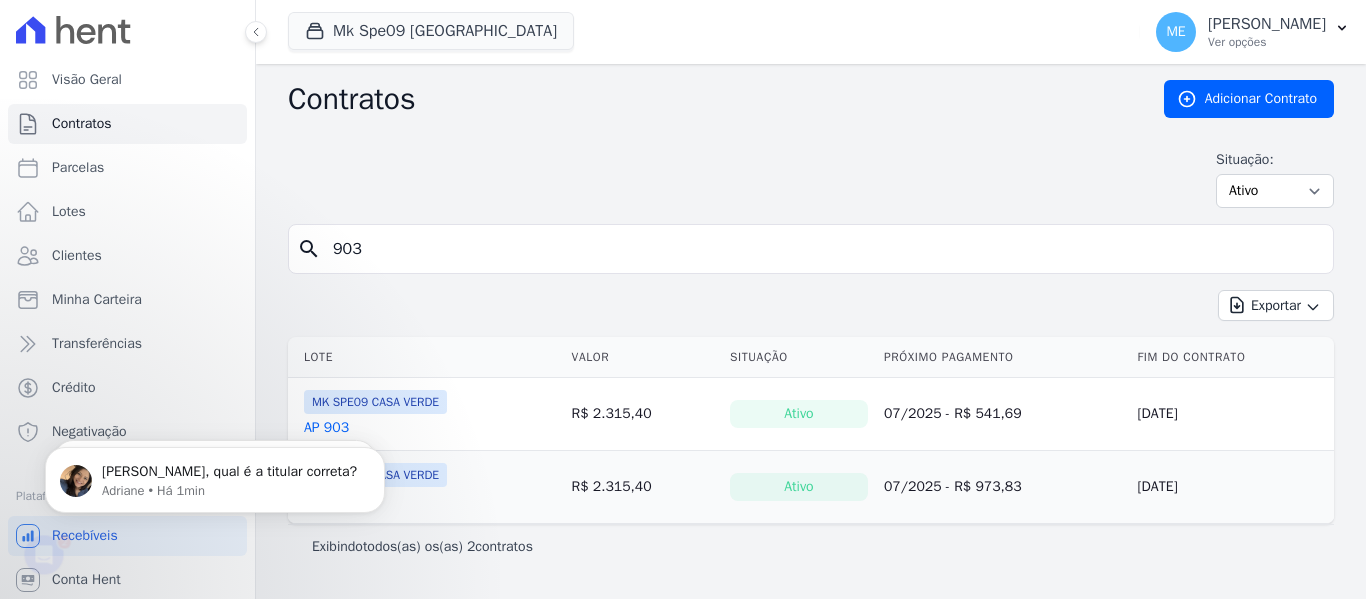scroll, scrollTop: 0, scrollLeft: 0, axis: both 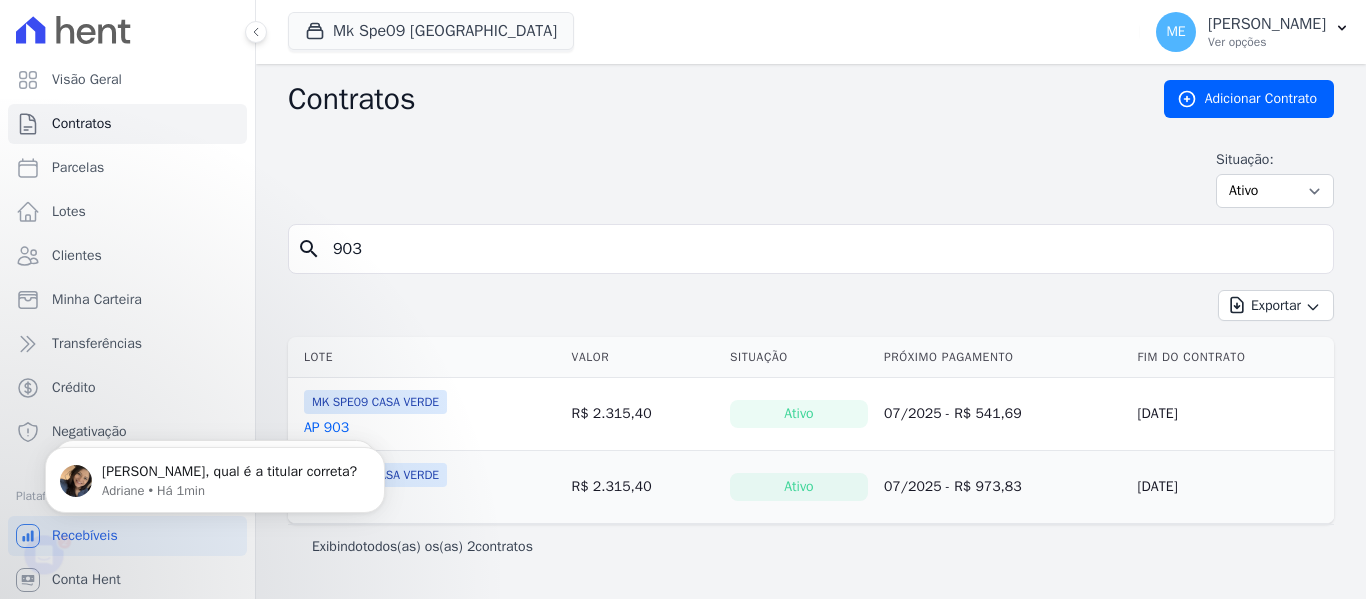 click at bounding box center (44, 555) 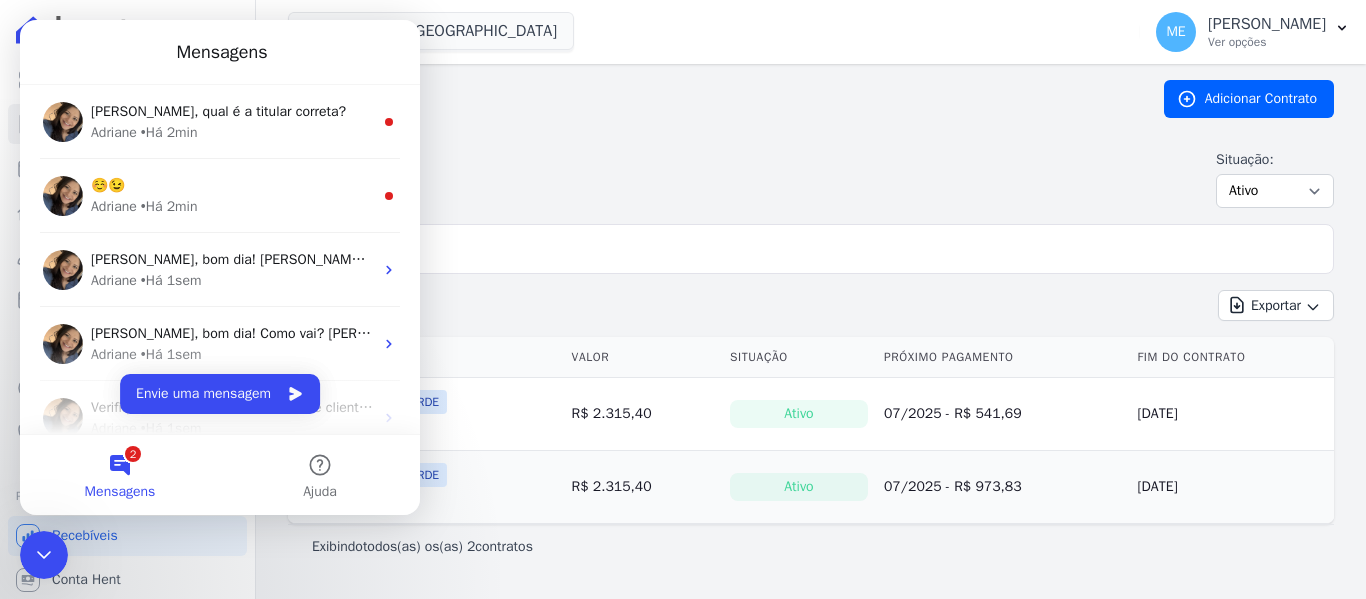 scroll, scrollTop: 0, scrollLeft: 0, axis: both 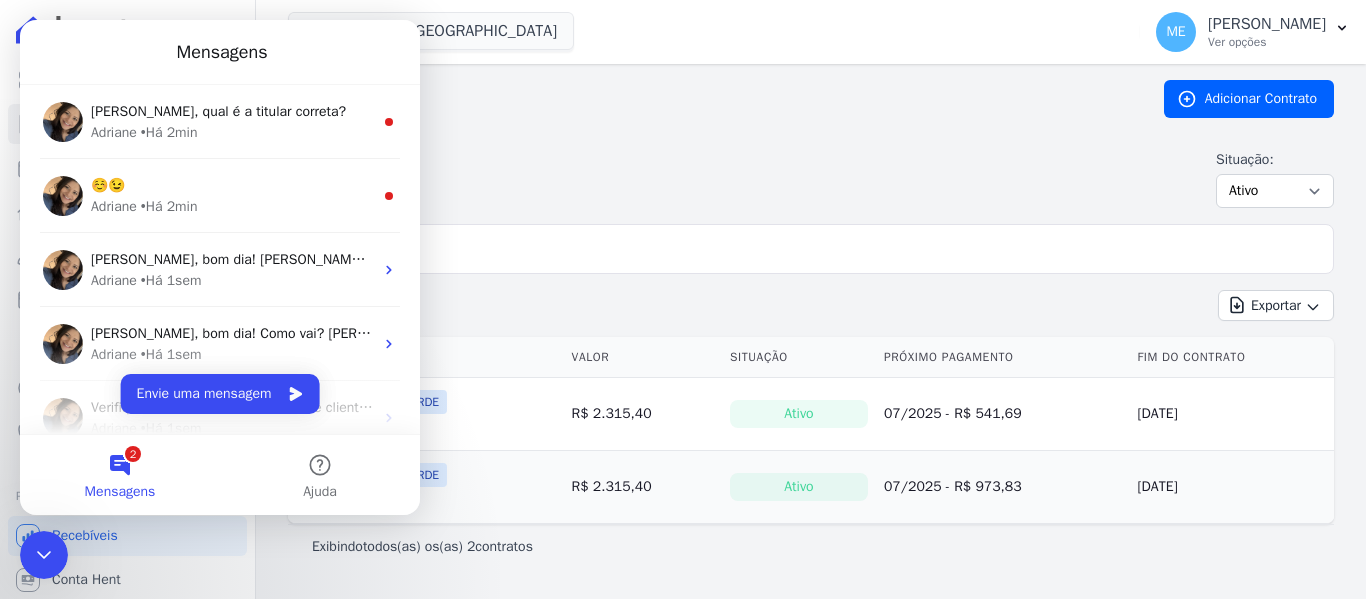 click on "2 Mensagens" at bounding box center (120, 475) 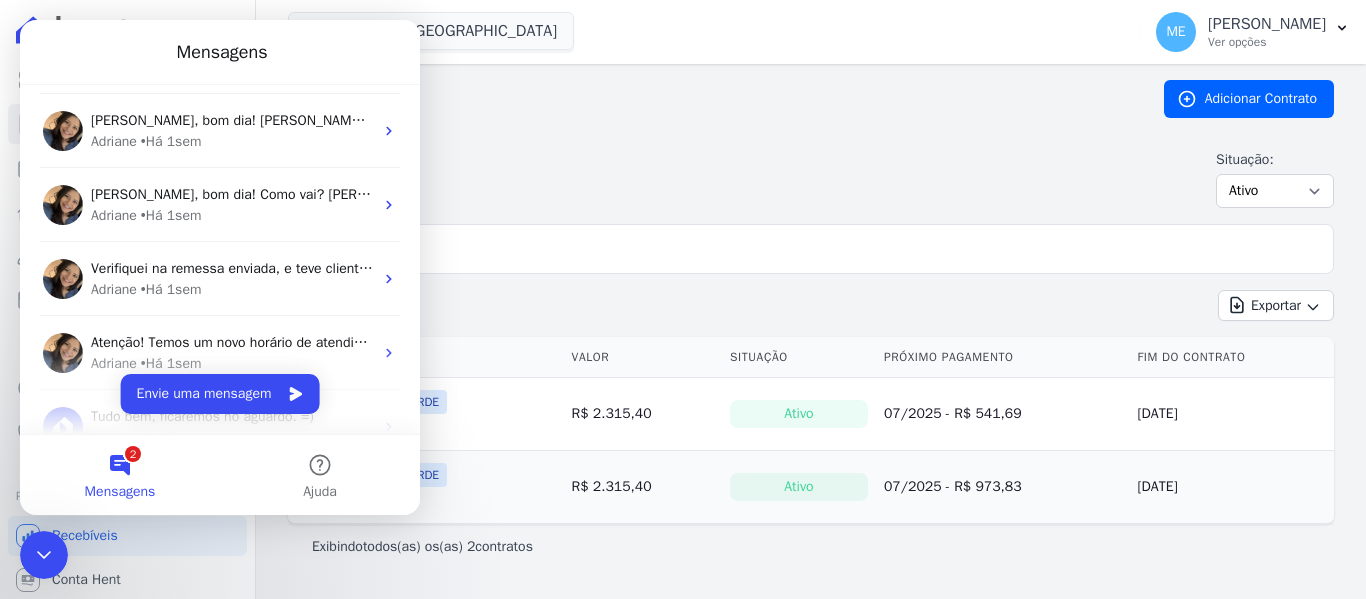 scroll, scrollTop: 0, scrollLeft: 0, axis: both 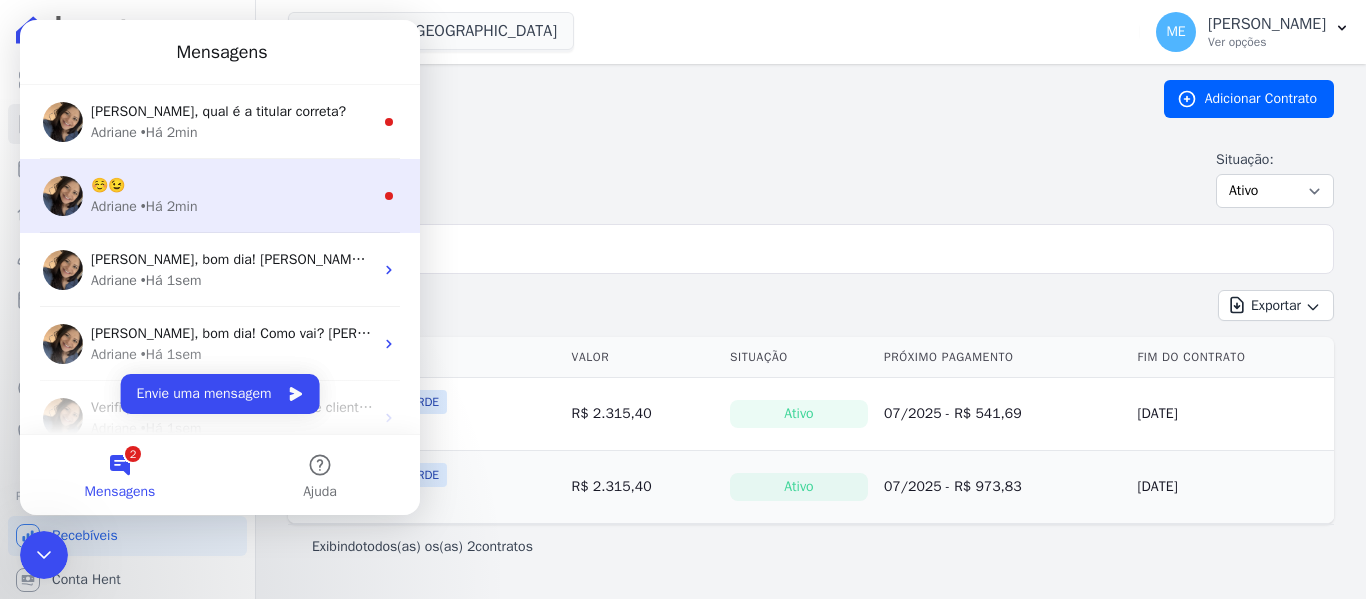 click on "Adriane •  Há 2min" at bounding box center [232, 206] 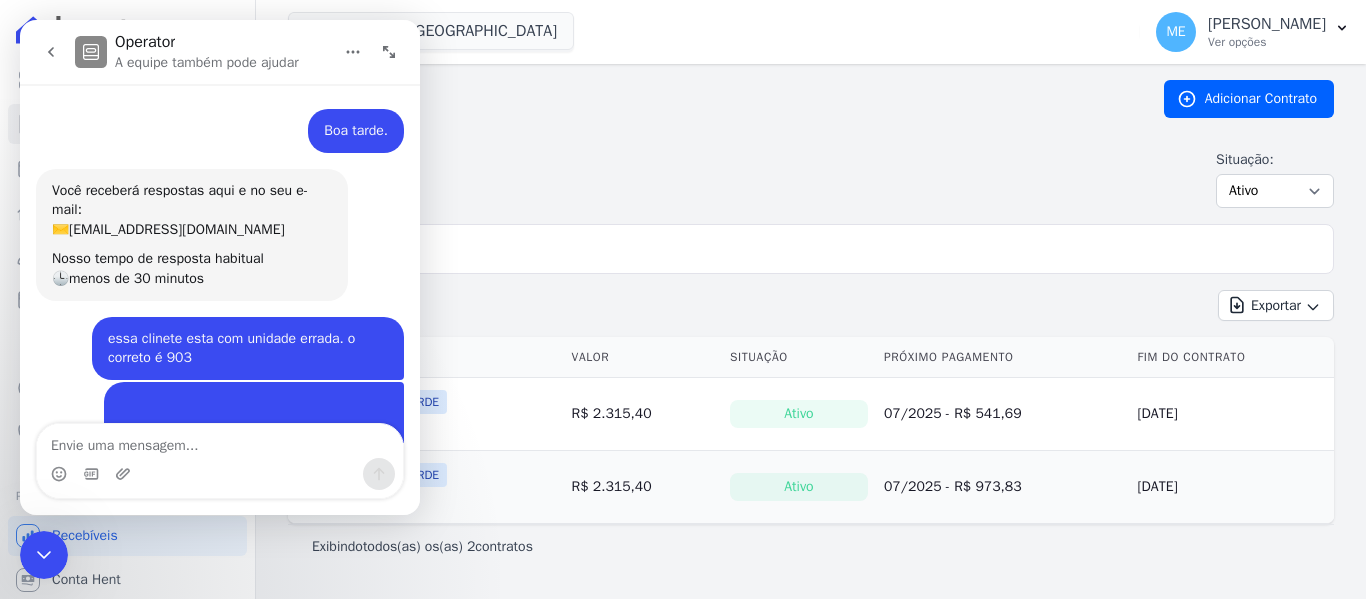 scroll, scrollTop: 3, scrollLeft: 0, axis: vertical 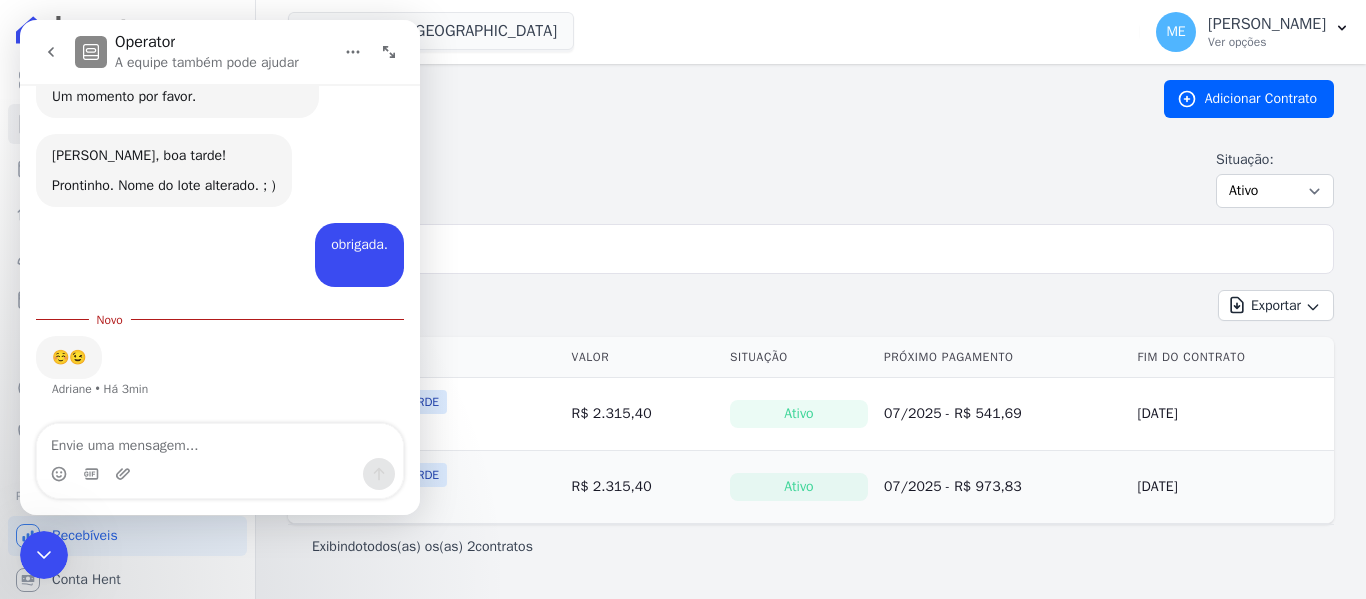 click at bounding box center [220, 441] 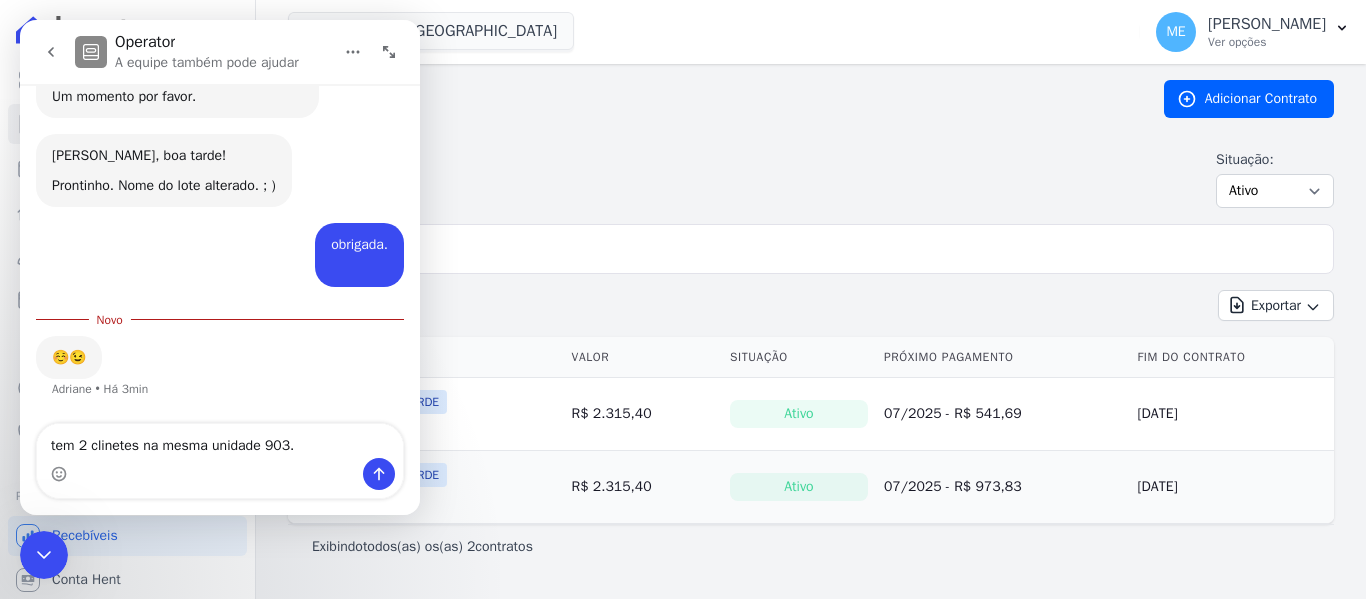 click on "tem 2 clinetes na mesma unidade 903." at bounding box center (220, 441) 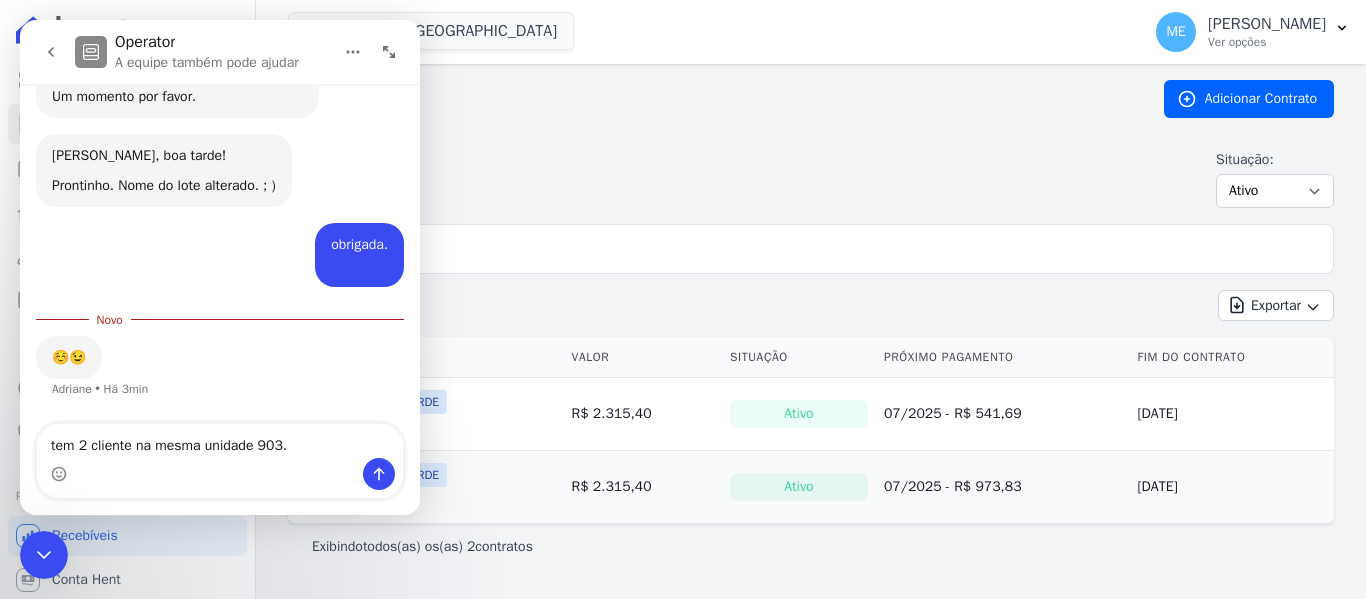 type on "tem 2 clientes na mesma unidade 903." 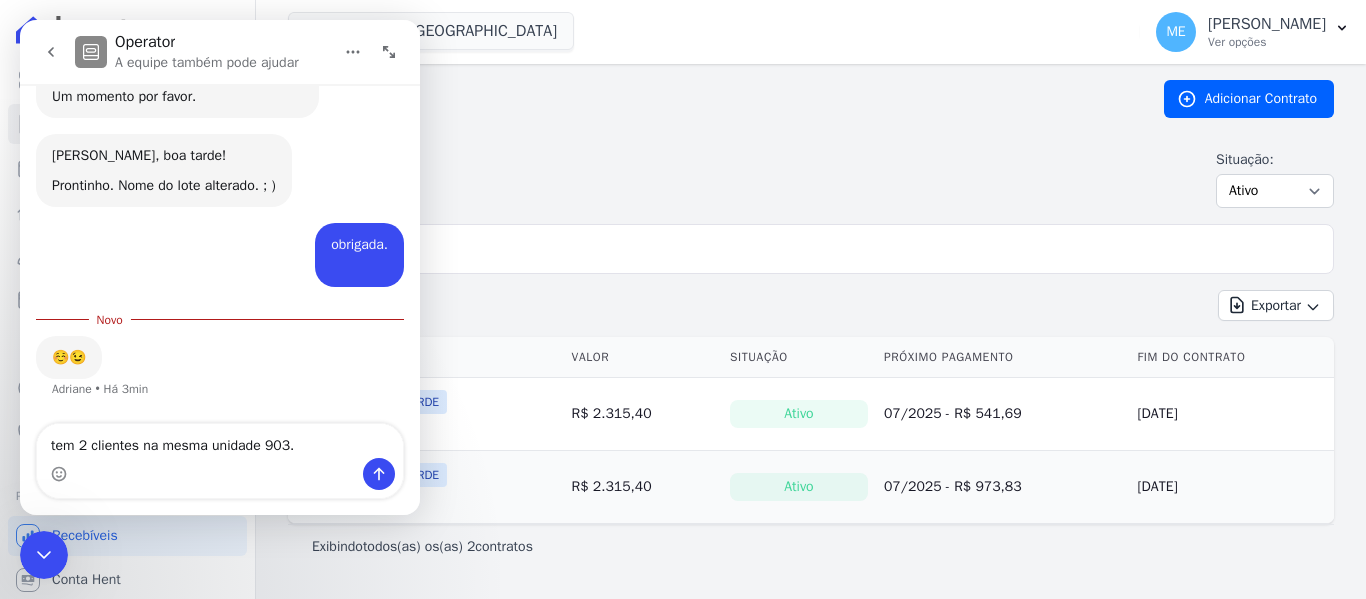 type 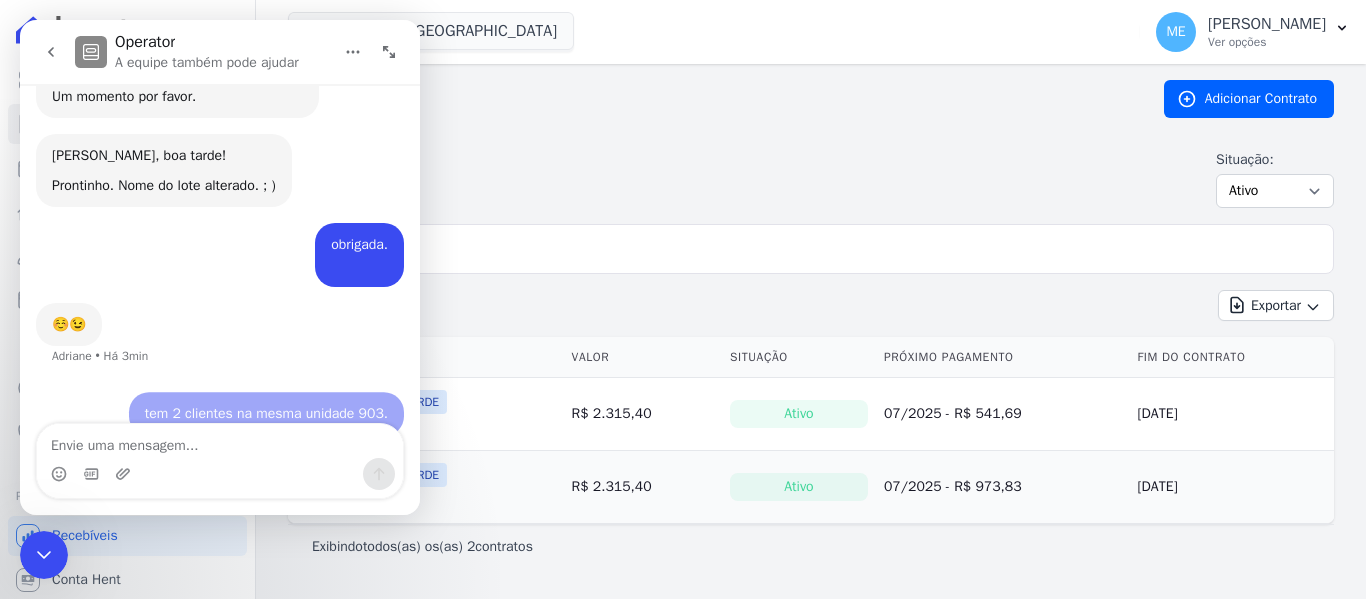 scroll, scrollTop: 592, scrollLeft: 0, axis: vertical 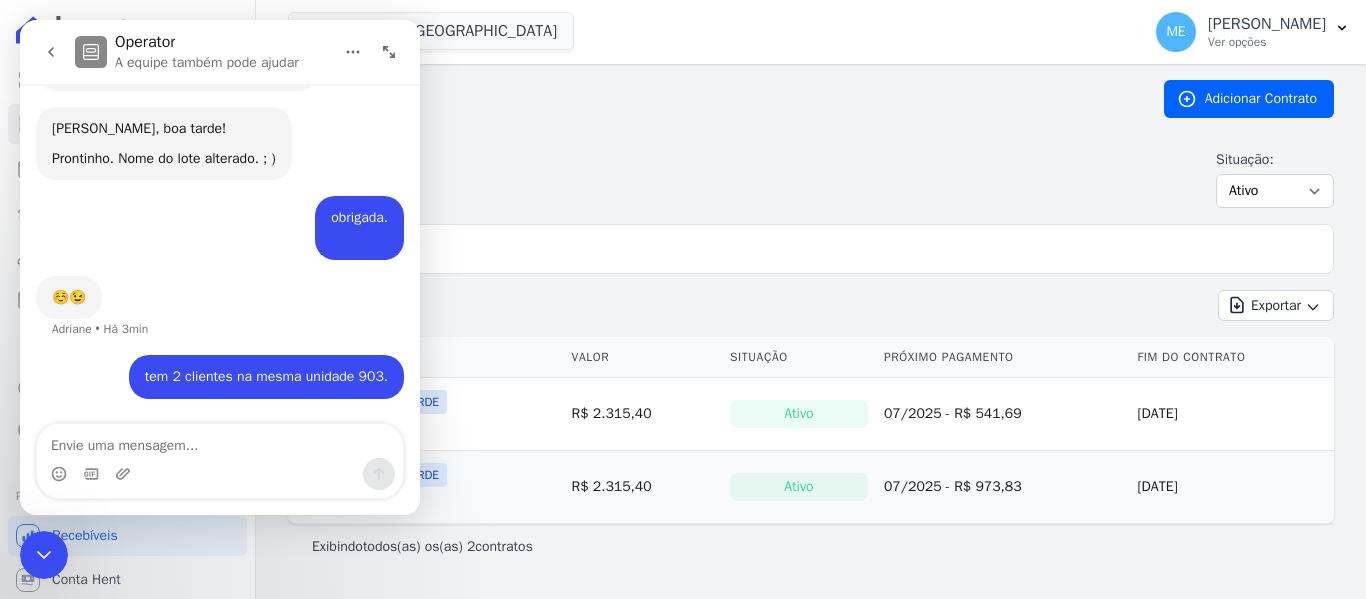 click 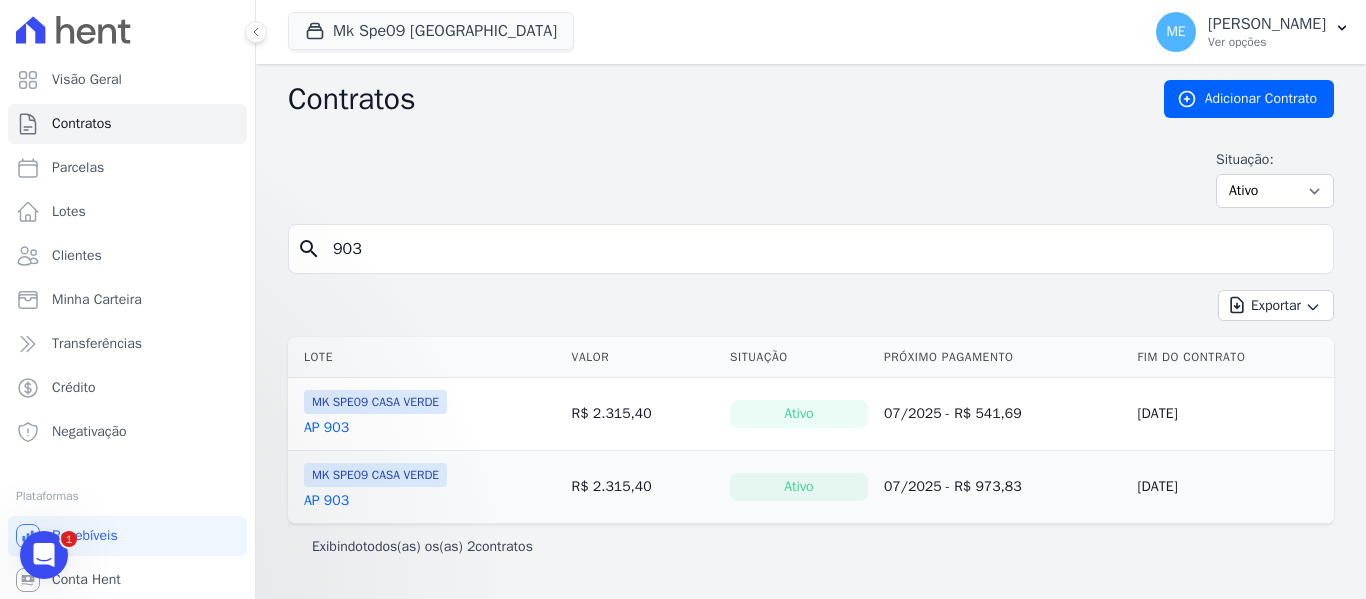 scroll, scrollTop: 0, scrollLeft: 0, axis: both 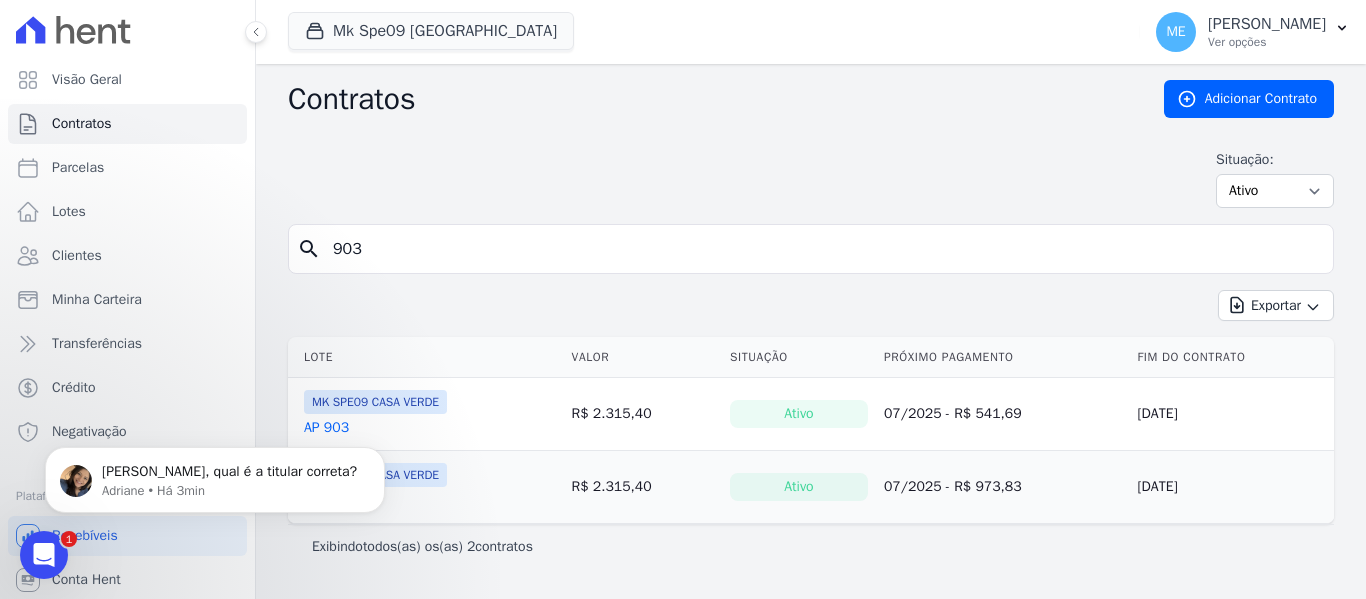 click 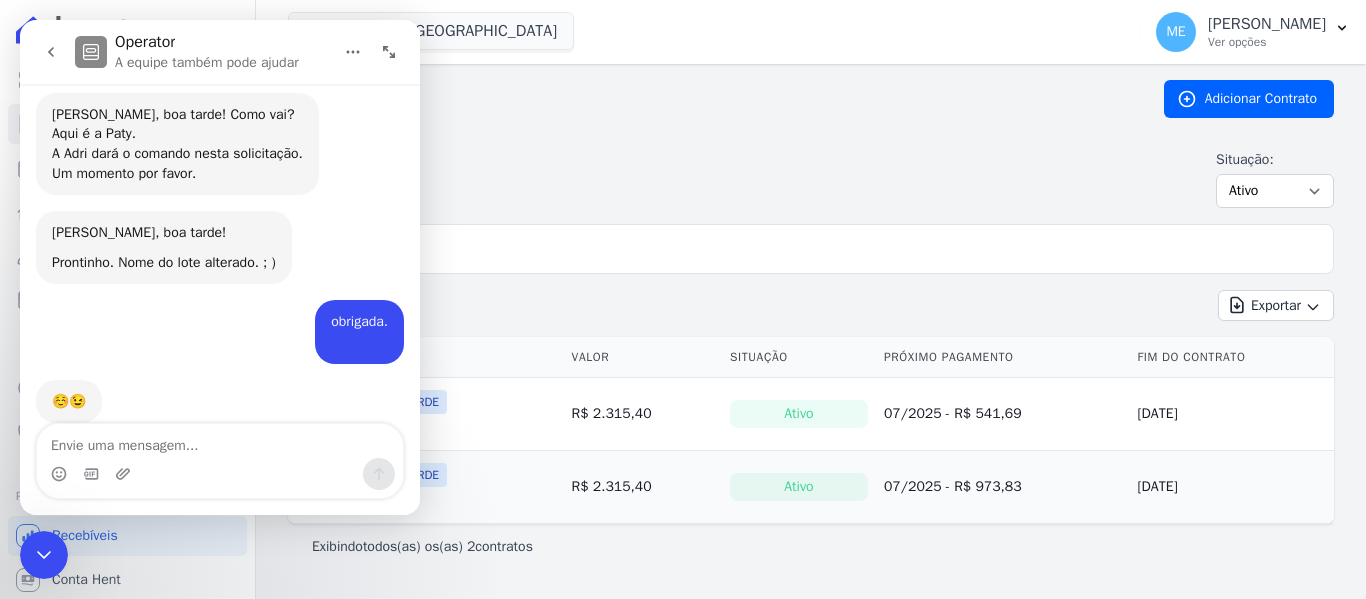 scroll, scrollTop: 592, scrollLeft: 0, axis: vertical 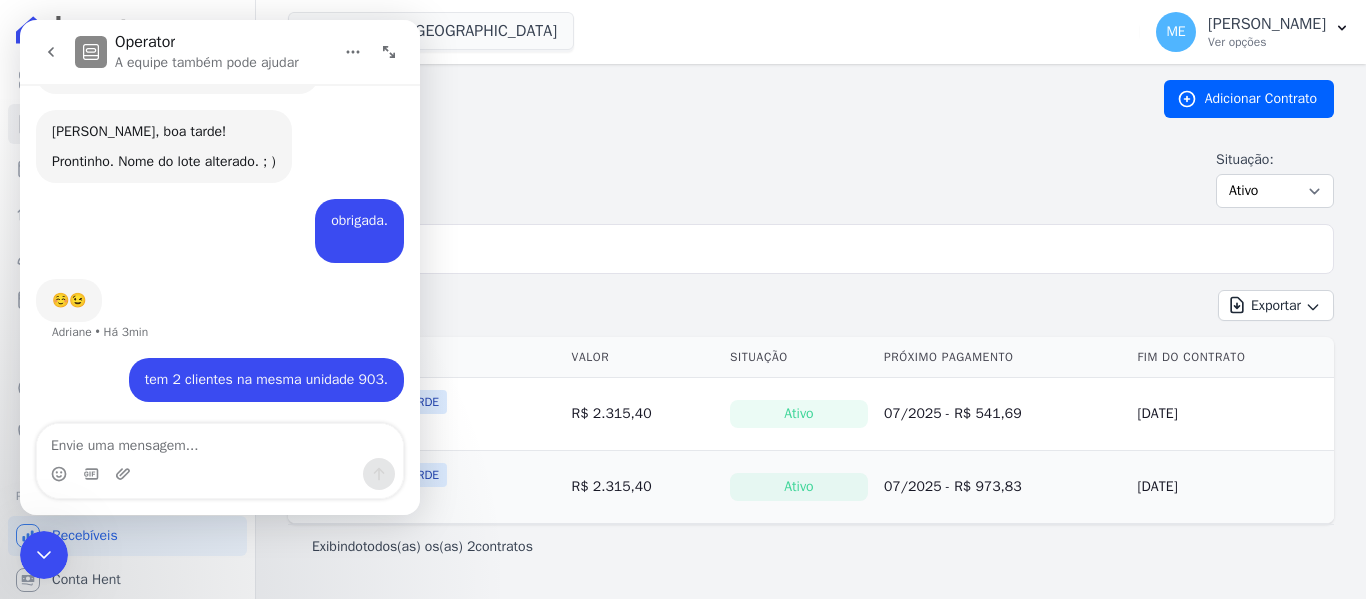 click 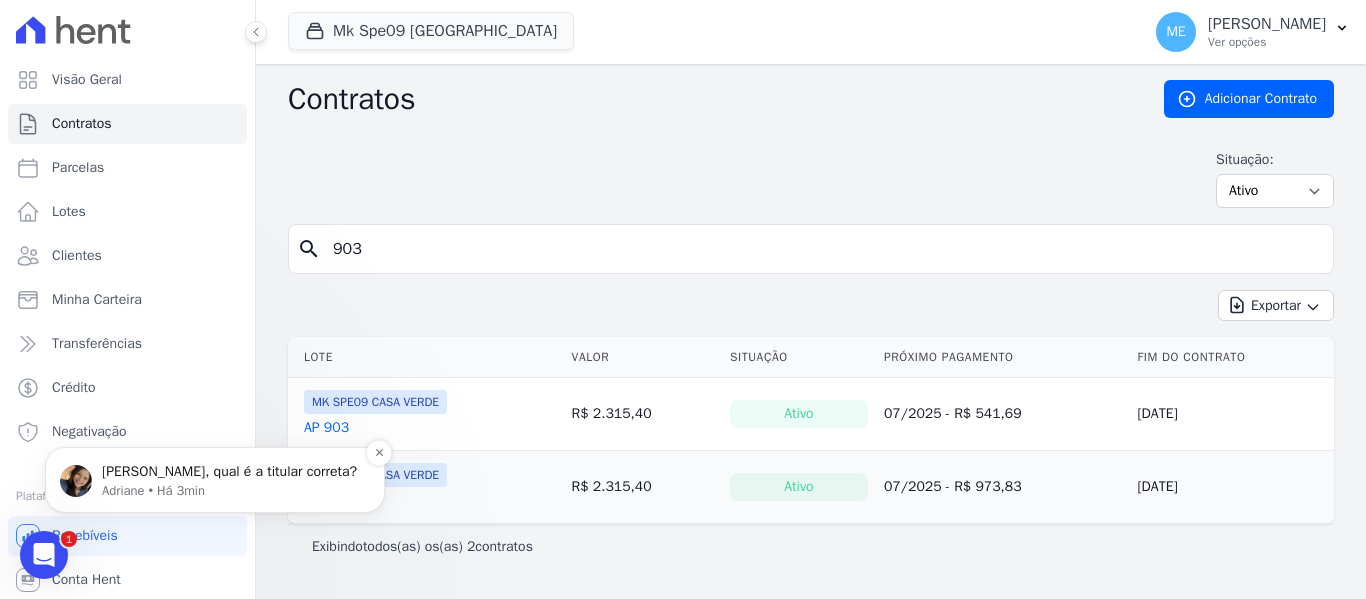 scroll, scrollTop: 0, scrollLeft: 0, axis: both 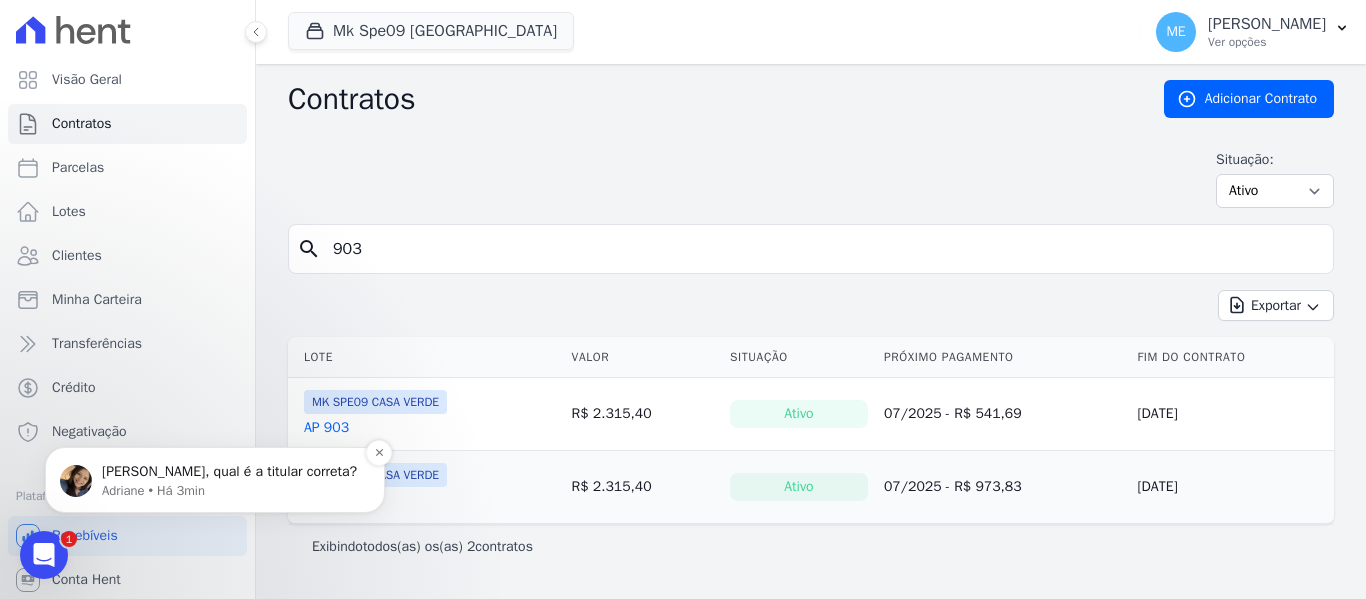 click on "Adriane • Há 3min" at bounding box center [231, 491] 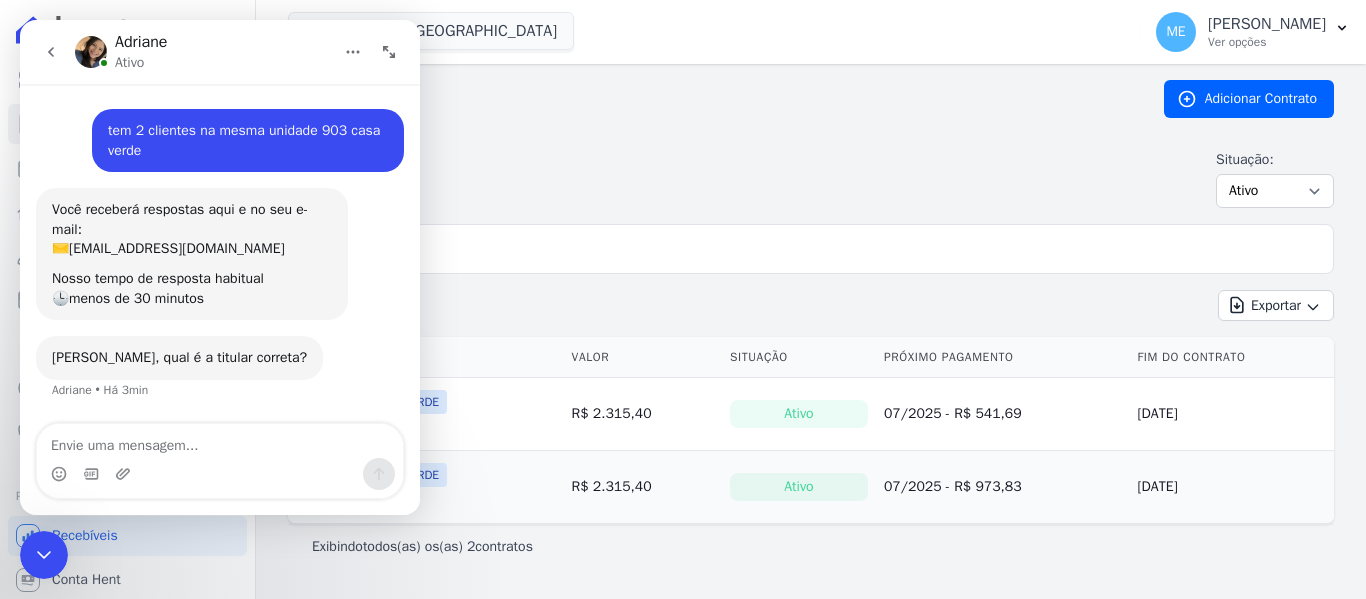 click at bounding box center (220, 441) 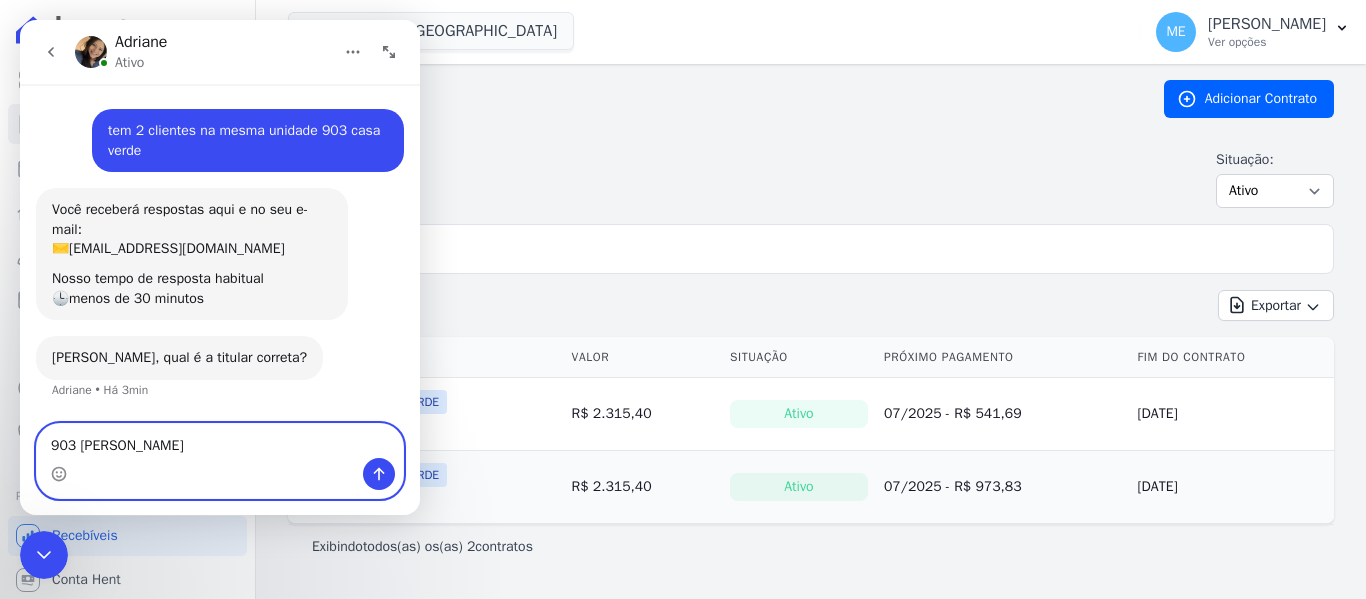 click on "903 [PERSON_NAME]" at bounding box center (220, 441) 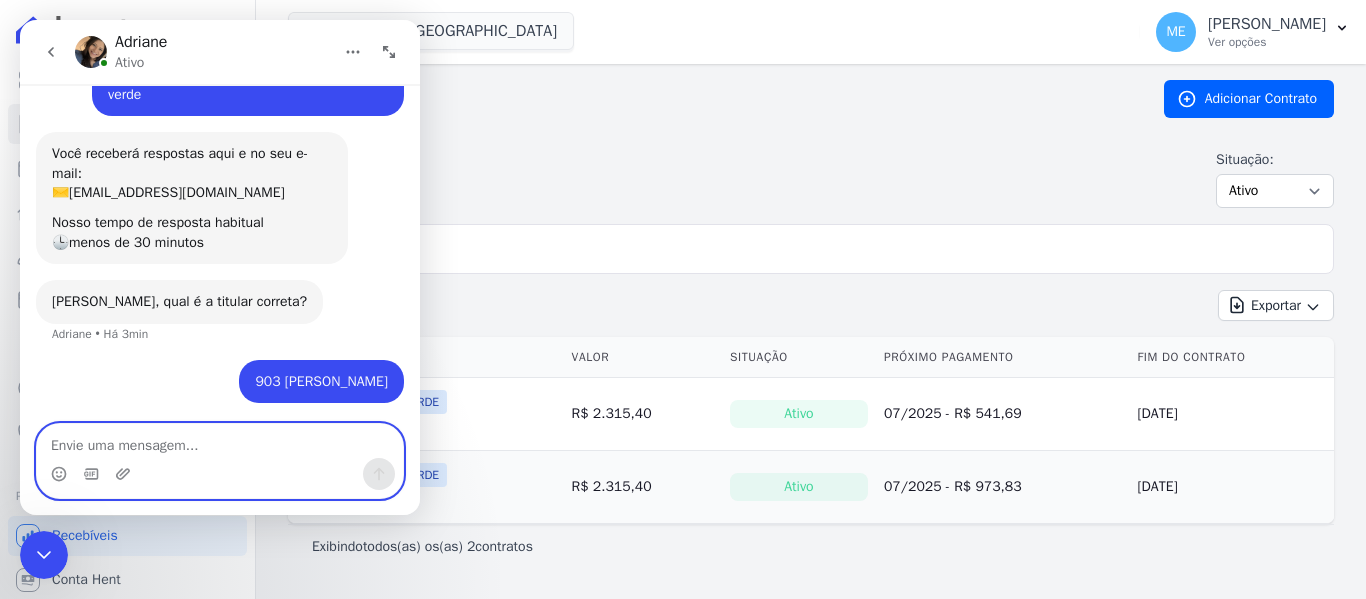 scroll, scrollTop: 57, scrollLeft: 0, axis: vertical 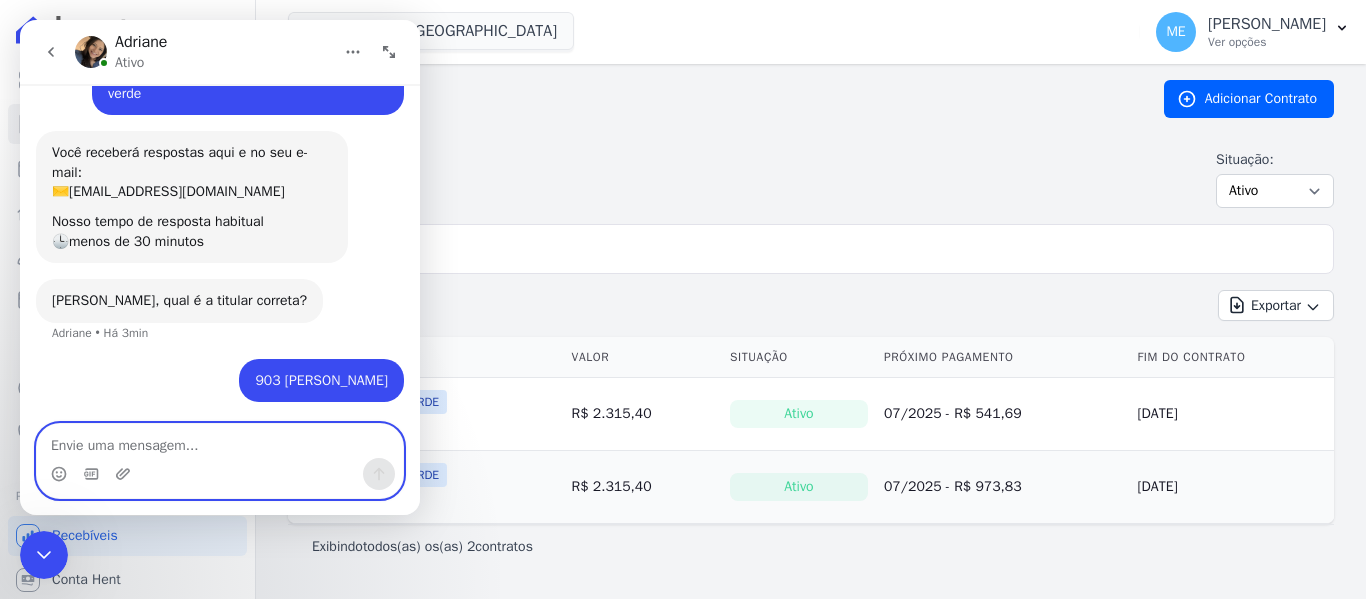 click at bounding box center [220, 441] 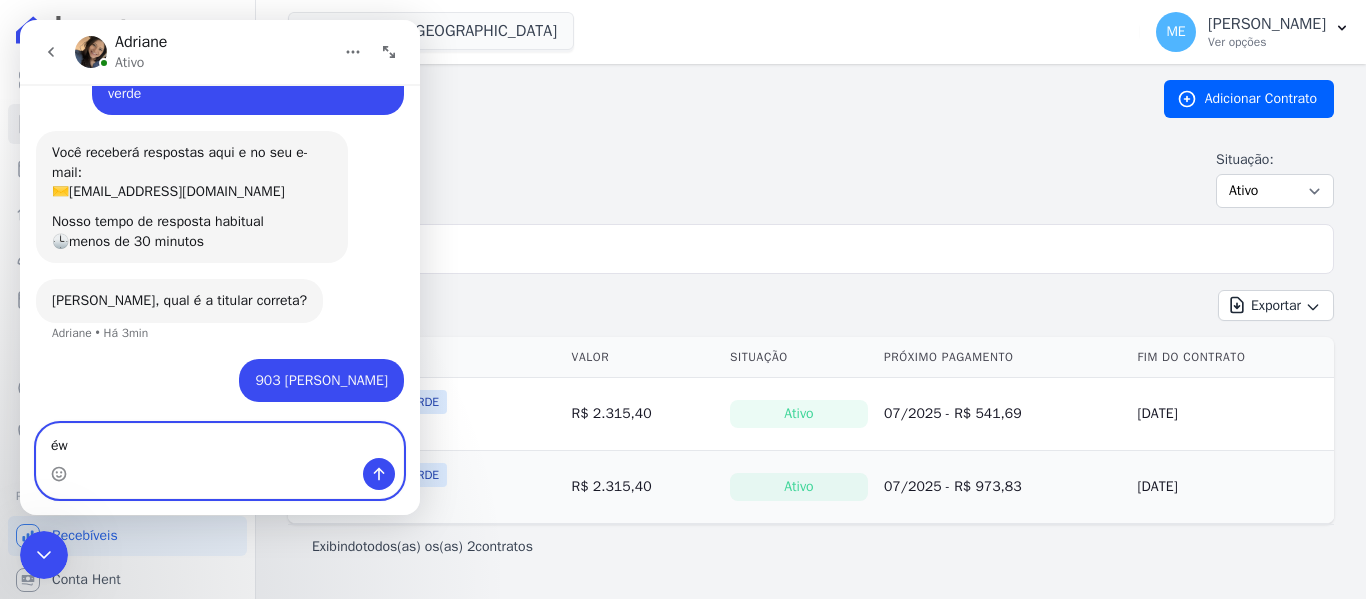 type on "é" 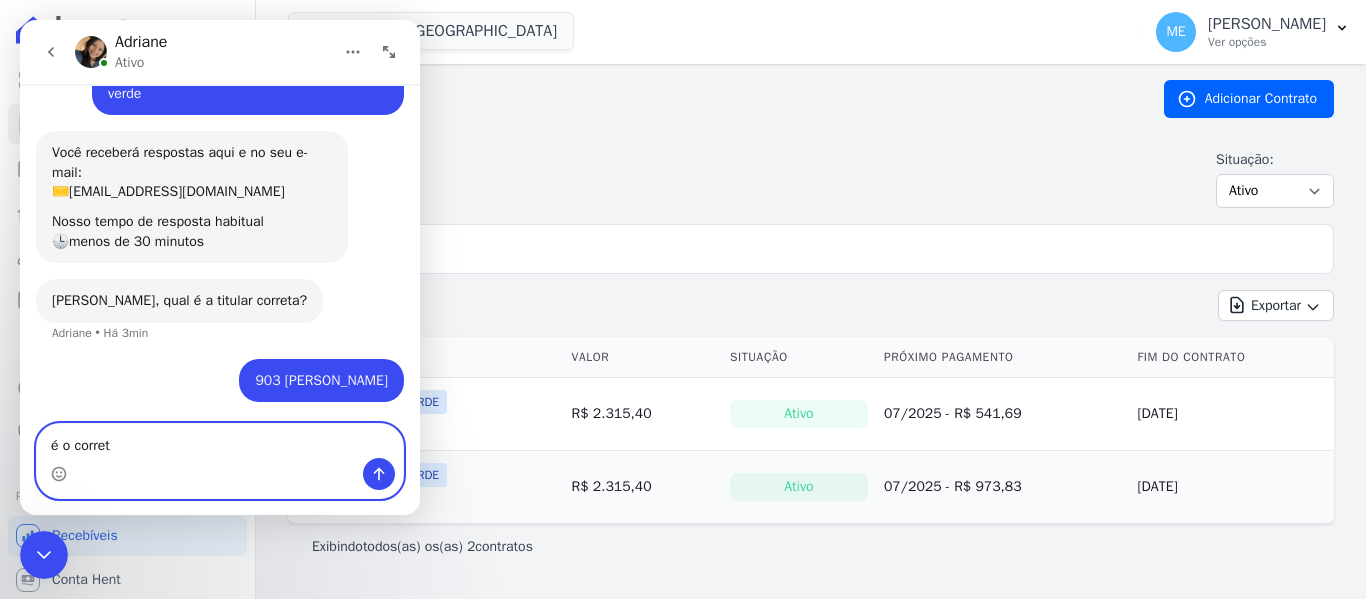 type on "é o correto" 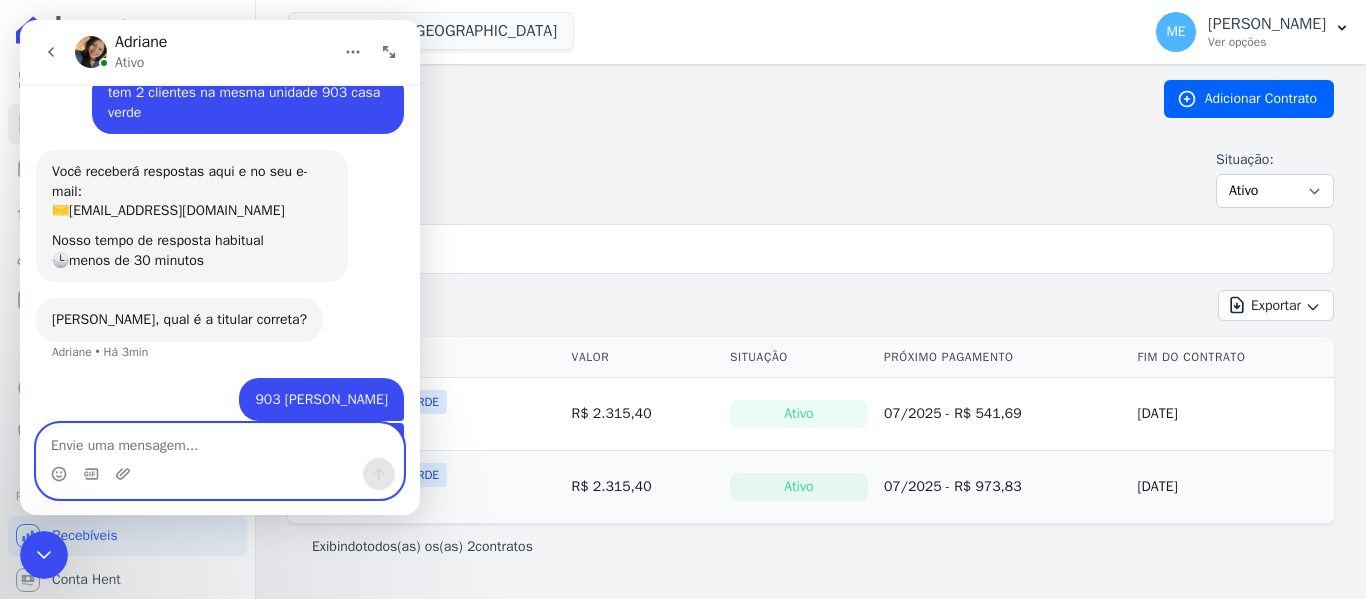 scroll, scrollTop: 0, scrollLeft: 0, axis: both 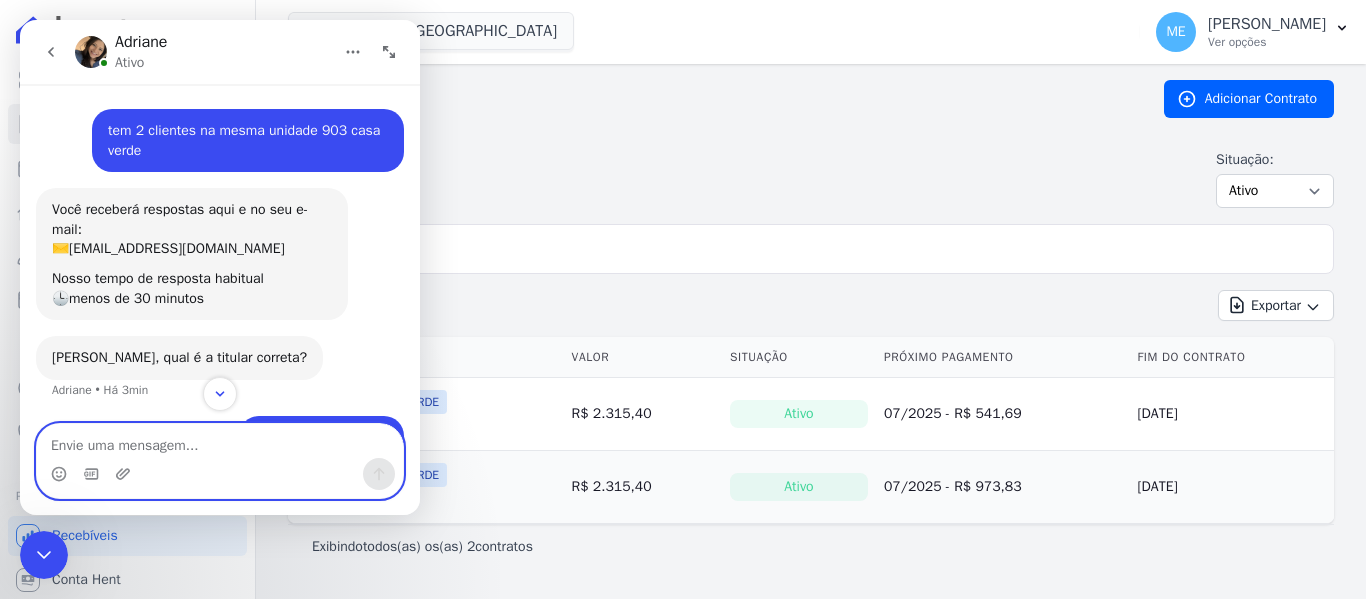 type 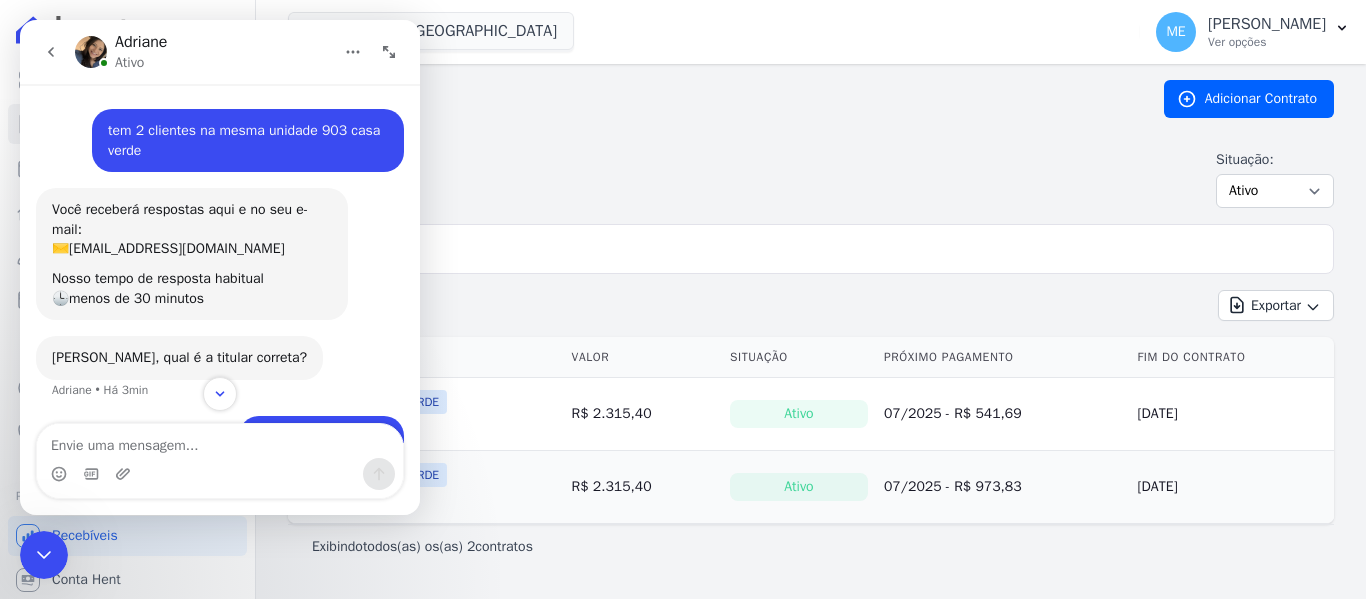 click 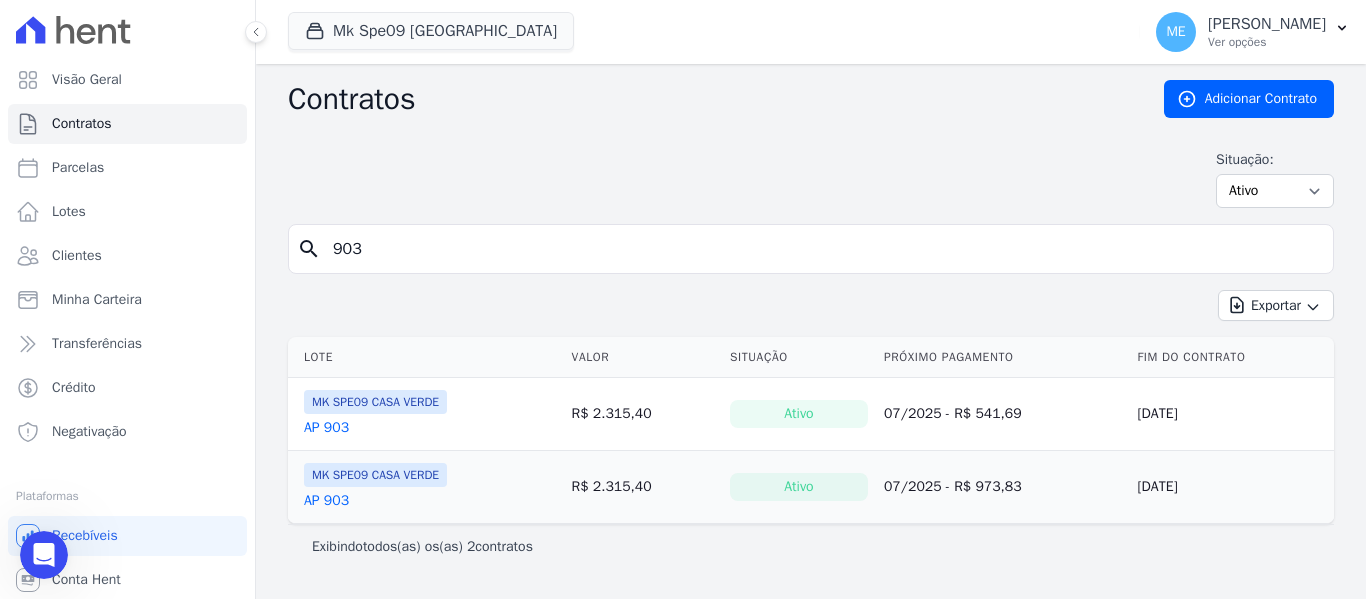 click on "AP 903" at bounding box center [326, 501] 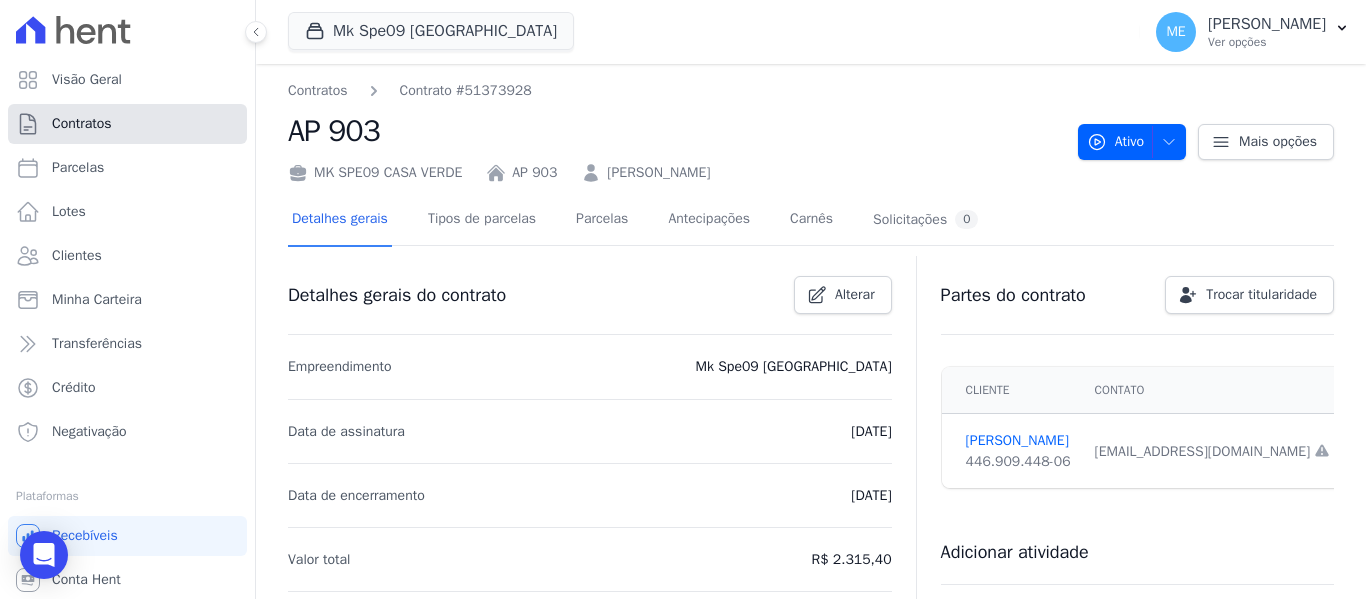 click on "Contratos" at bounding box center [82, 124] 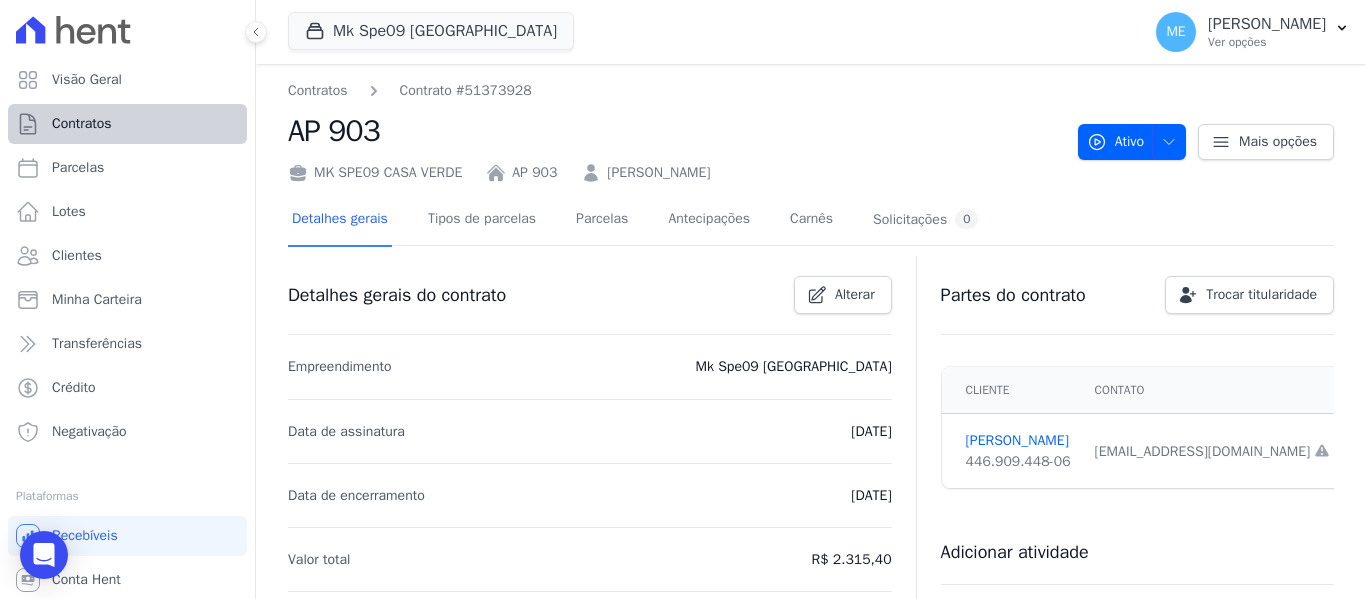 select 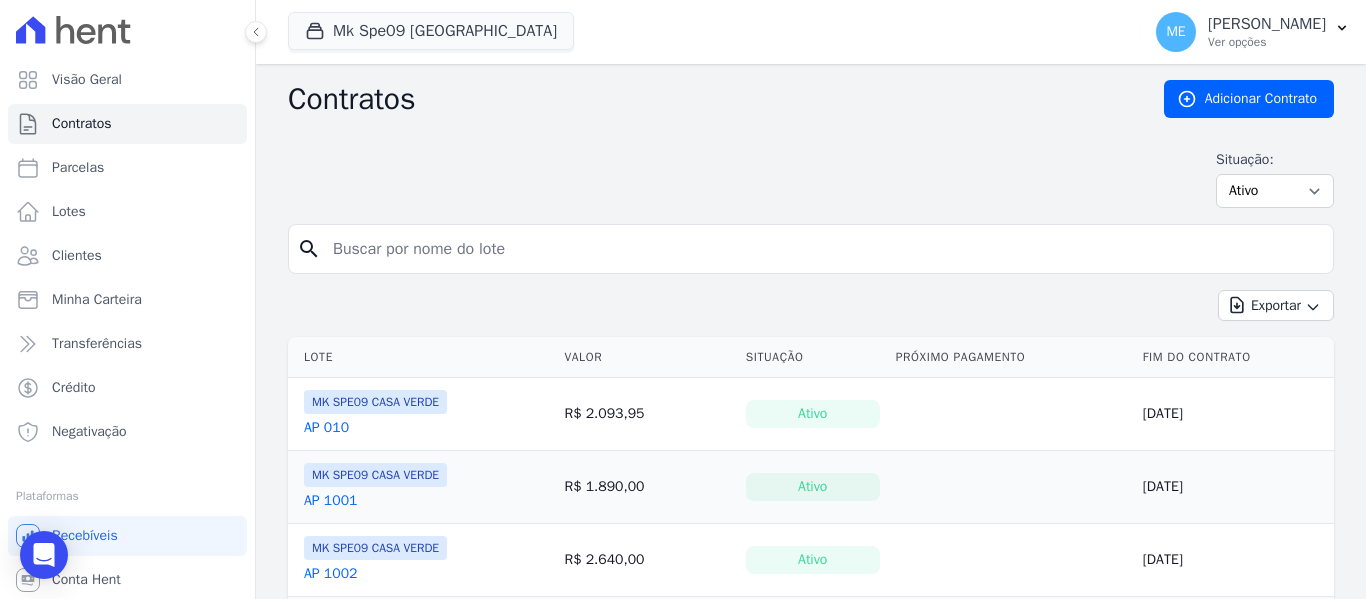 click at bounding box center (823, 249) 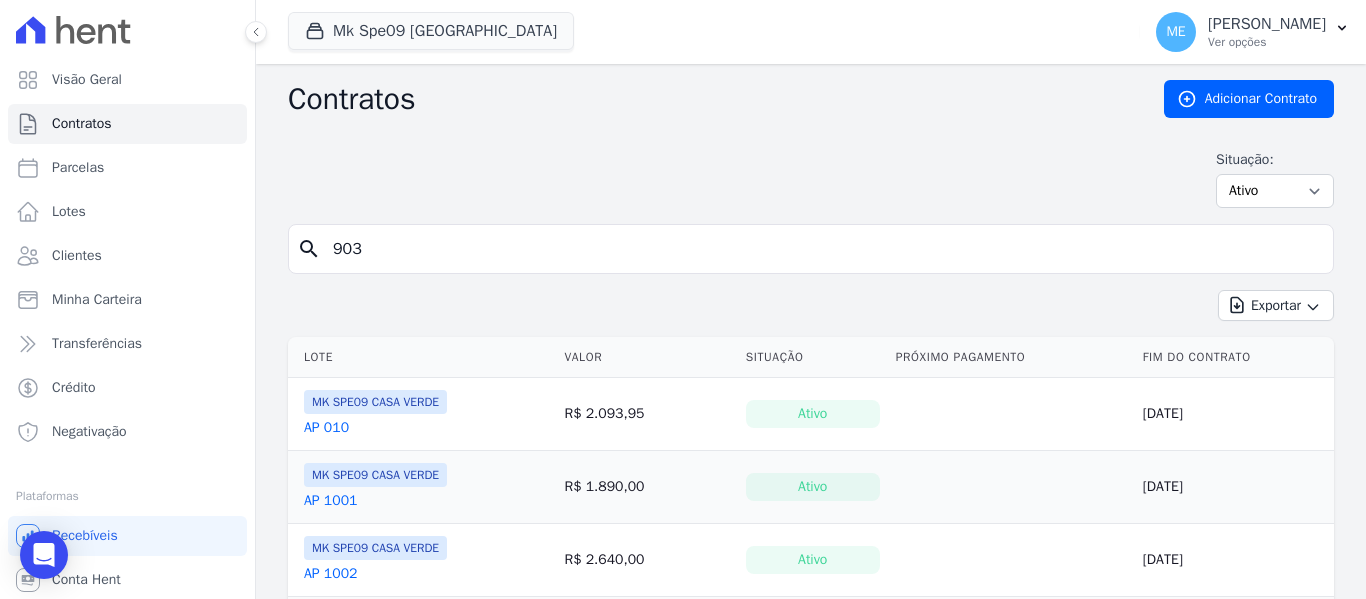 type on "903" 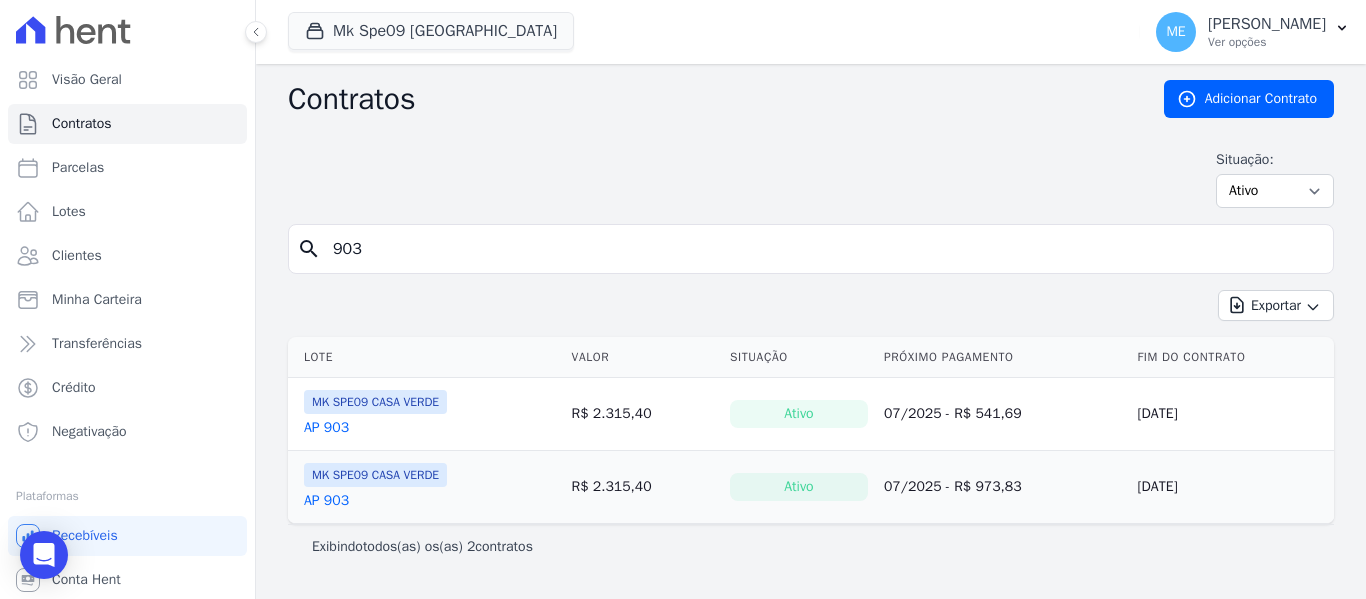 click on "AP 903" at bounding box center [326, 428] 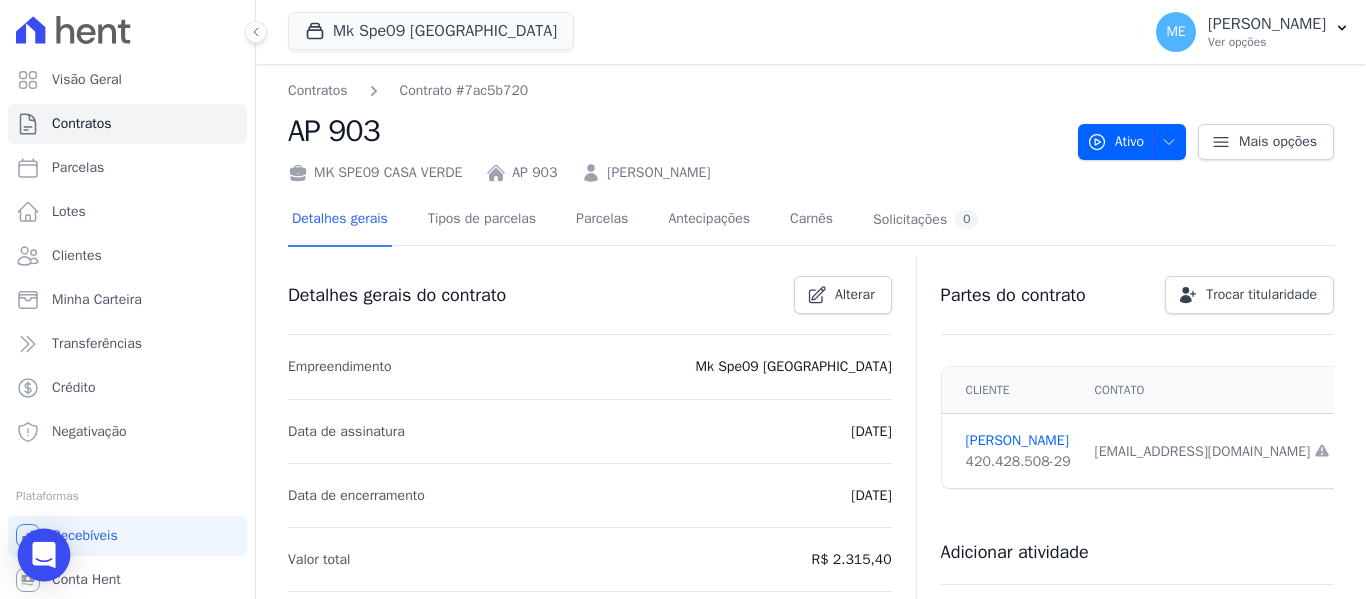 click 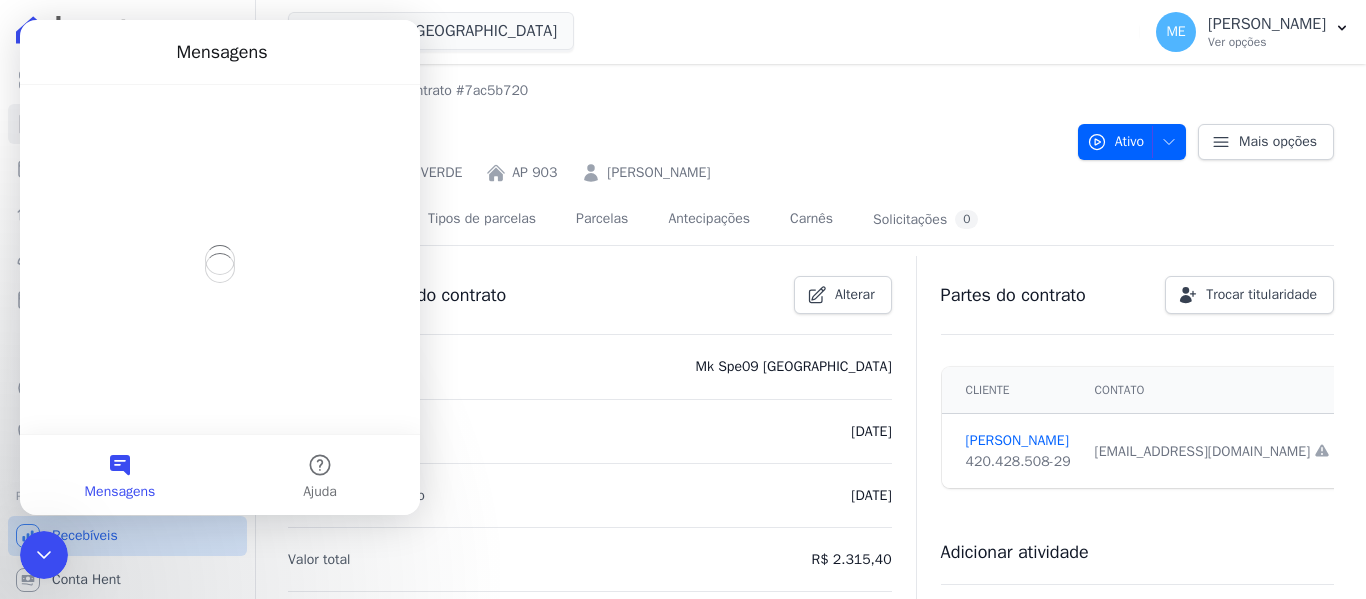 scroll, scrollTop: 0, scrollLeft: 0, axis: both 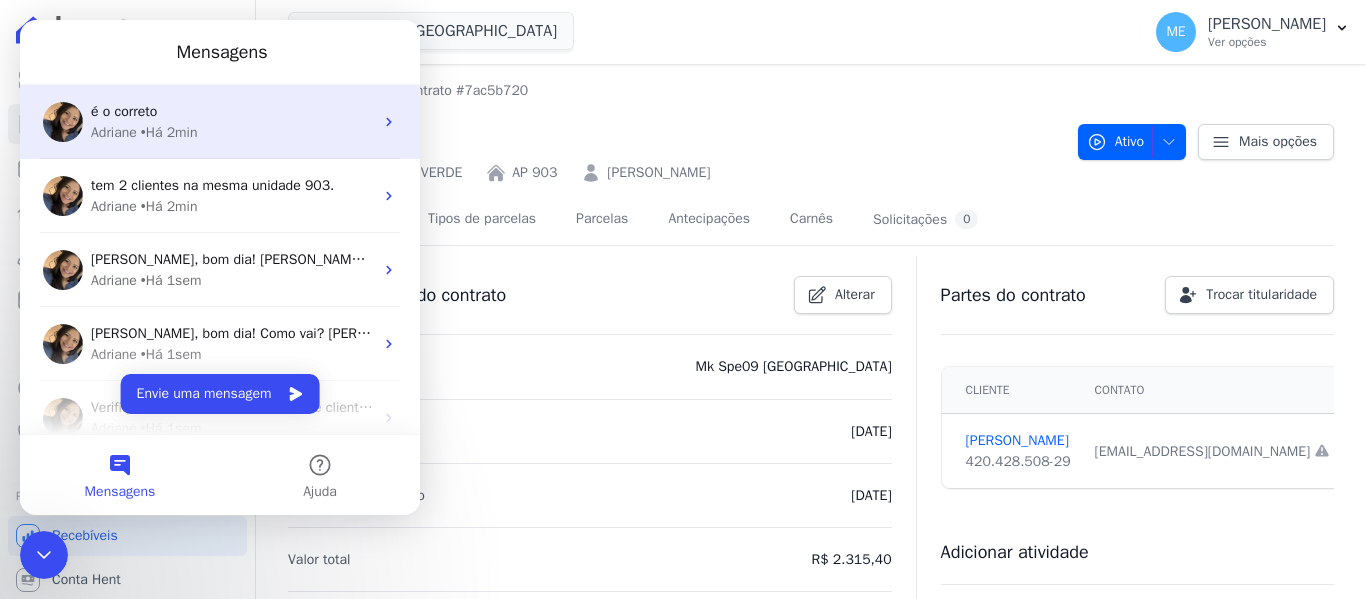 click on "•  Há 2min" at bounding box center [169, 132] 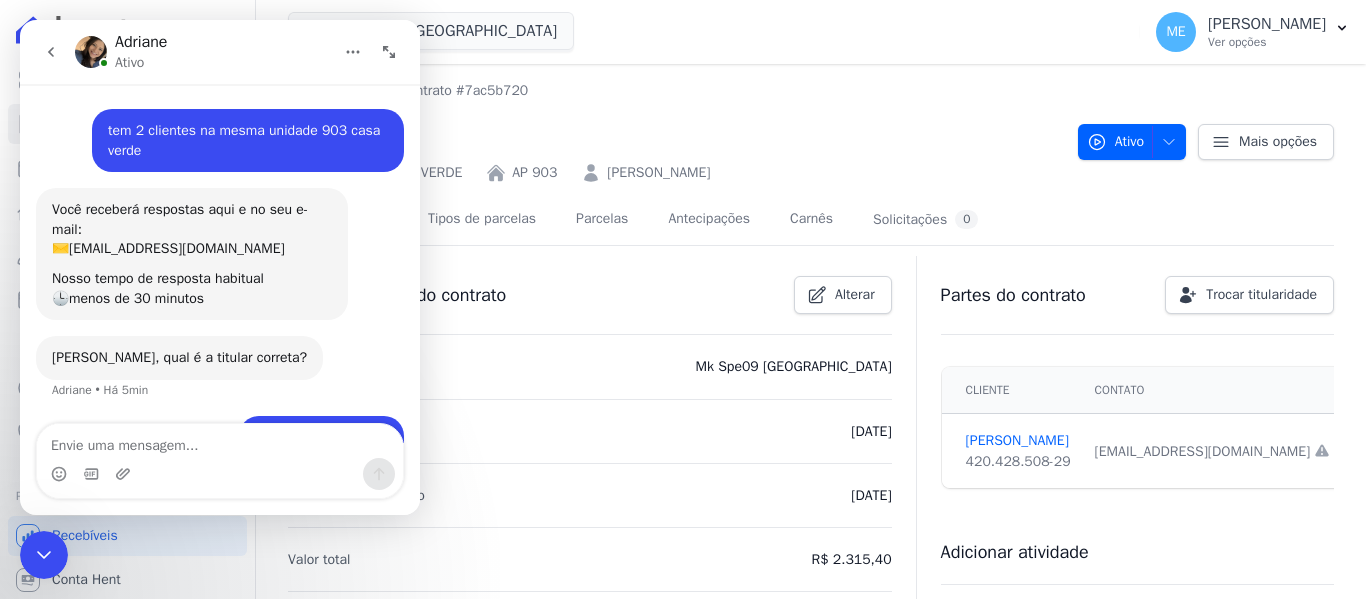 scroll, scrollTop: 103, scrollLeft: 0, axis: vertical 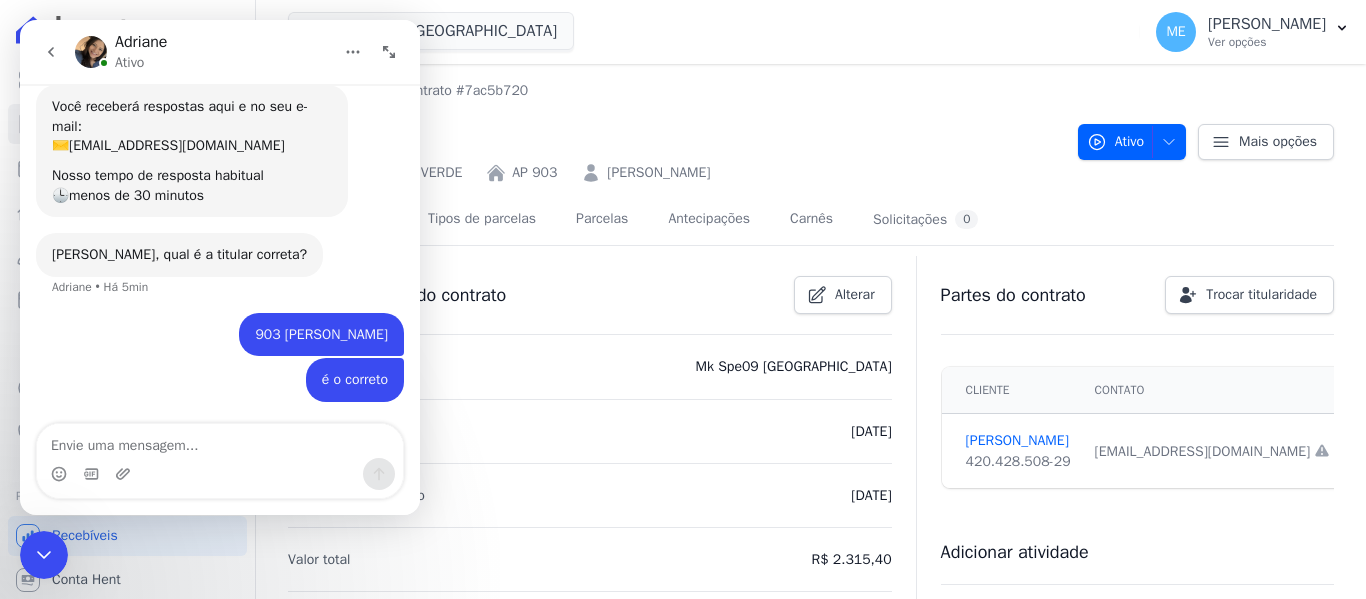 click at bounding box center [220, 441] 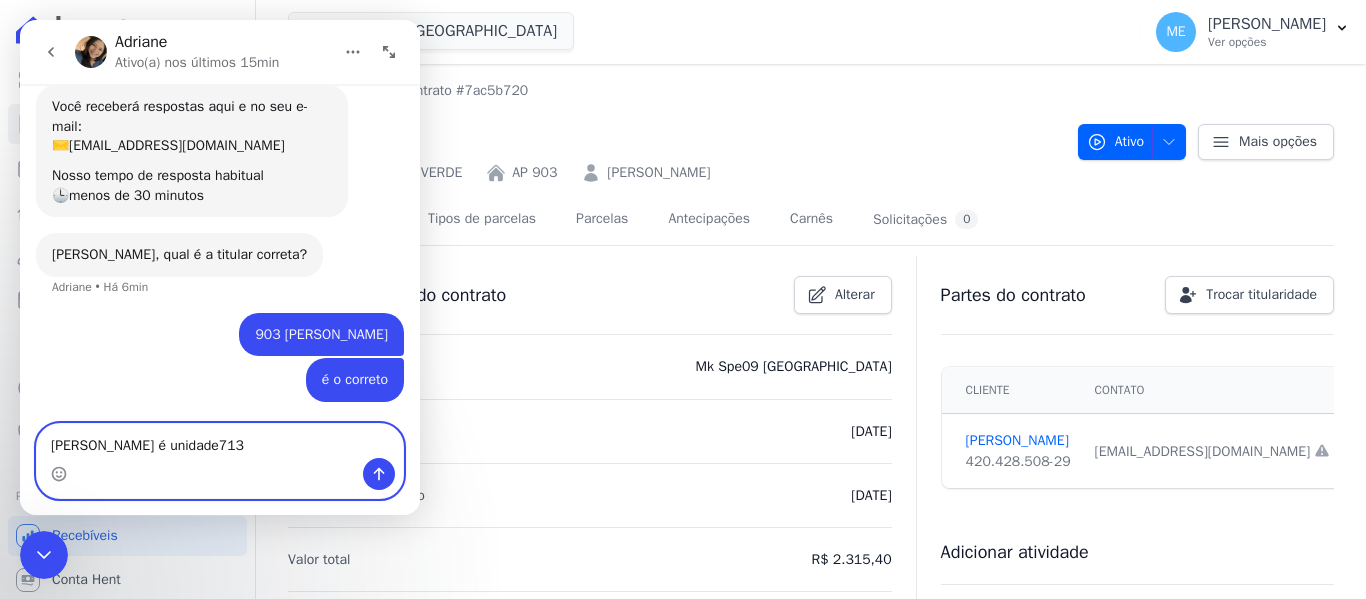 type on "[PERSON_NAME] é unidade 713" 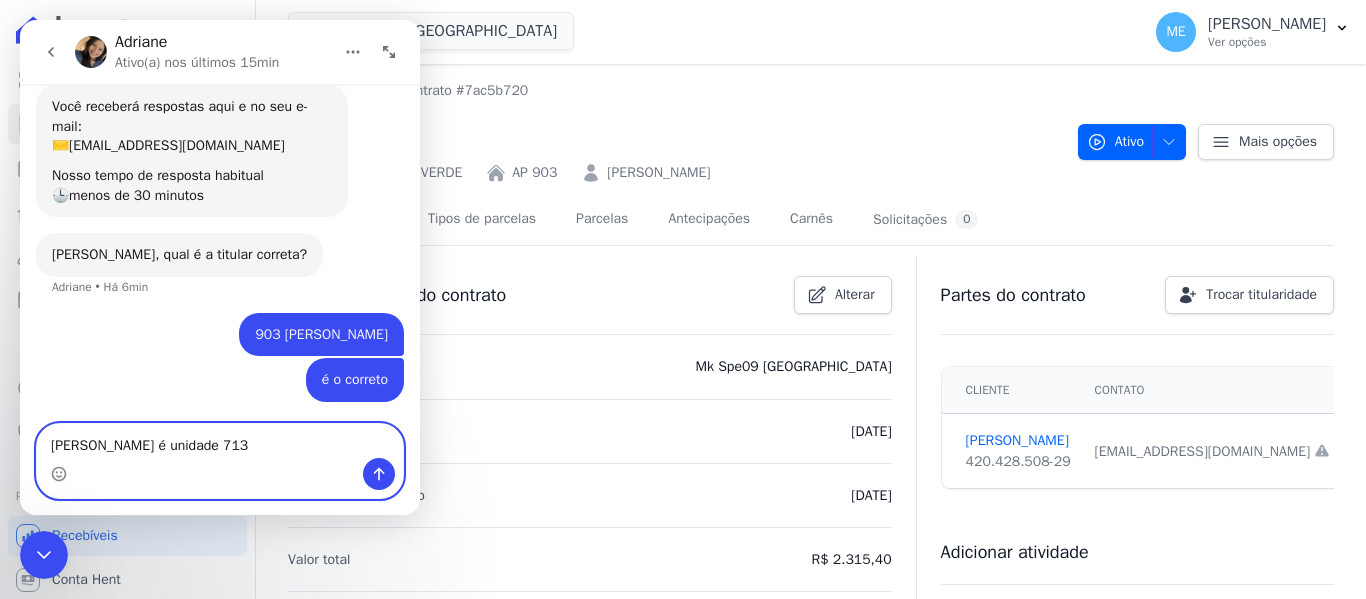 click on "[PERSON_NAME] é unidade 713" at bounding box center [220, 441] 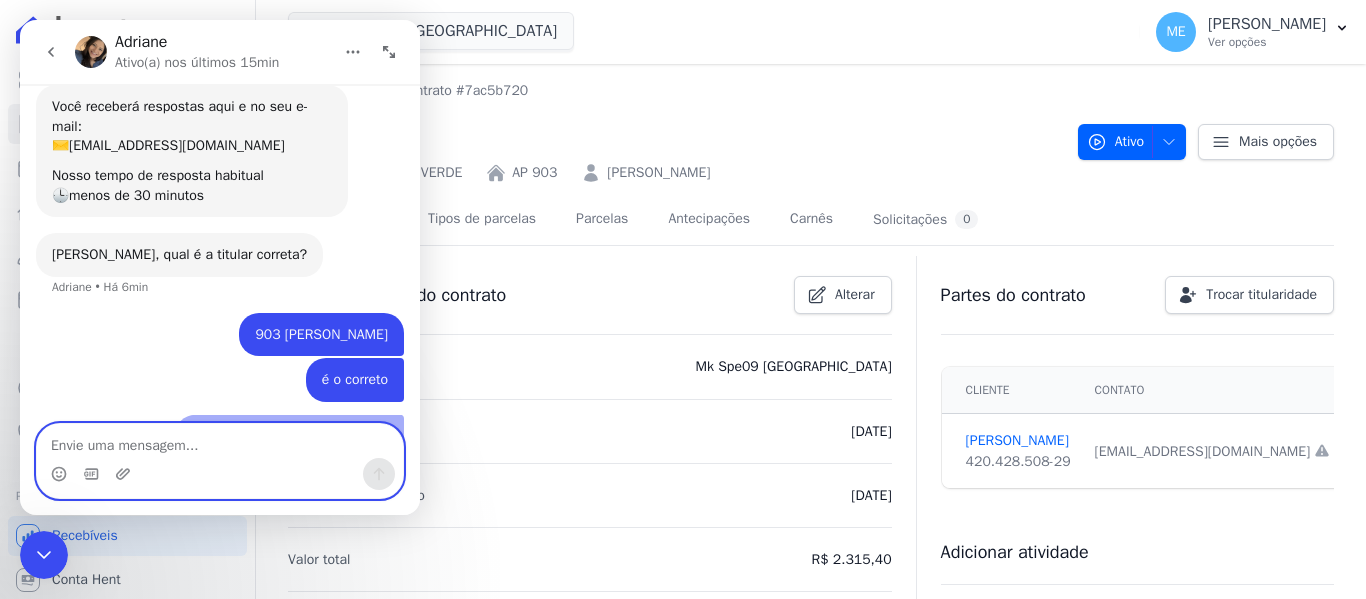 scroll, scrollTop: 149, scrollLeft: 0, axis: vertical 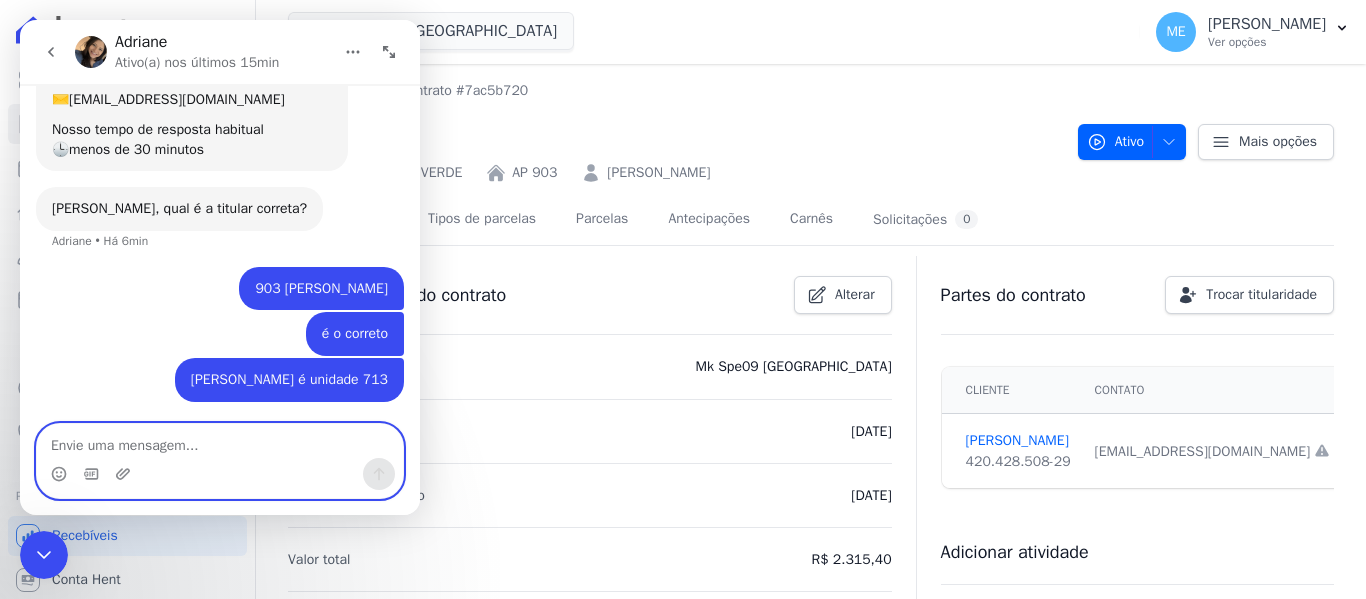 type 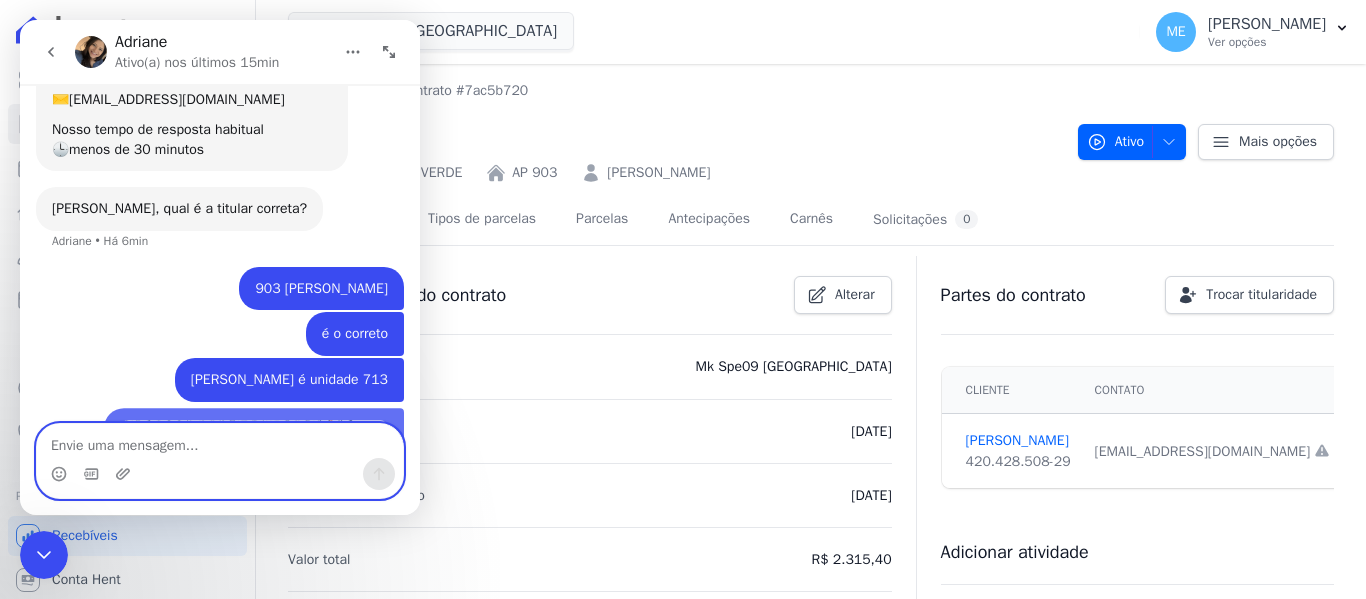 scroll, scrollTop: 260, scrollLeft: 0, axis: vertical 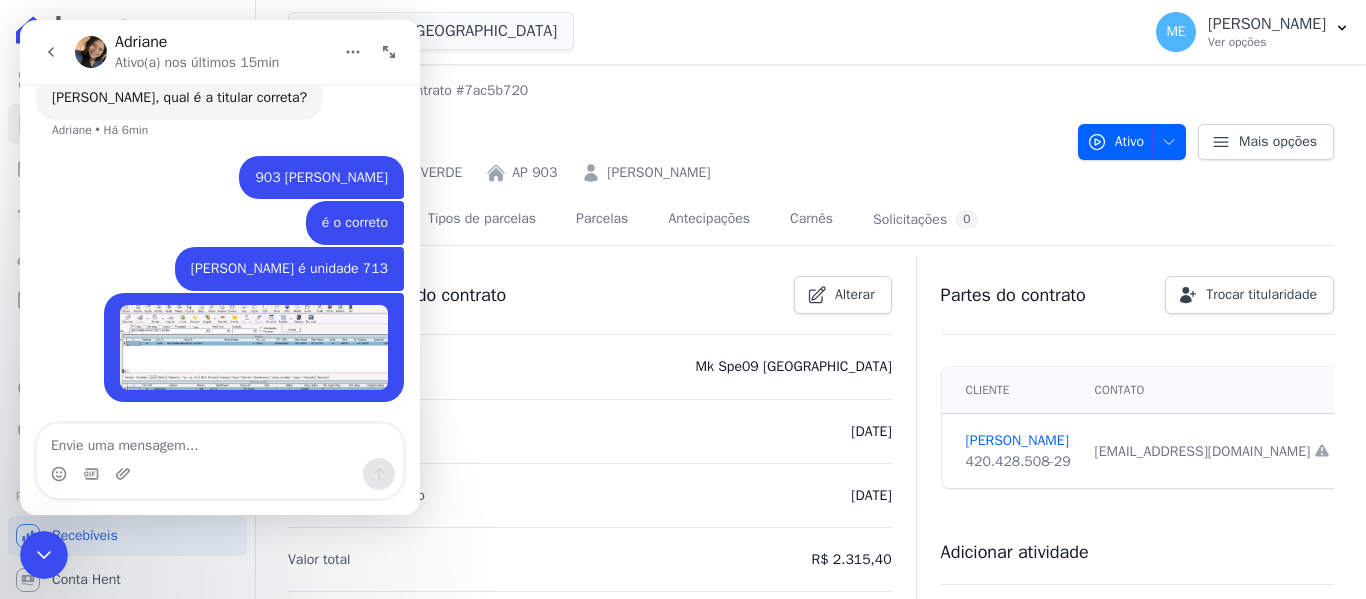 click on "Contratos
Contrato
#7ac5b720
AP 903
MK SPE09 [GEOGRAPHIC_DATA]
AP 903
[PERSON_NAME]" at bounding box center (675, 131) 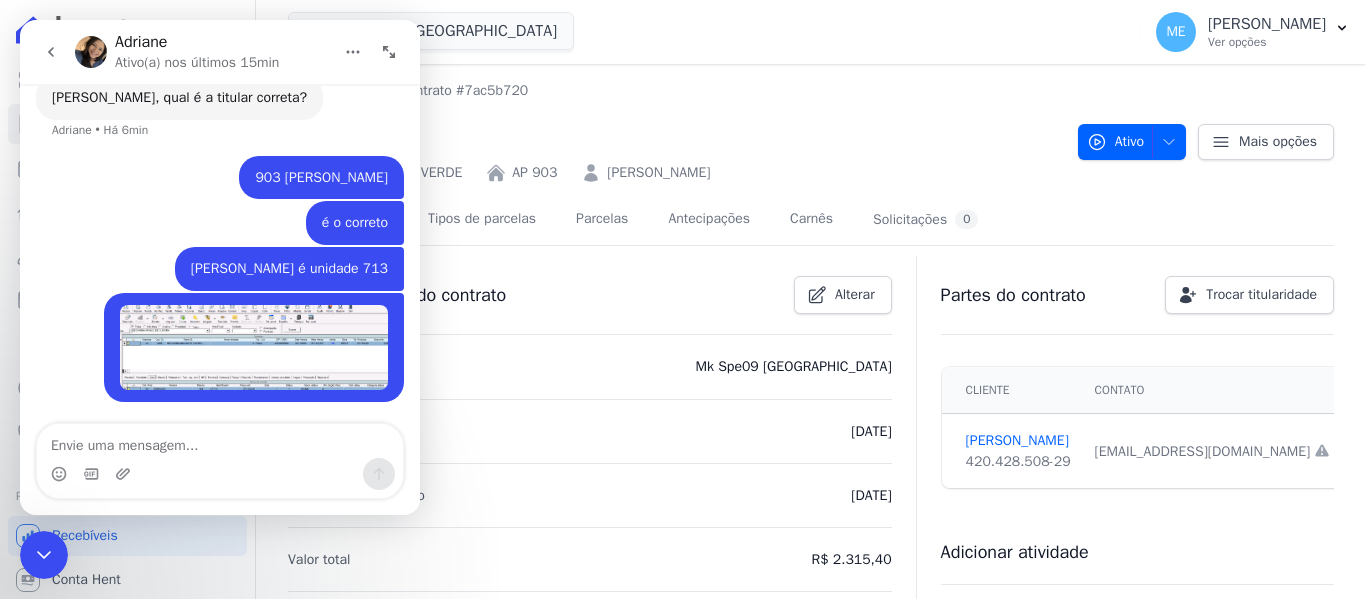 click 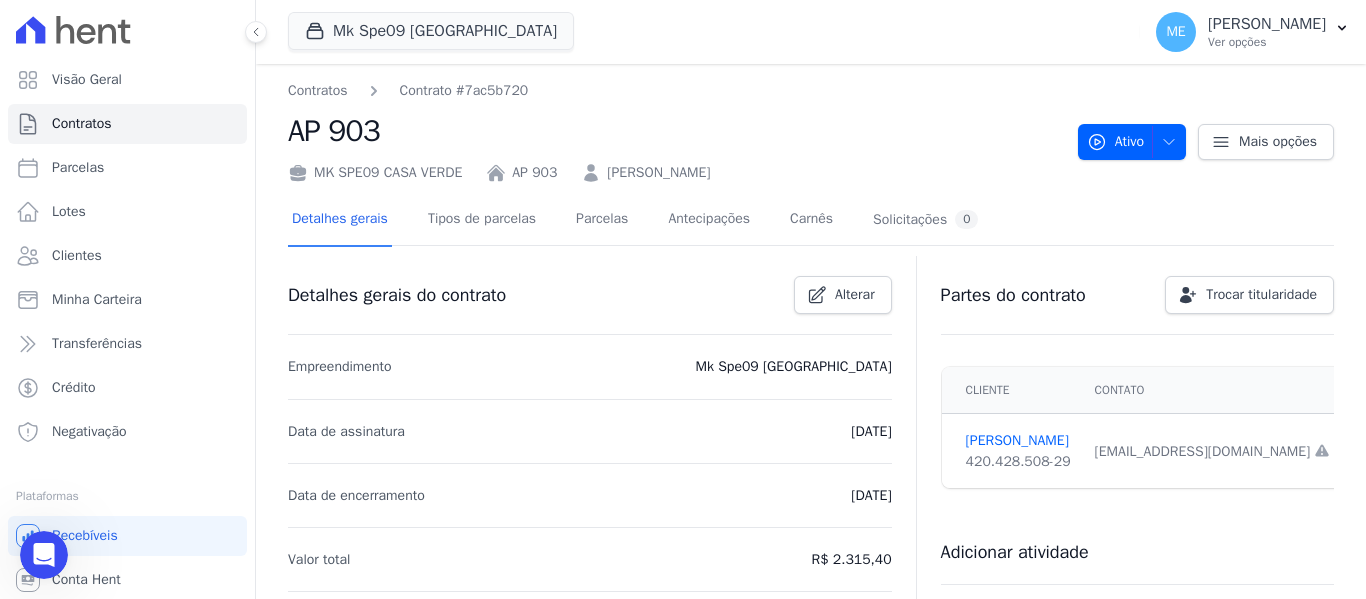 scroll, scrollTop: 0, scrollLeft: 0, axis: both 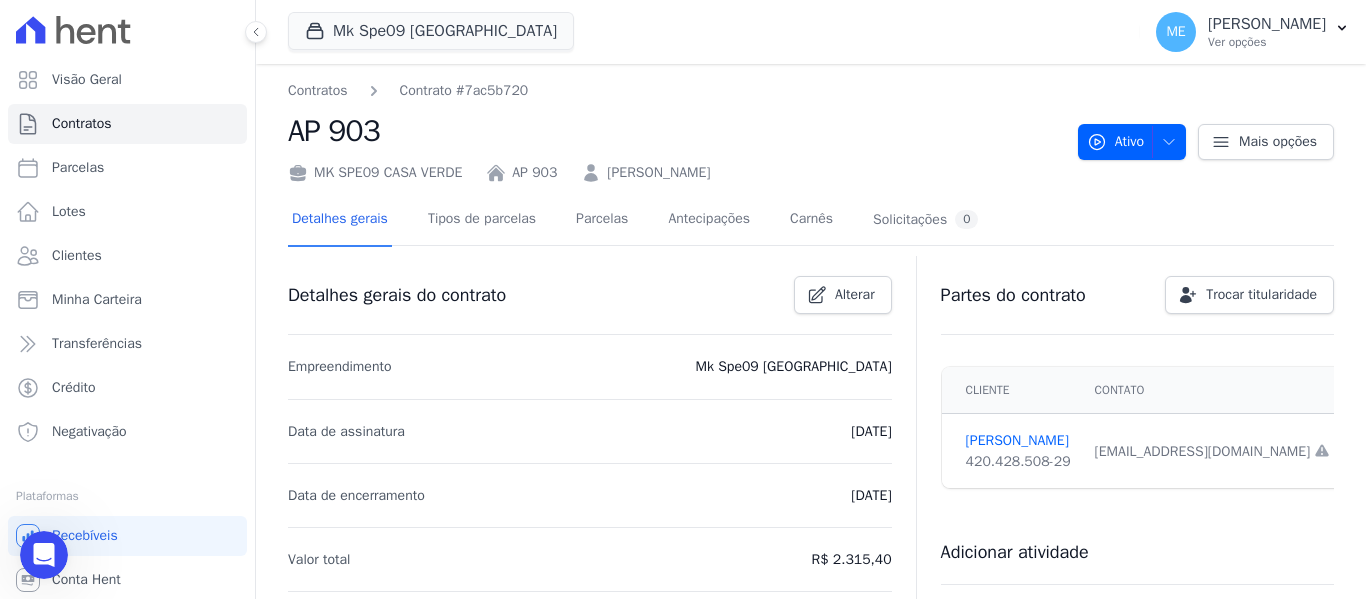 click on "Contratos
Contrato
#7ac5b720" at bounding box center (675, 90) 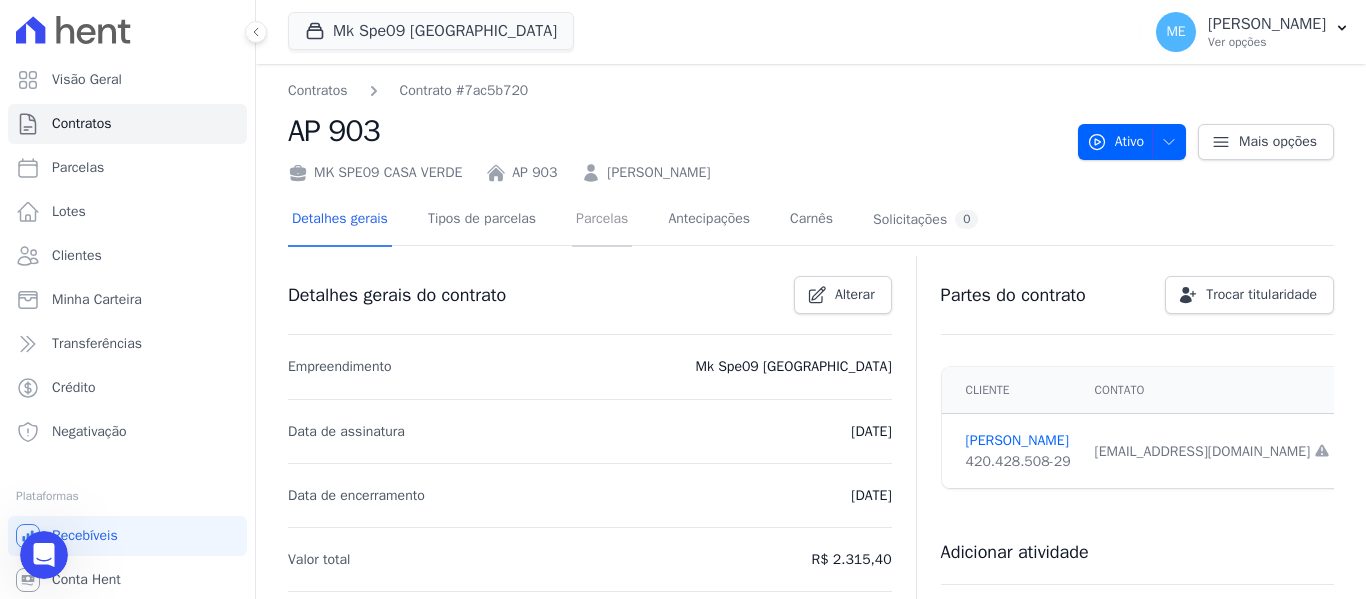 click on "Parcelas" at bounding box center [602, 220] 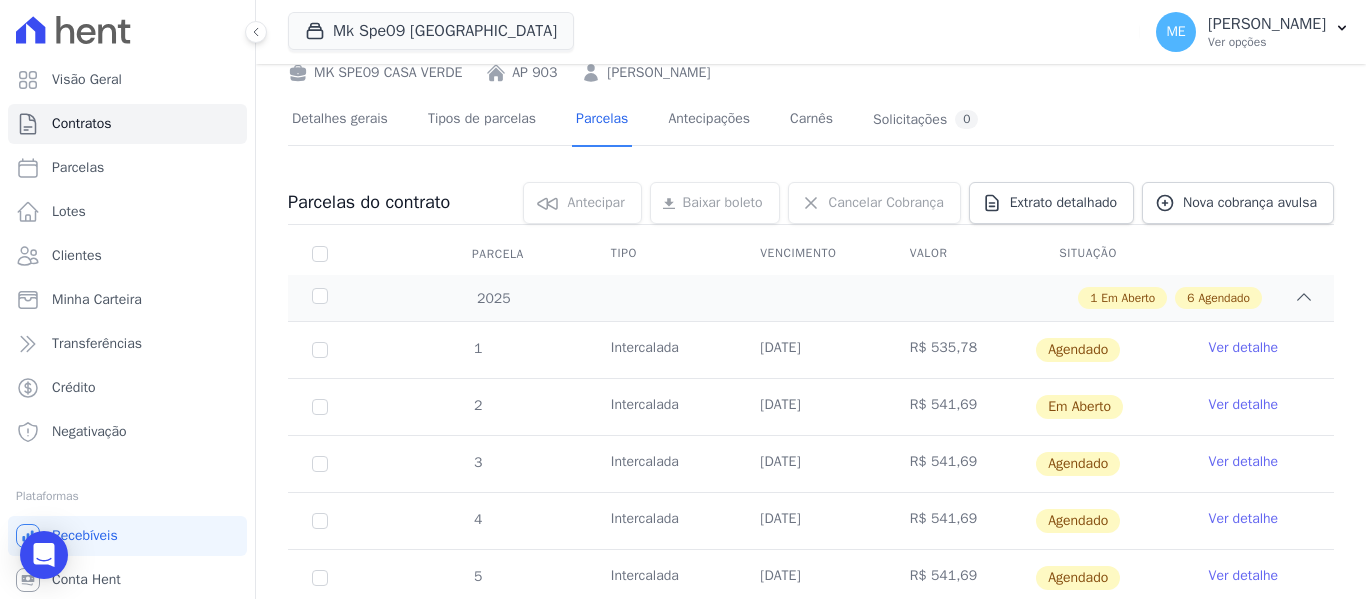 scroll, scrollTop: 0, scrollLeft: 0, axis: both 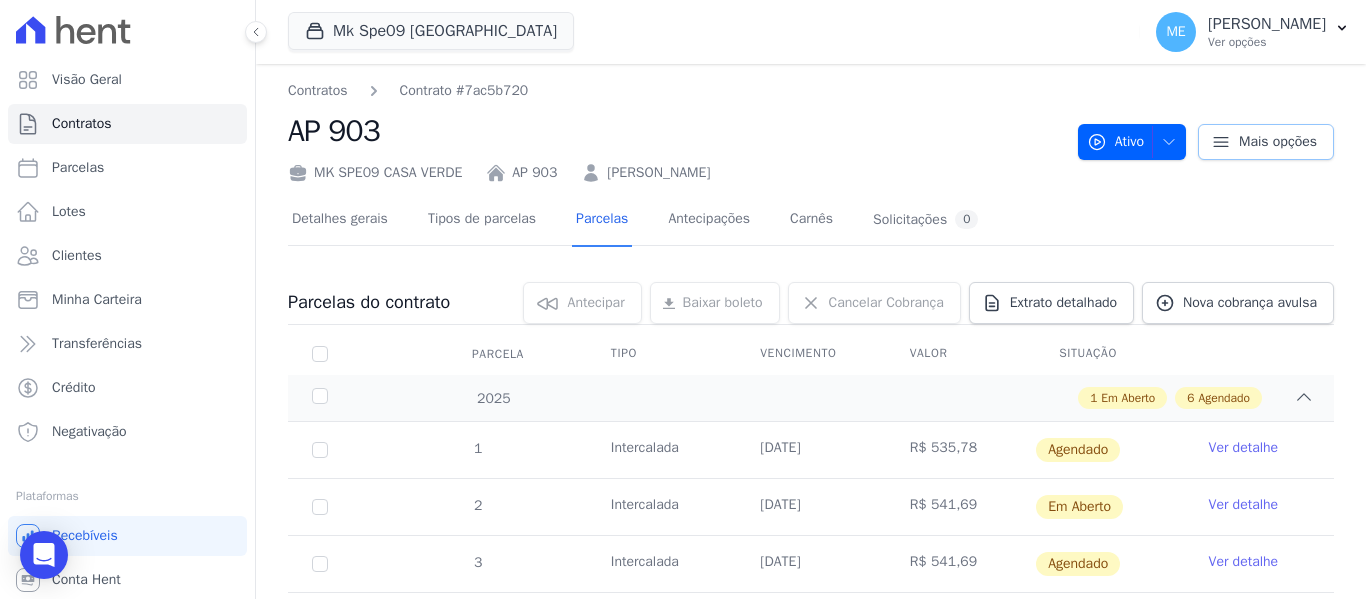 click on "Mais opções" at bounding box center [1278, 142] 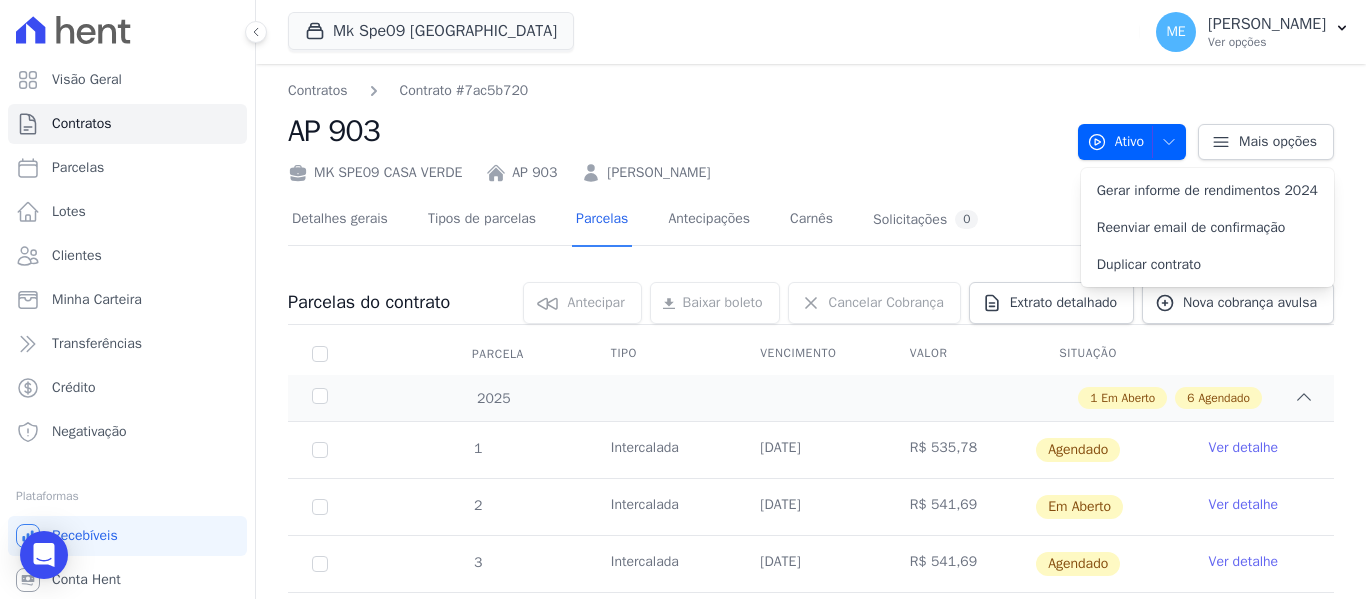 click on "Contratos
Contrato
#7ac5b720
AP 903
MK SPE09 [GEOGRAPHIC_DATA]
AP 903
[PERSON_NAME]
Ativo
Ativo
Pausado
Cobranças não serão geradas e você pode retomar o contrato no futuro." at bounding box center [811, 495] 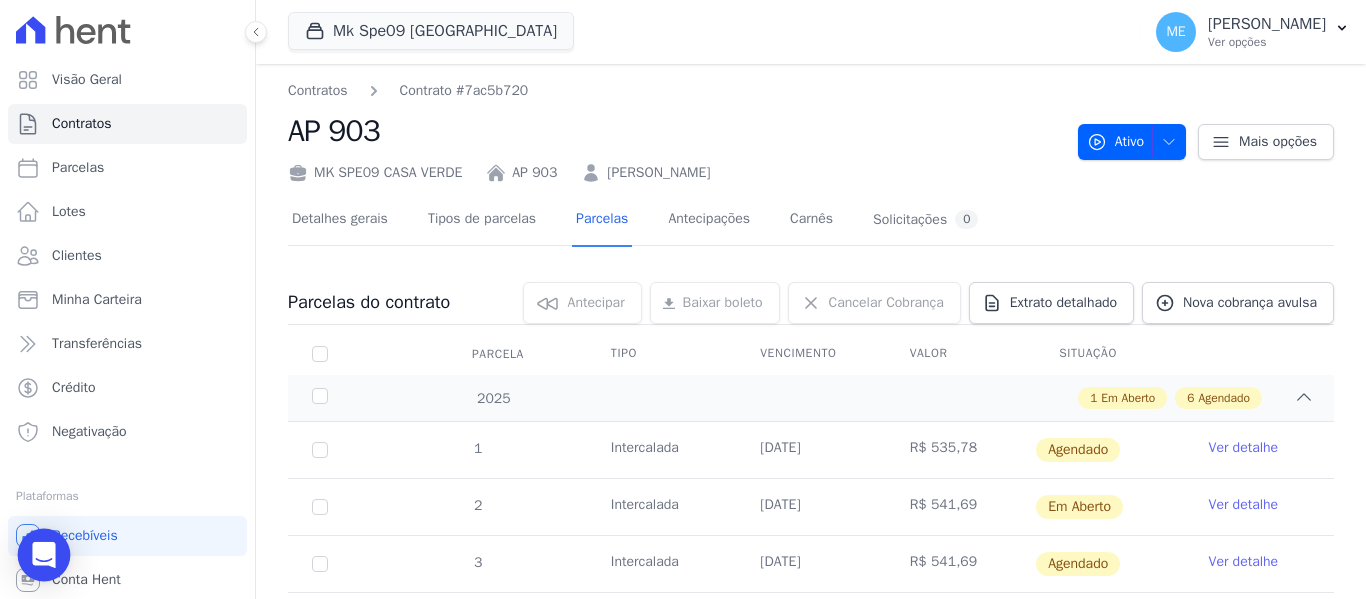 click 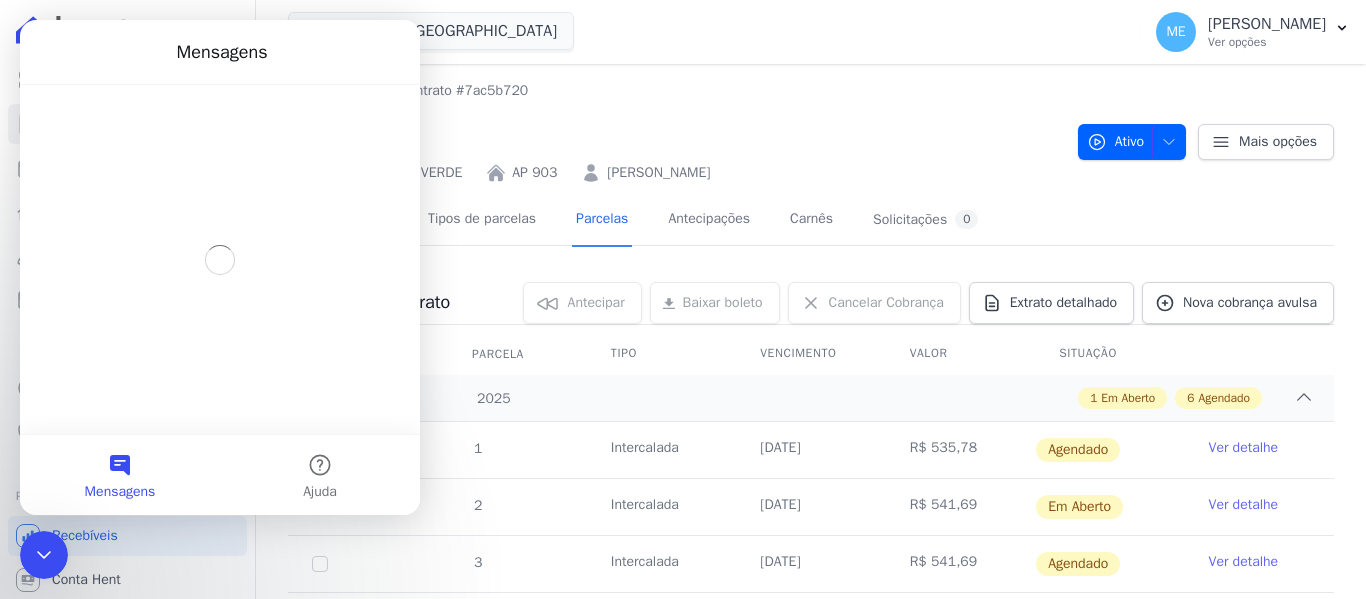 scroll, scrollTop: 0, scrollLeft: 0, axis: both 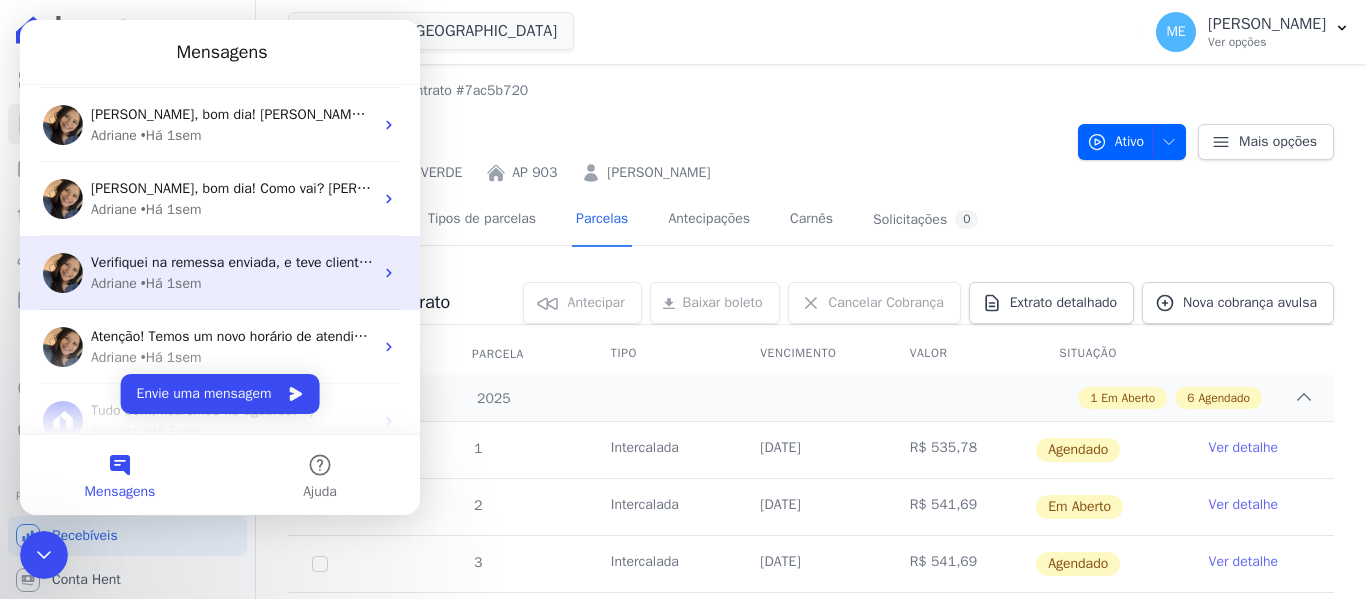 click on "•  Há 1sem" at bounding box center (171, 283) 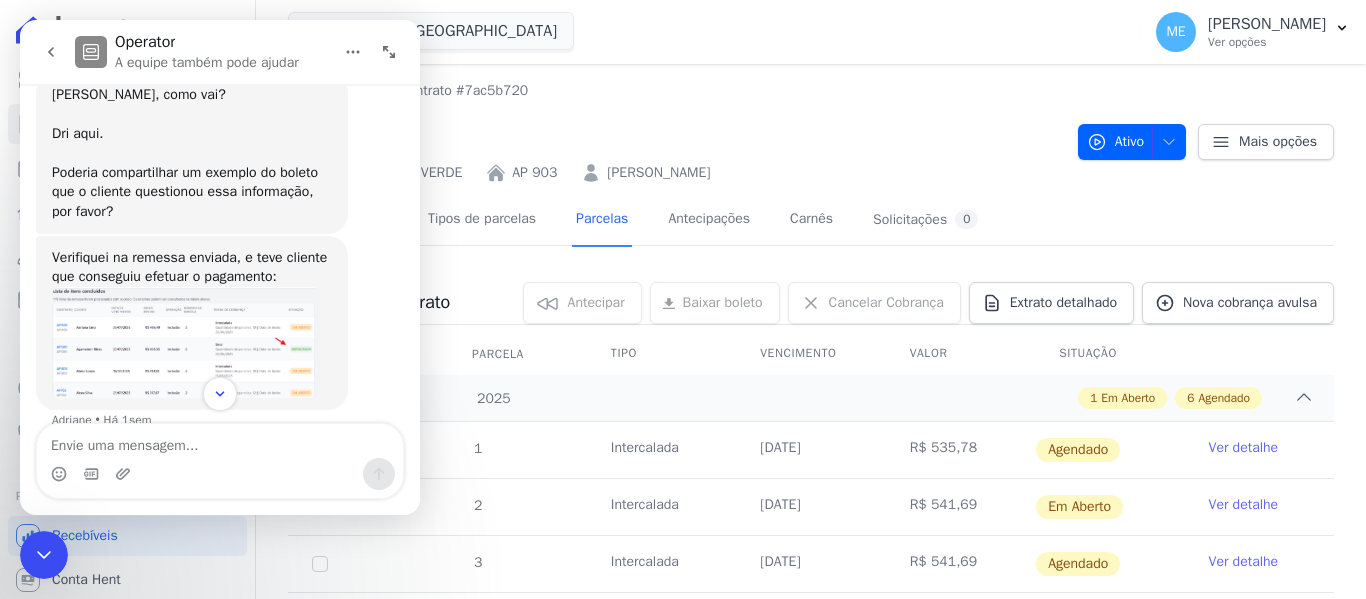 scroll, scrollTop: 529, scrollLeft: 0, axis: vertical 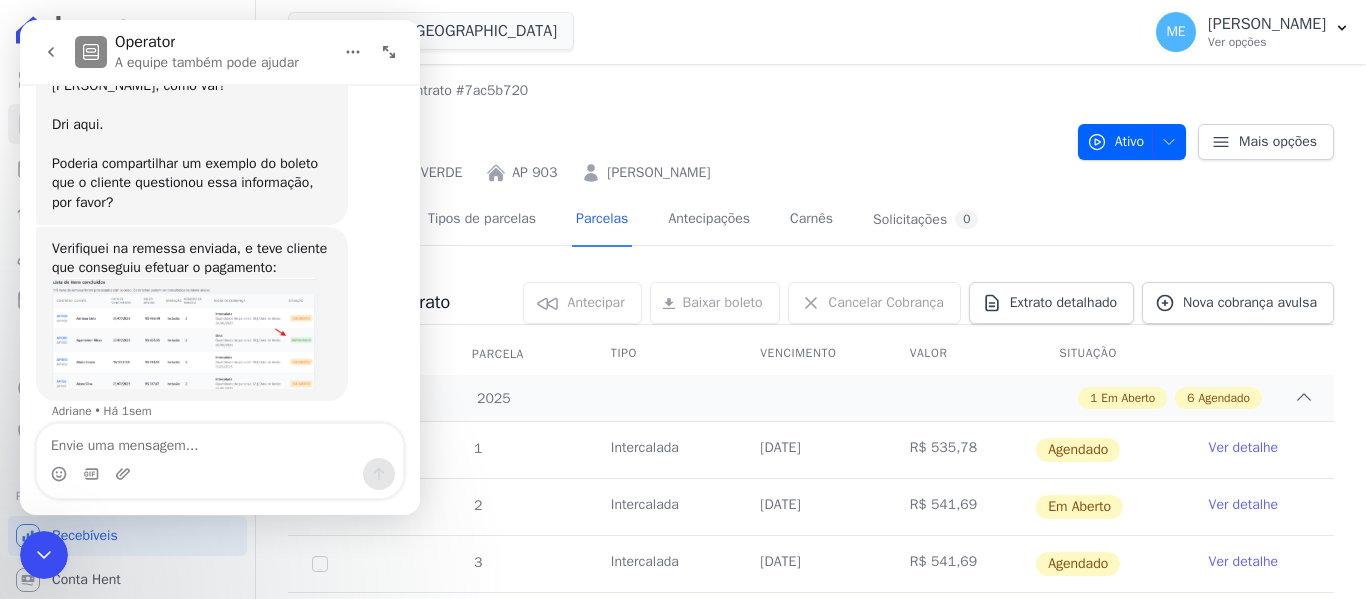 click on "Contratos
Contrato
#7ac5b720" at bounding box center [675, 90] 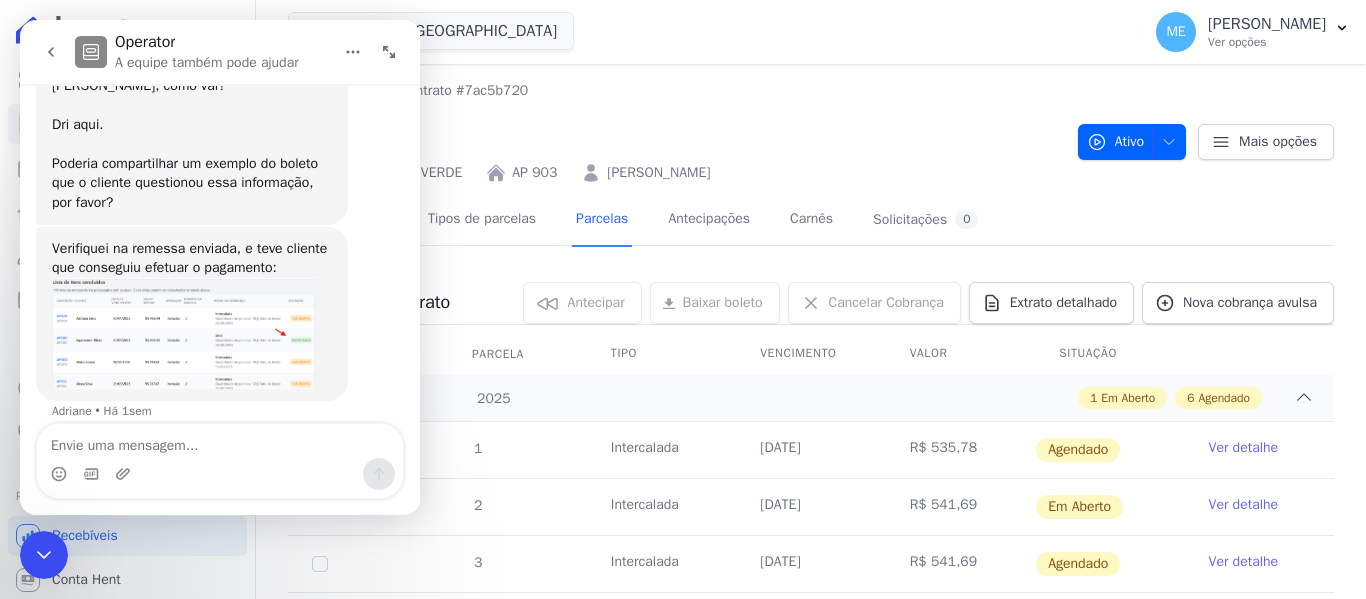 click 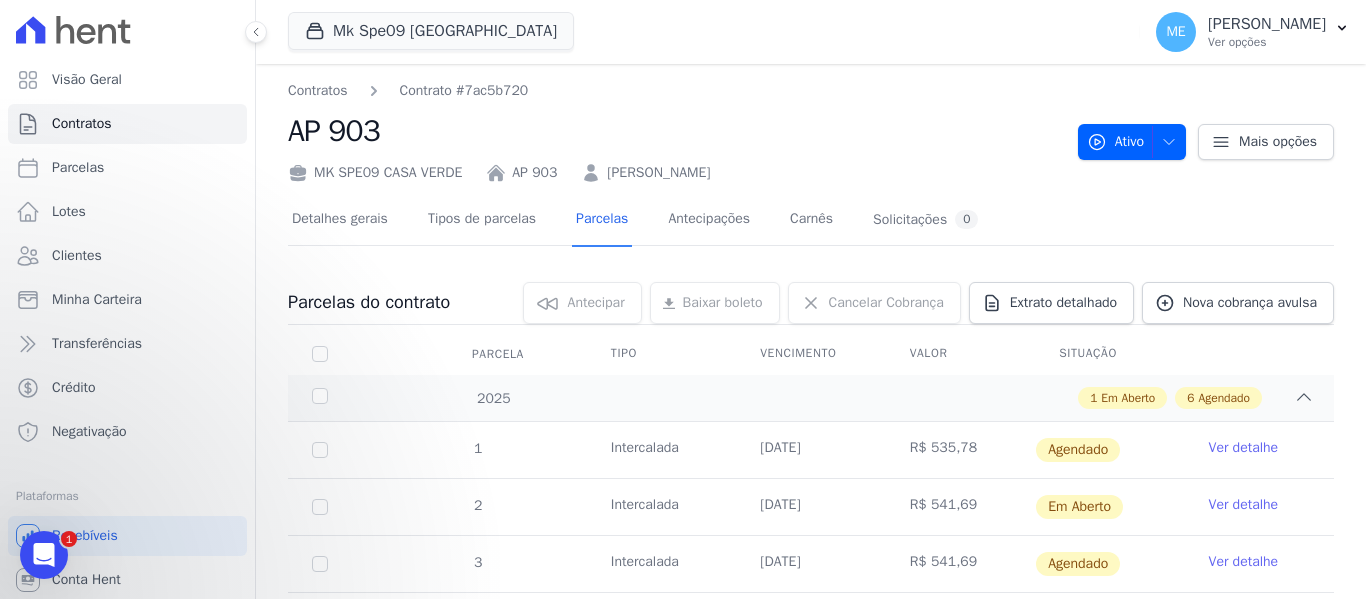 scroll, scrollTop: 0, scrollLeft: 0, axis: both 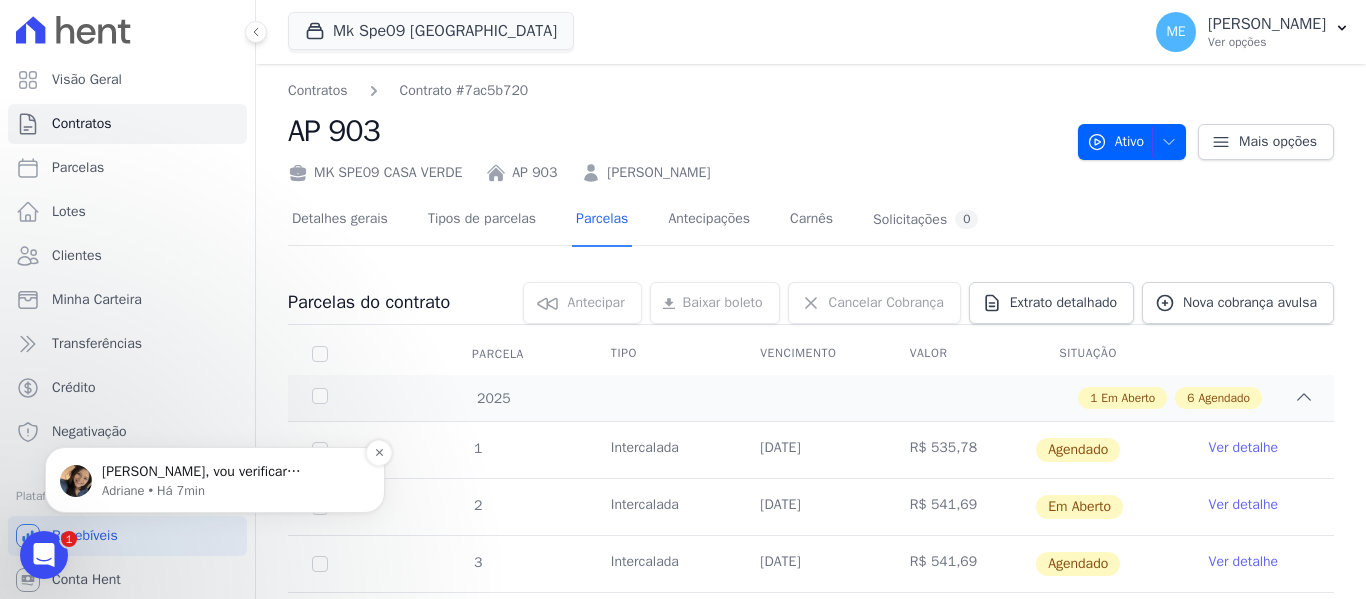 click on "Adriane • Há 7min" at bounding box center [231, 491] 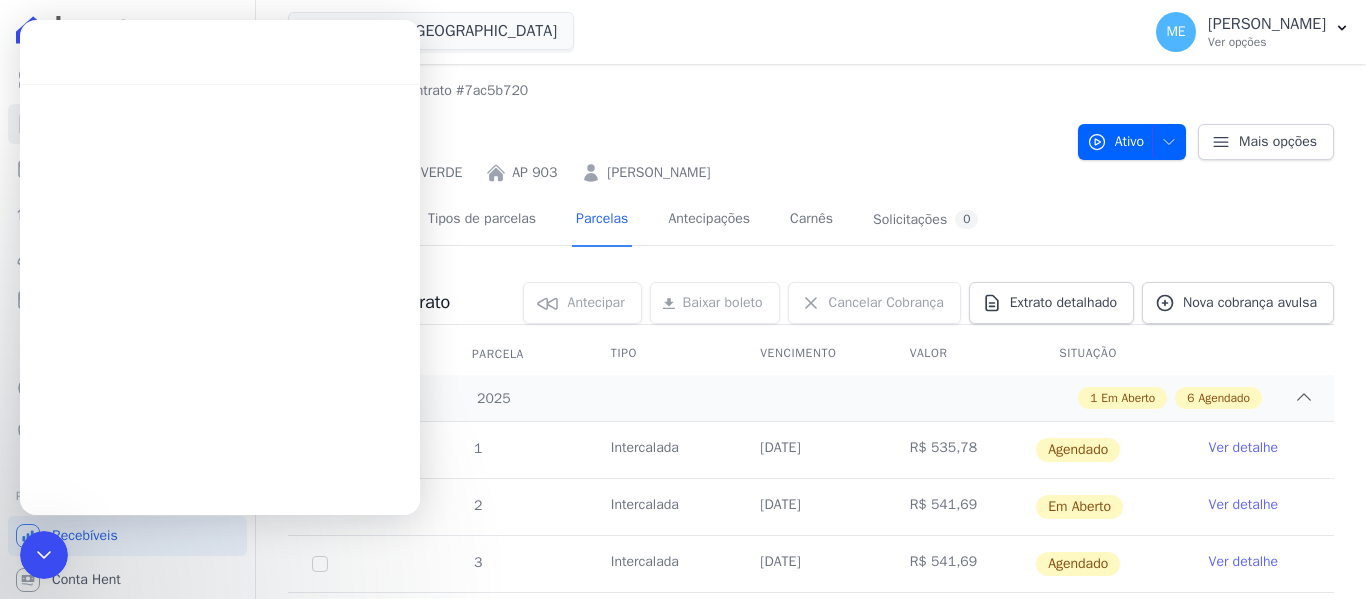 scroll, scrollTop: 0, scrollLeft: 0, axis: both 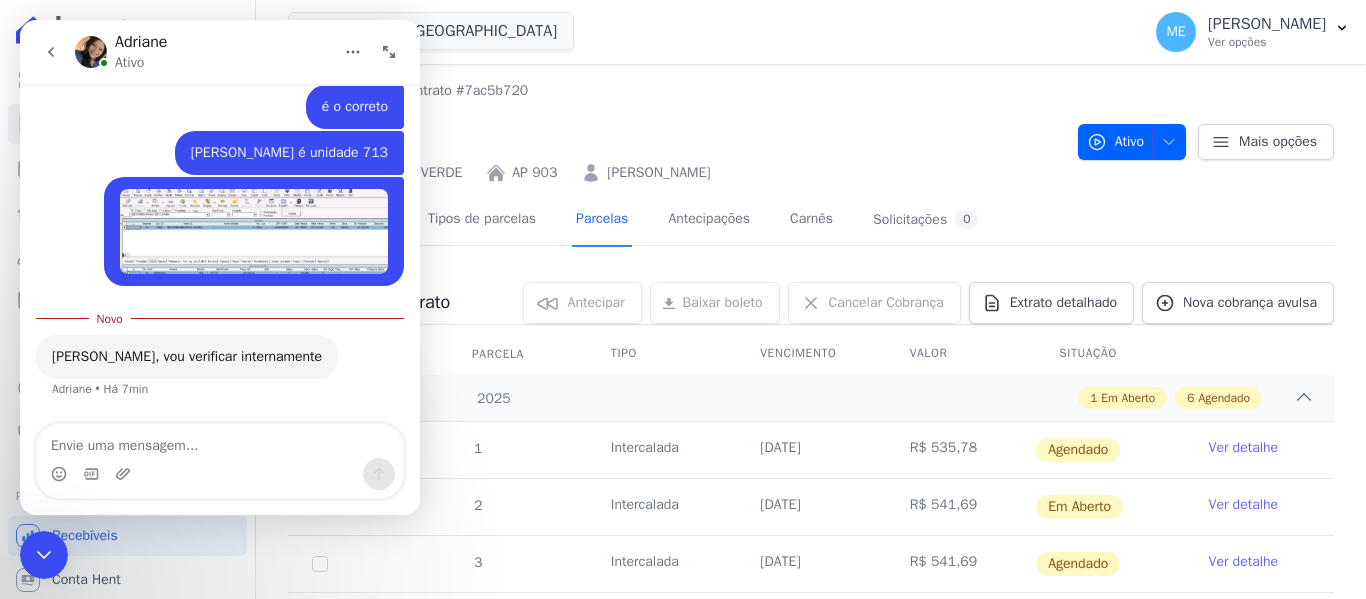 click 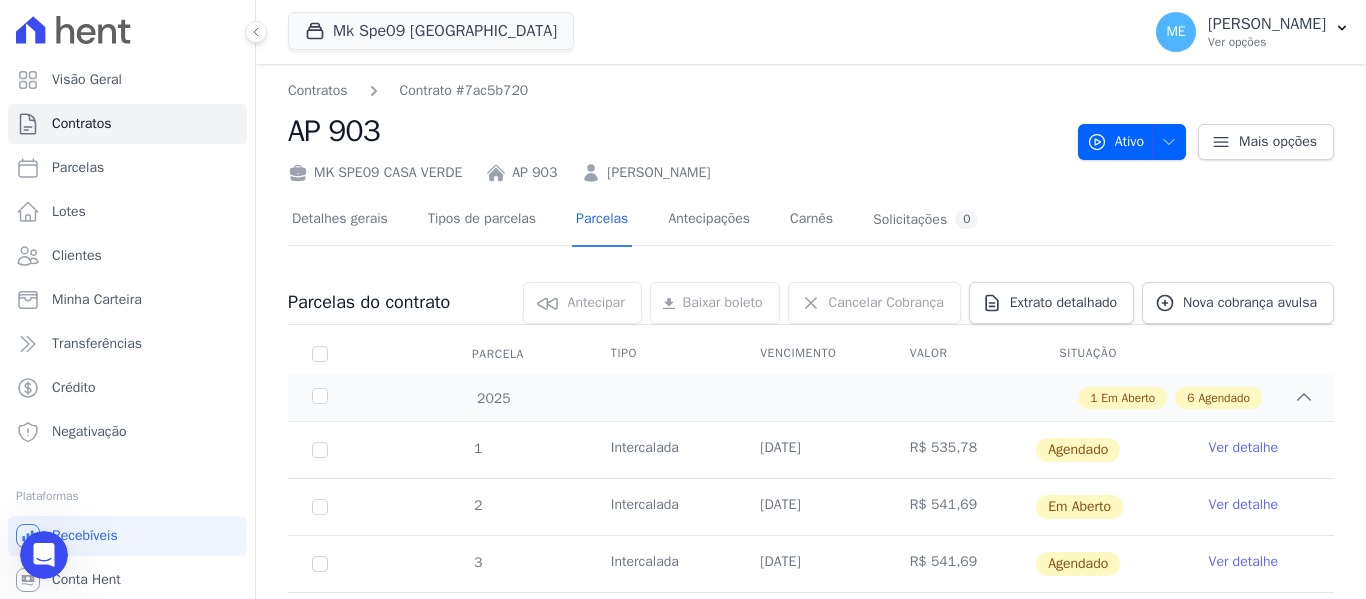 click on "Mk Spe09 [GEOGRAPHIC_DATA]
MARKA DO BRASIL EMPREENDIMENTOS E PARTICIPACOES LTDA
MARKA SPE04 CURUÇA
MARKA SPE06 EMPREENDIMENTOS E PARTICIPACOES LTDA
MK SPE01 PERDIZES EMPREENDIMENTOS IMOBILIARIOS LTDA" at bounding box center (710, 32) 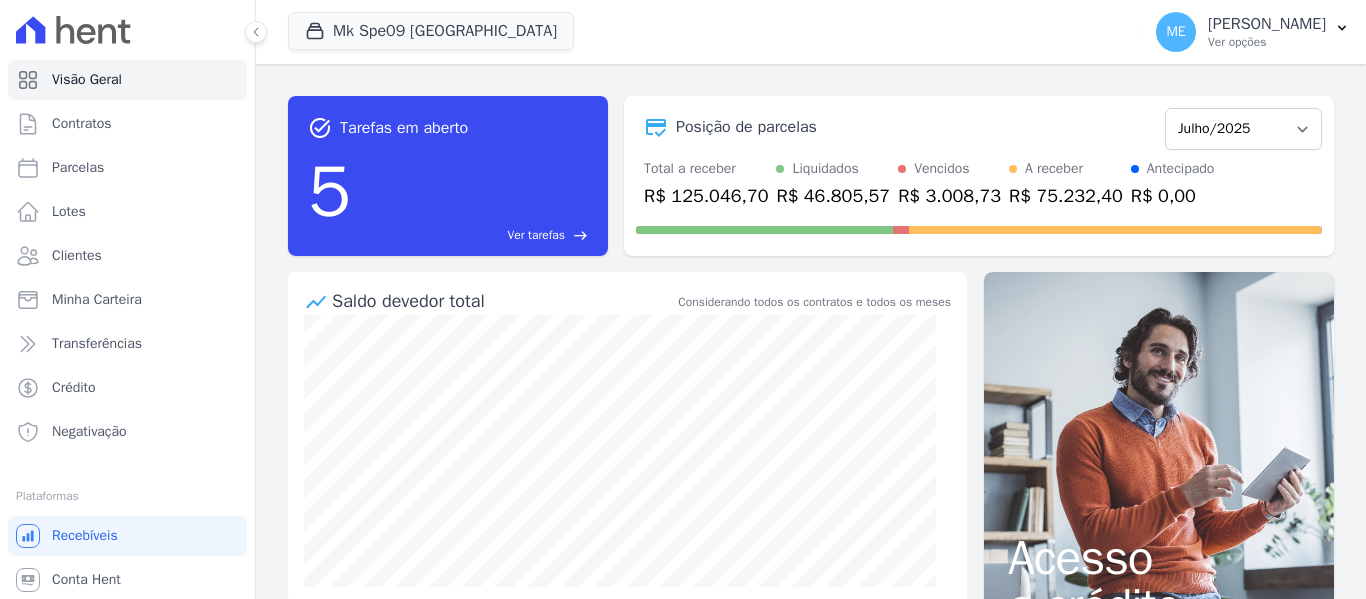scroll, scrollTop: 0, scrollLeft: 0, axis: both 